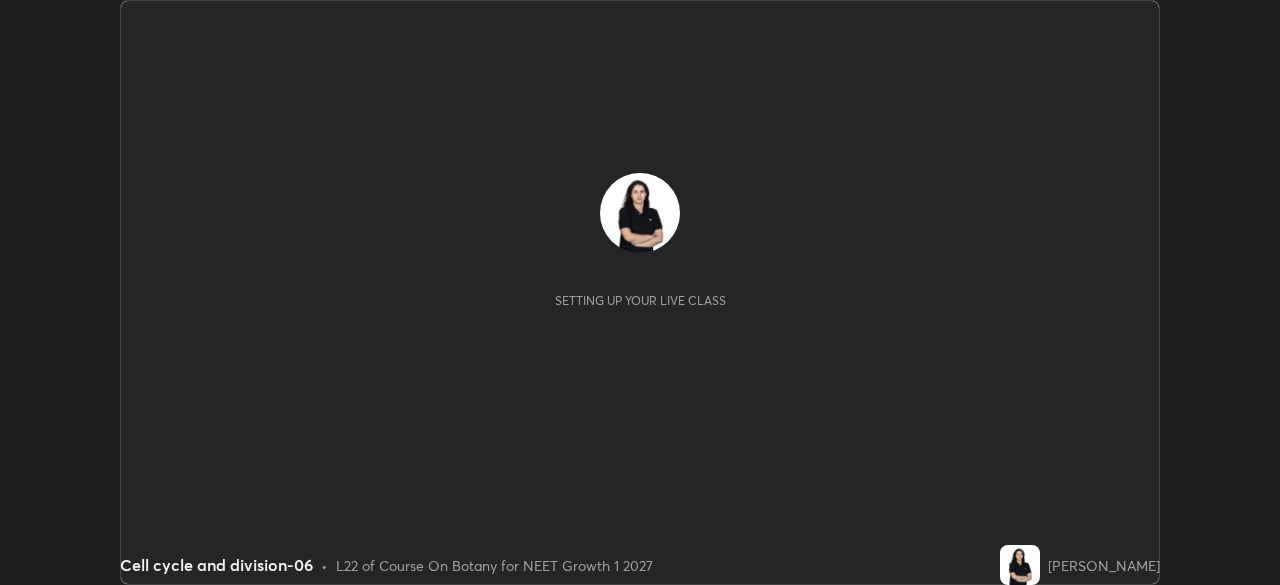 scroll, scrollTop: 0, scrollLeft: 0, axis: both 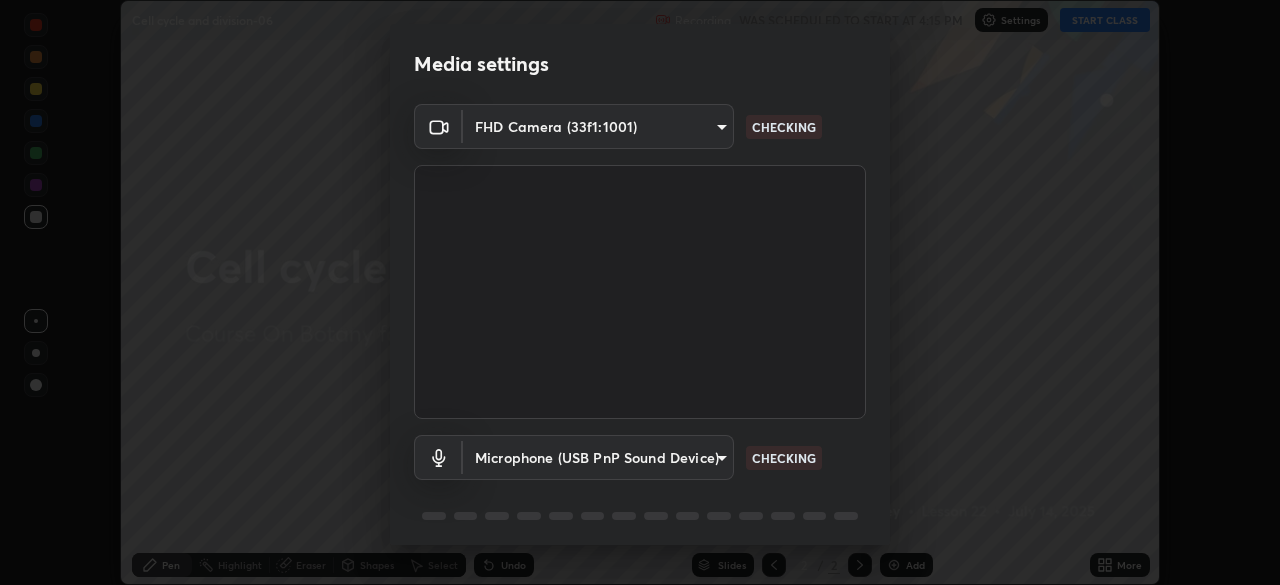 type on "dd96916aedf3b78a490a900e85e9a2a850c1afb513f7b2115321370e88c16110" 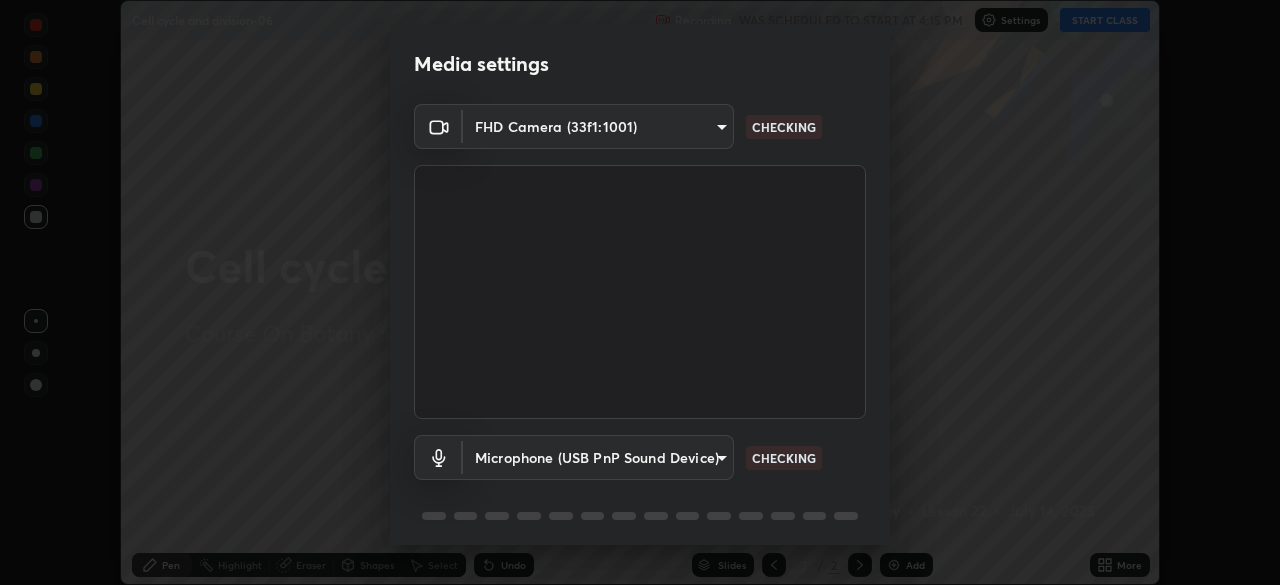 scroll, scrollTop: 71, scrollLeft: 0, axis: vertical 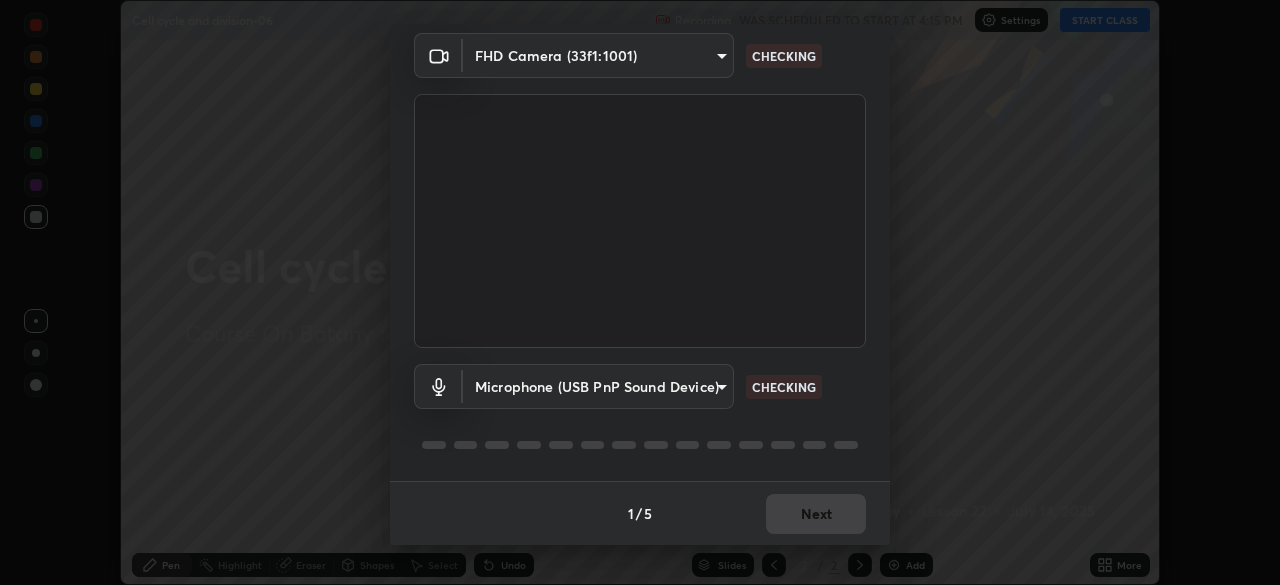 click on "Erase all Cell cycle and division-06 Recording WAS SCHEDULED TO START AT  4:15 PM Settings START CLASS Setting up your live class Cell cycle and division-06 • L22 of Course On Botany for NEET Growth 1 2027 [PERSON_NAME] Pen Highlight Eraser Shapes Select Undo Slides 2 / 2 Add More No doubts shared Encourage your learners to ask a doubt for better clarity Report an issue Reason for reporting Buffering Chat not working Audio - Video sync issue Educator video quality low ​ Attach an image Report Media settings FHD Camera (33f1:1001) dd96916aedf3b78a490a900e85e9a2a850c1afb513f7b2115321370e88c16110 CHECKING Microphone (USB PnP Sound Device) 8944443d8fe7e4c979cdb4515298956fb56d7fc28251e95ff3c3008d10510f63 CHECKING 1 / 5 Next" at bounding box center (640, 292) 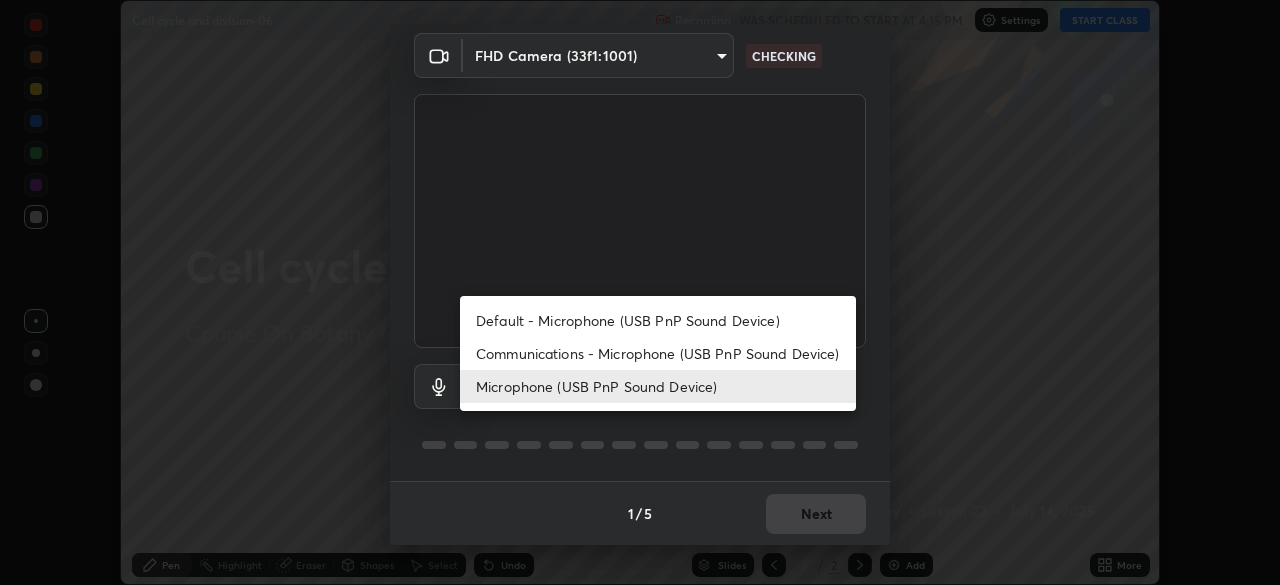 click on "Default - Microphone (USB PnP Sound Device)" at bounding box center (658, 320) 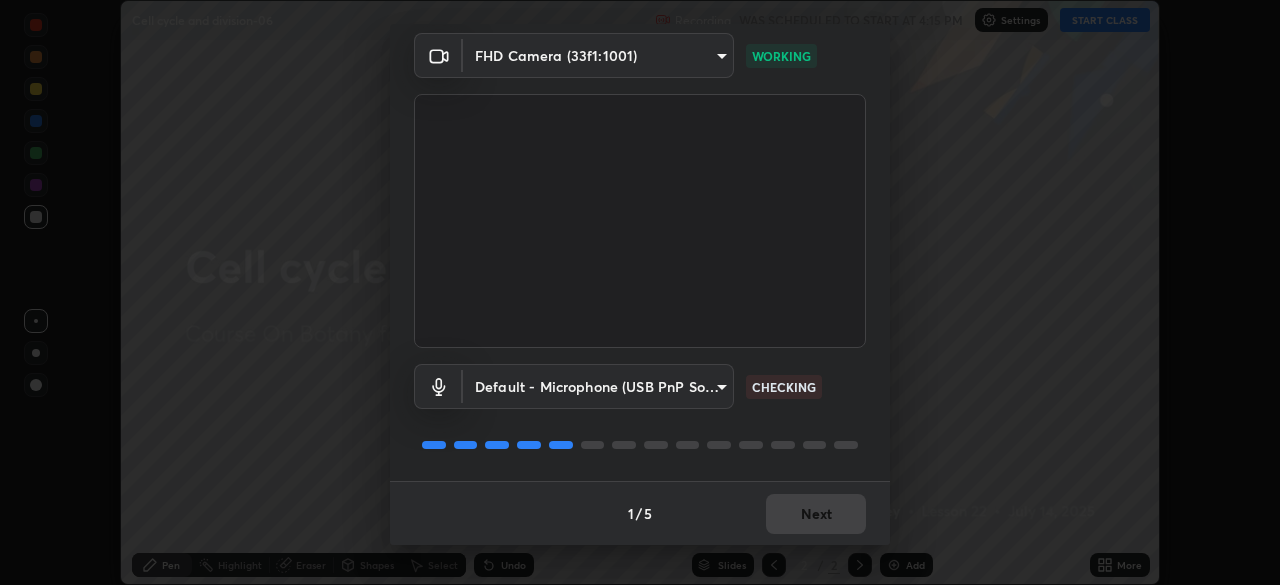 click on "Erase all Cell cycle and division-06 Recording WAS SCHEDULED TO START AT  4:15 PM Settings START CLASS Setting up your live class Cell cycle and division-06 • L22 of Course On Botany for NEET Growth 1 2027 [PERSON_NAME] Pen Highlight Eraser Shapes Select Undo Slides 2 / 2 Add More No doubts shared Encourage your learners to ask a doubt for better clarity Report an issue Reason for reporting Buffering Chat not working Audio - Video sync issue Educator video quality low ​ Attach an image Report Media settings FHD Camera (33f1:1001) dd96916aedf3b78a490a900e85e9a2a850c1afb513f7b2115321370e88c16110 WORKING Default - Microphone (USB PnP Sound Device) default CHECKING 1 / 5 Next" at bounding box center [640, 292] 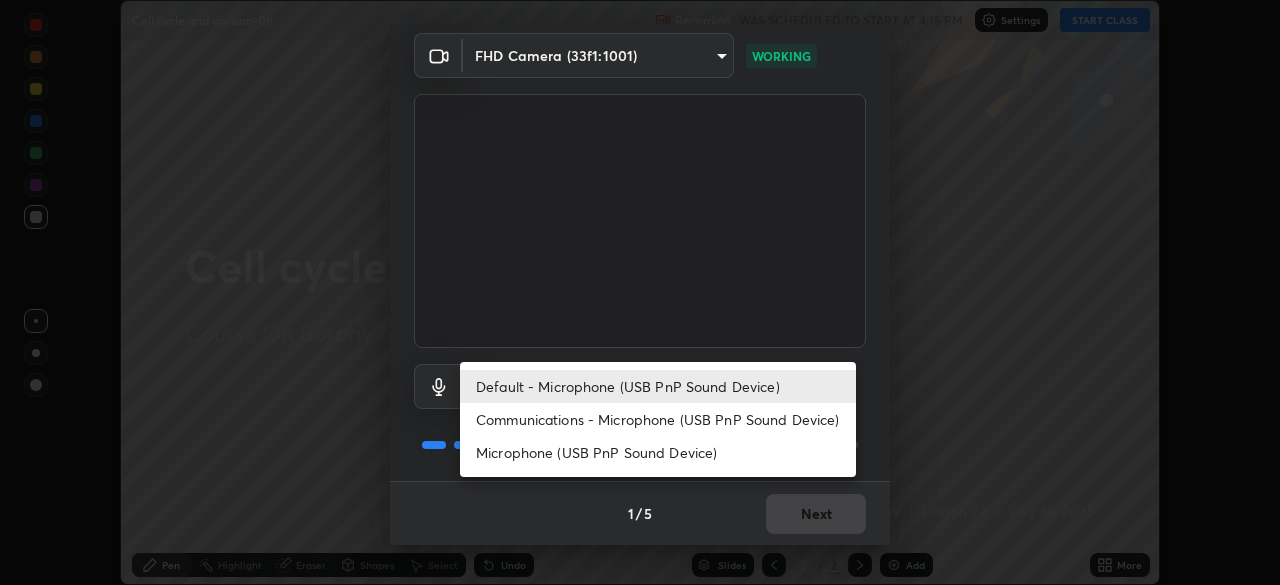 click on "Microphone (USB PnP Sound Device)" at bounding box center [658, 452] 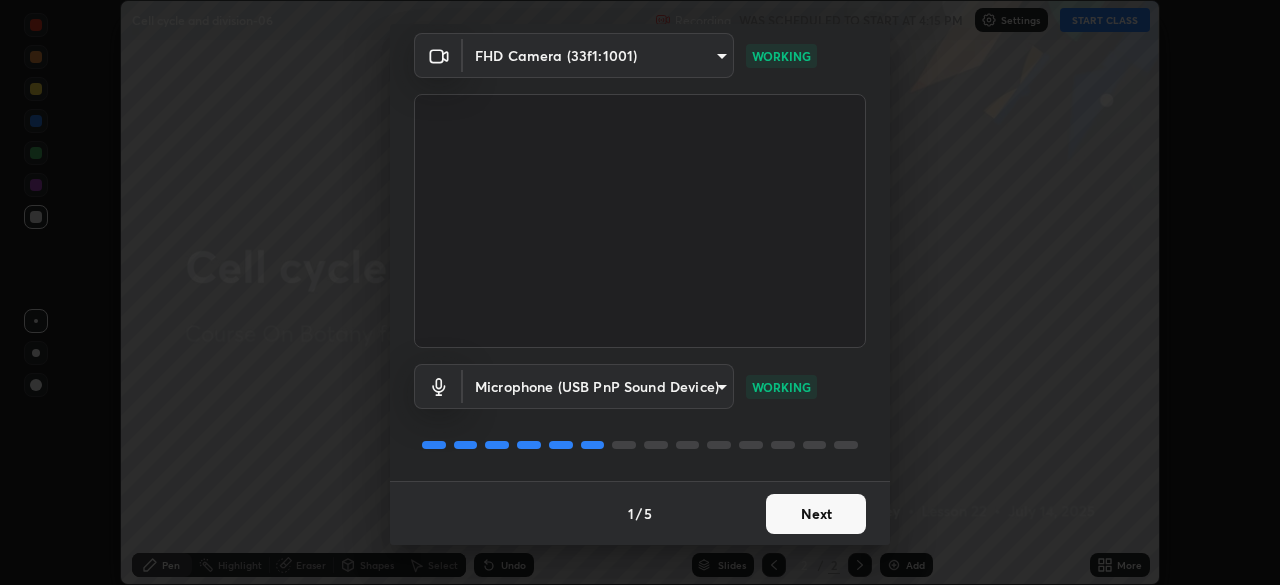 click on "Next" at bounding box center [816, 514] 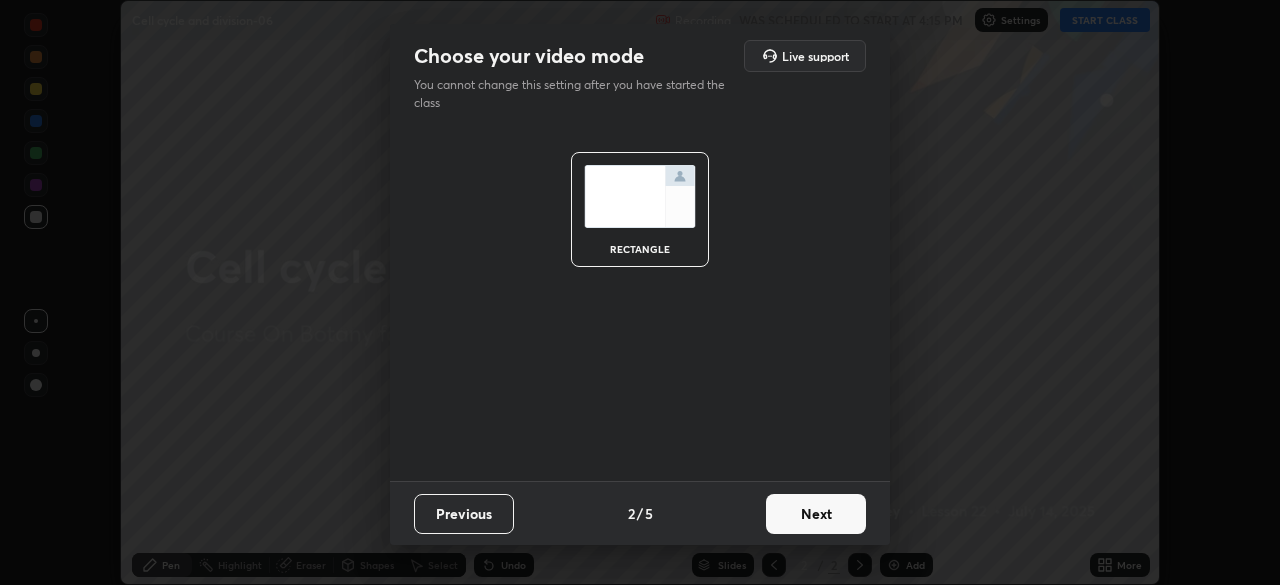 scroll, scrollTop: 0, scrollLeft: 0, axis: both 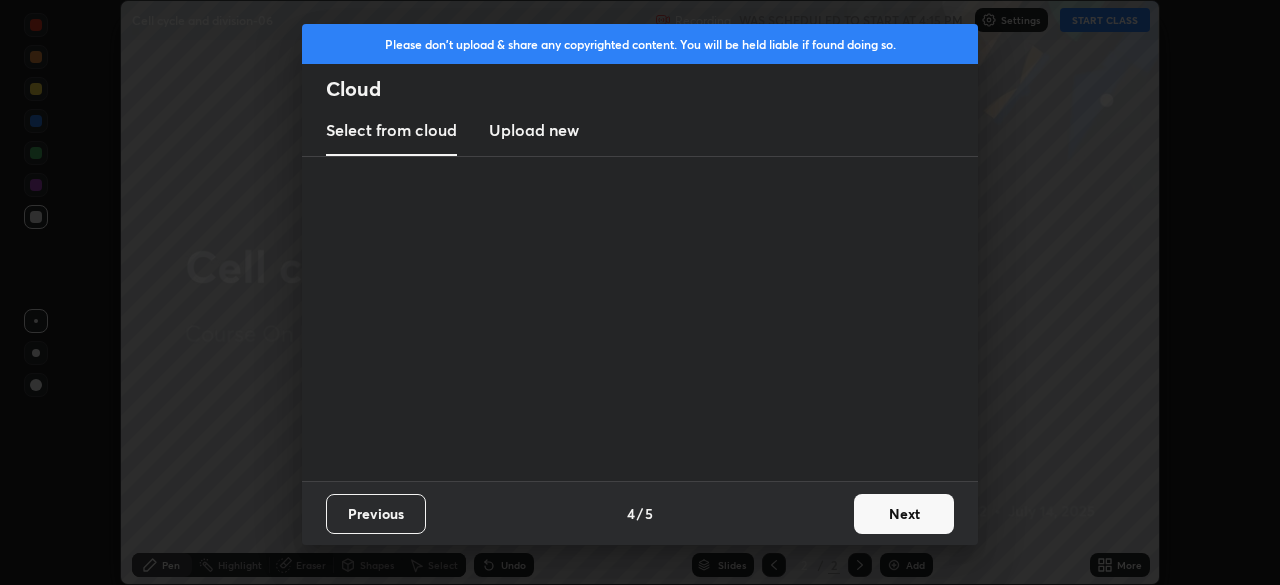 click on "Previous 4 / 5 Next" at bounding box center (640, 513) 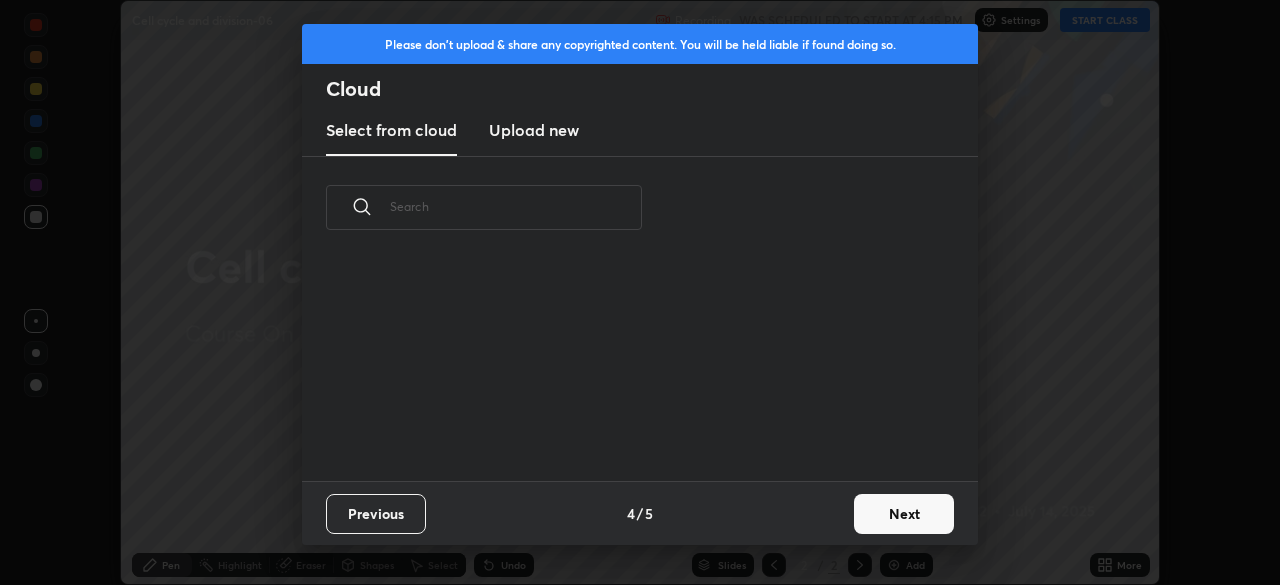 click on "Previous 4 / 5 Next" at bounding box center [640, 513] 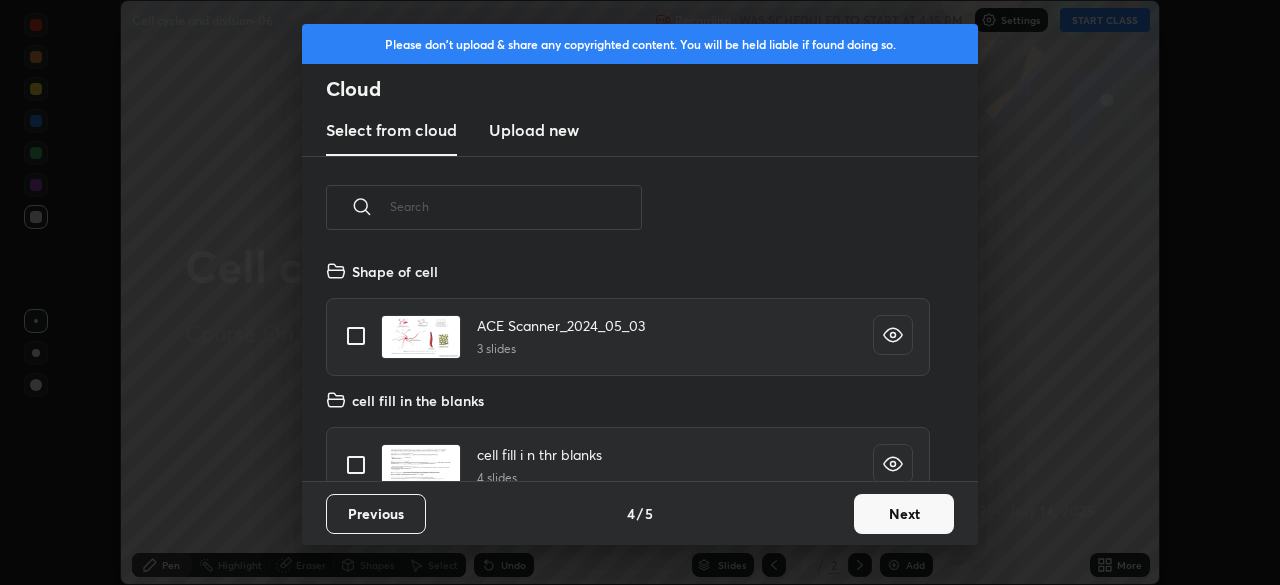 scroll, scrollTop: 7, scrollLeft: 11, axis: both 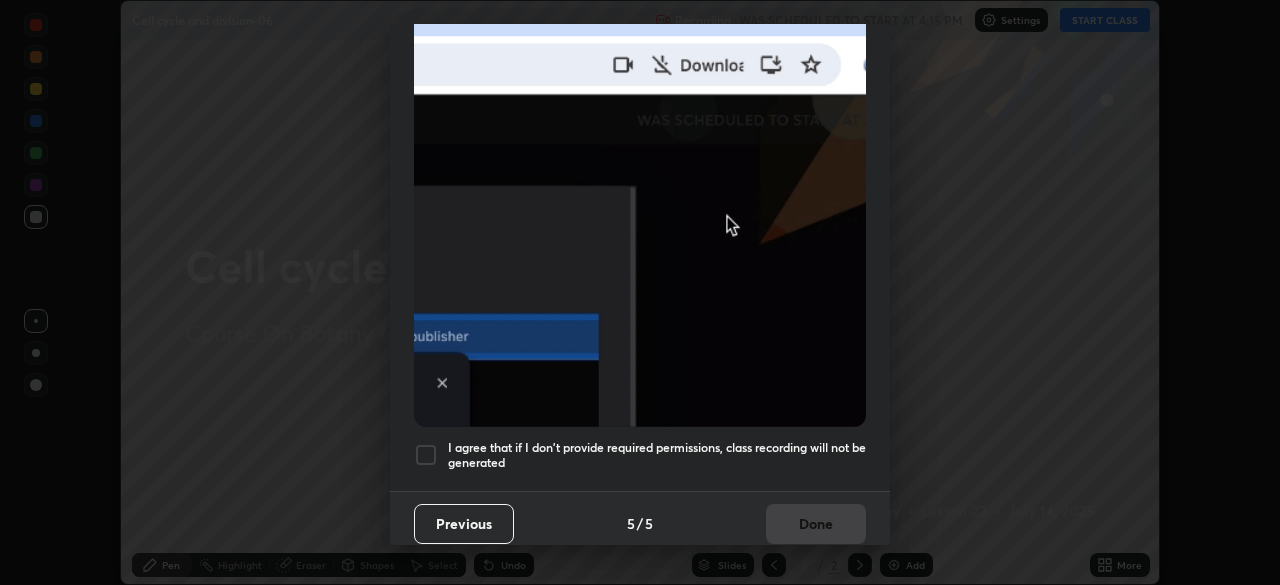 click at bounding box center [426, 455] 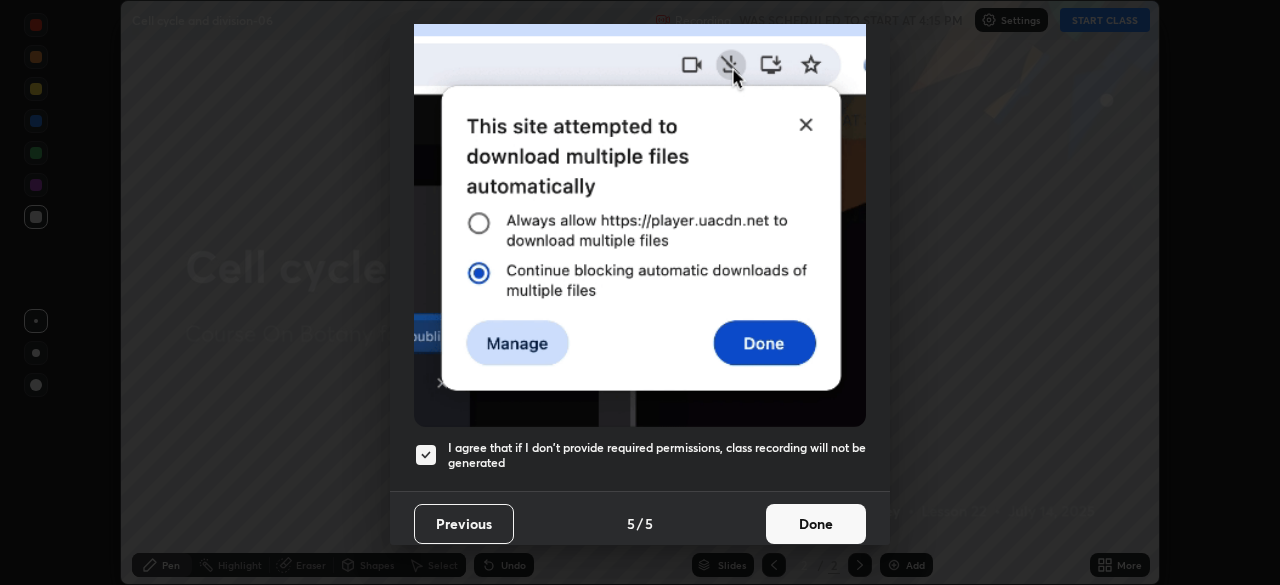 click on "Done" at bounding box center (816, 524) 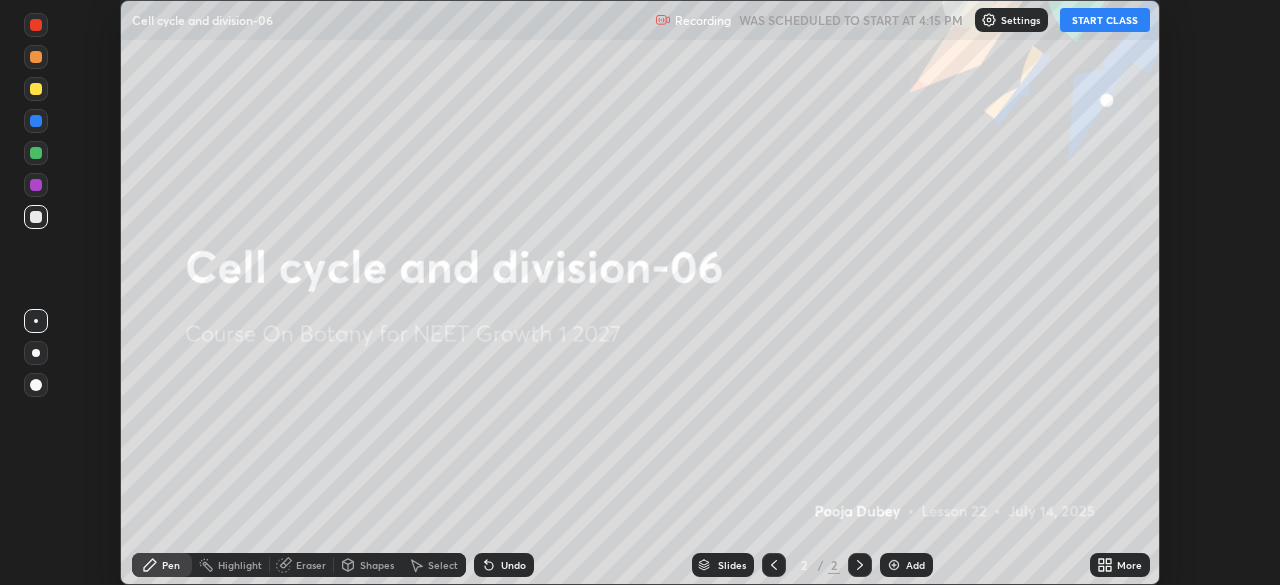 click on "START CLASS" at bounding box center [1105, 20] 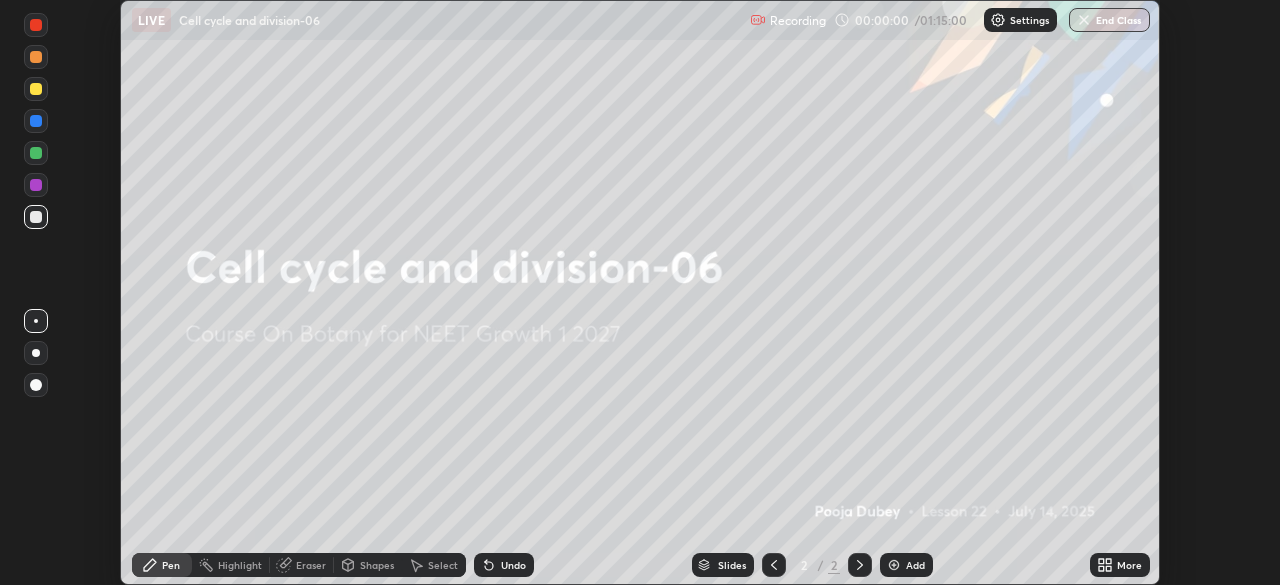 click 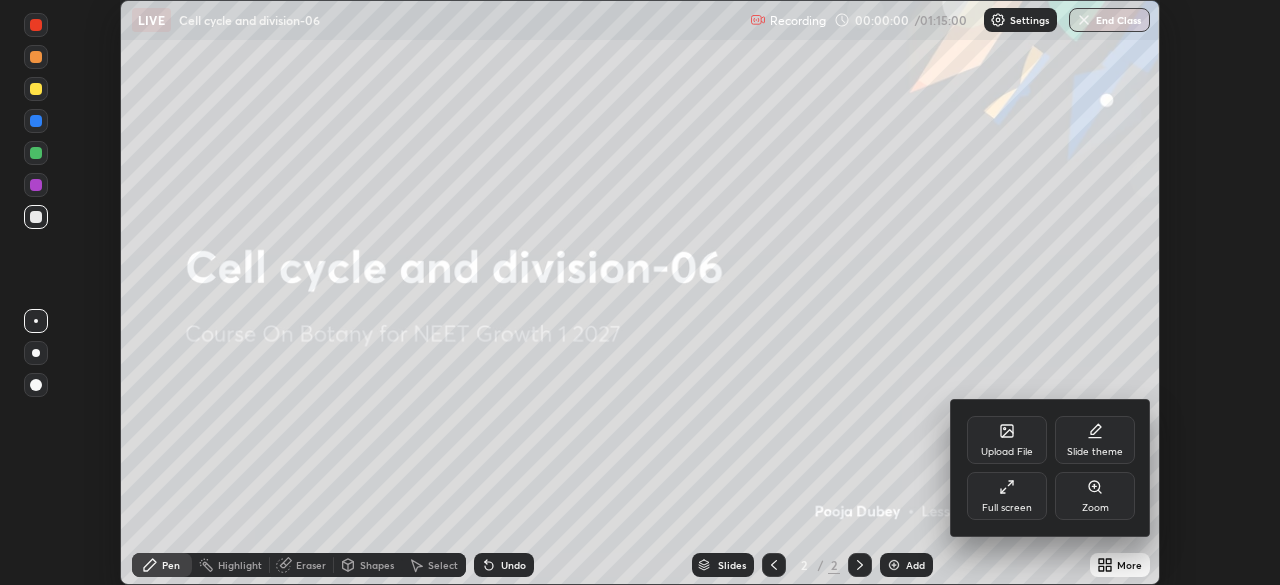 click on "Full screen" at bounding box center [1007, 508] 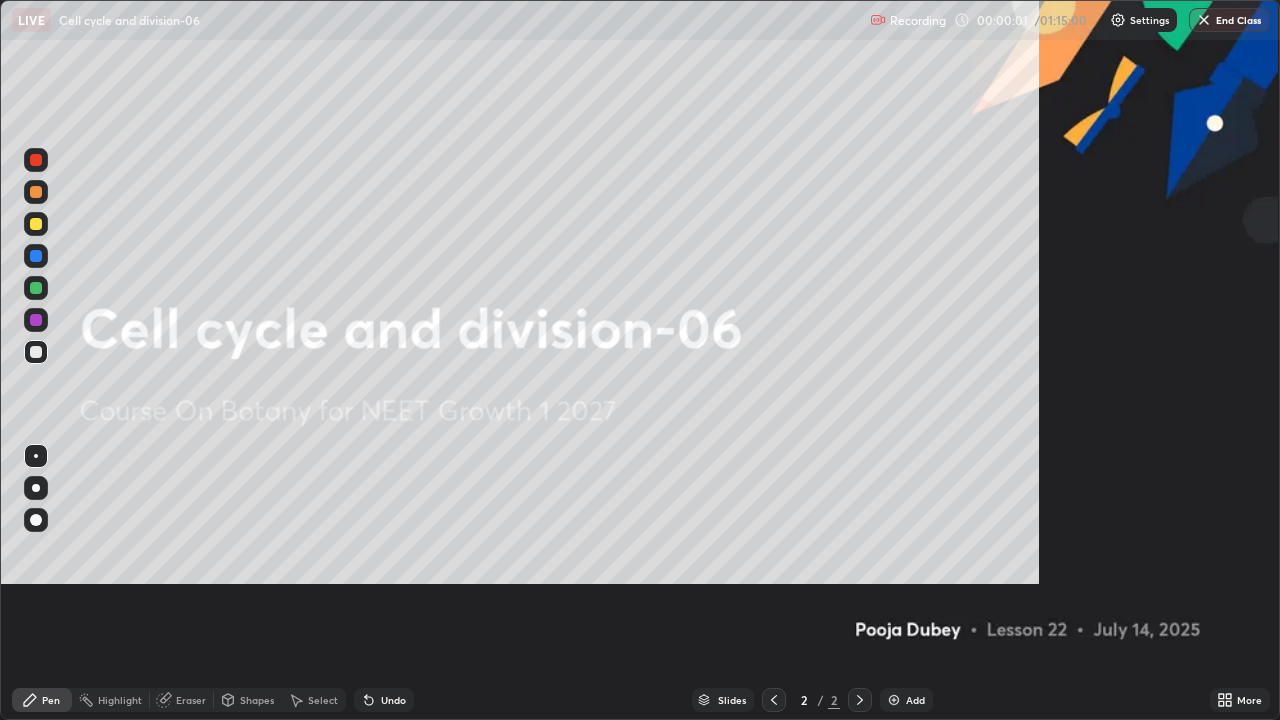 scroll, scrollTop: 99280, scrollLeft: 98720, axis: both 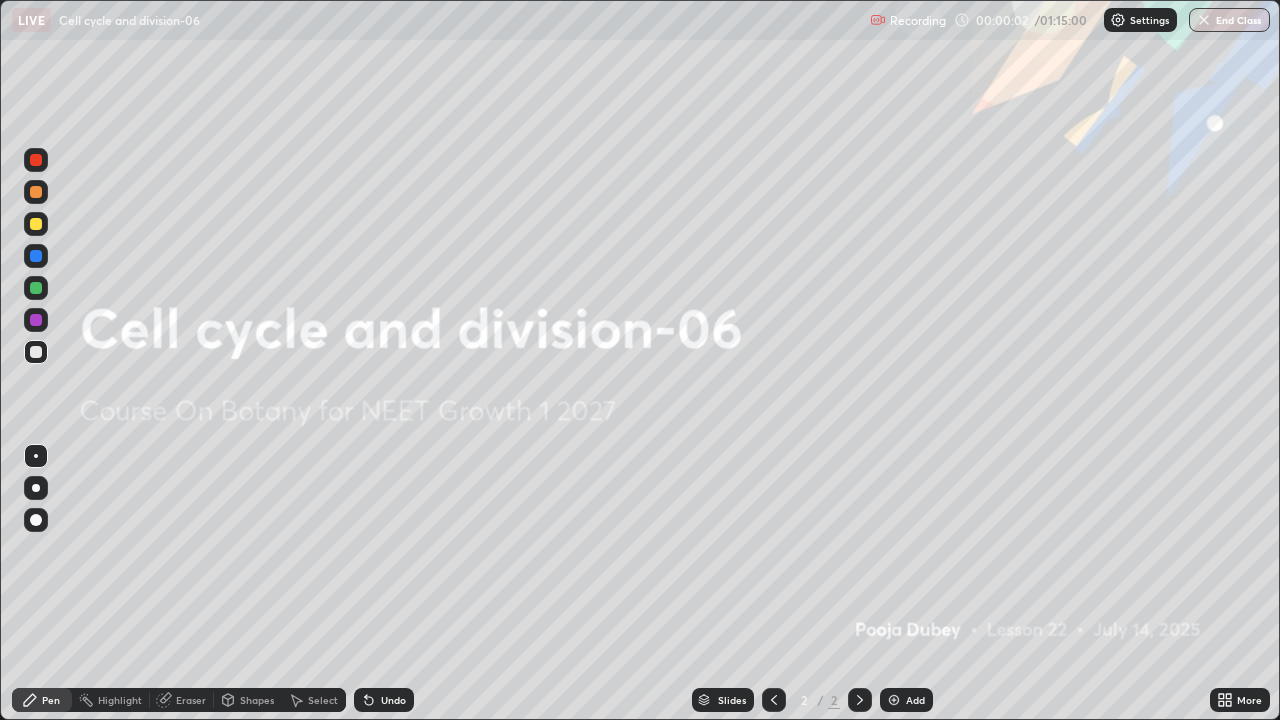 click 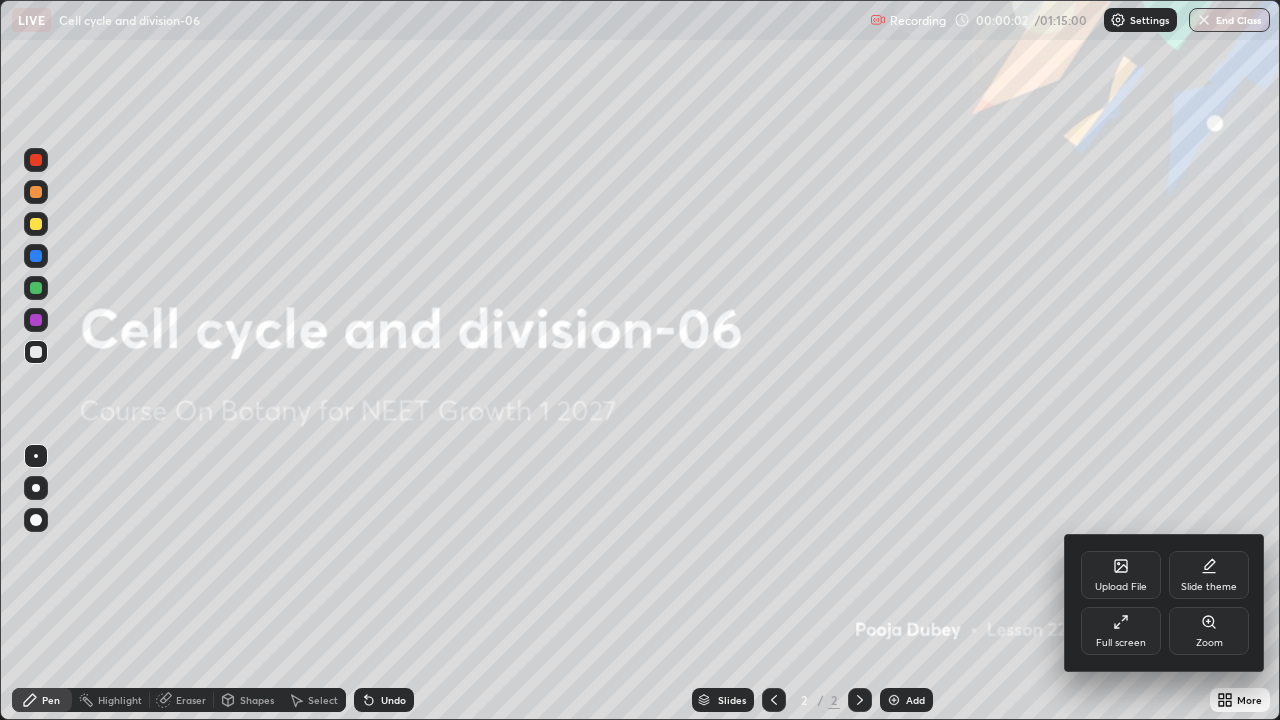 click on "Upload File" at bounding box center (1121, 587) 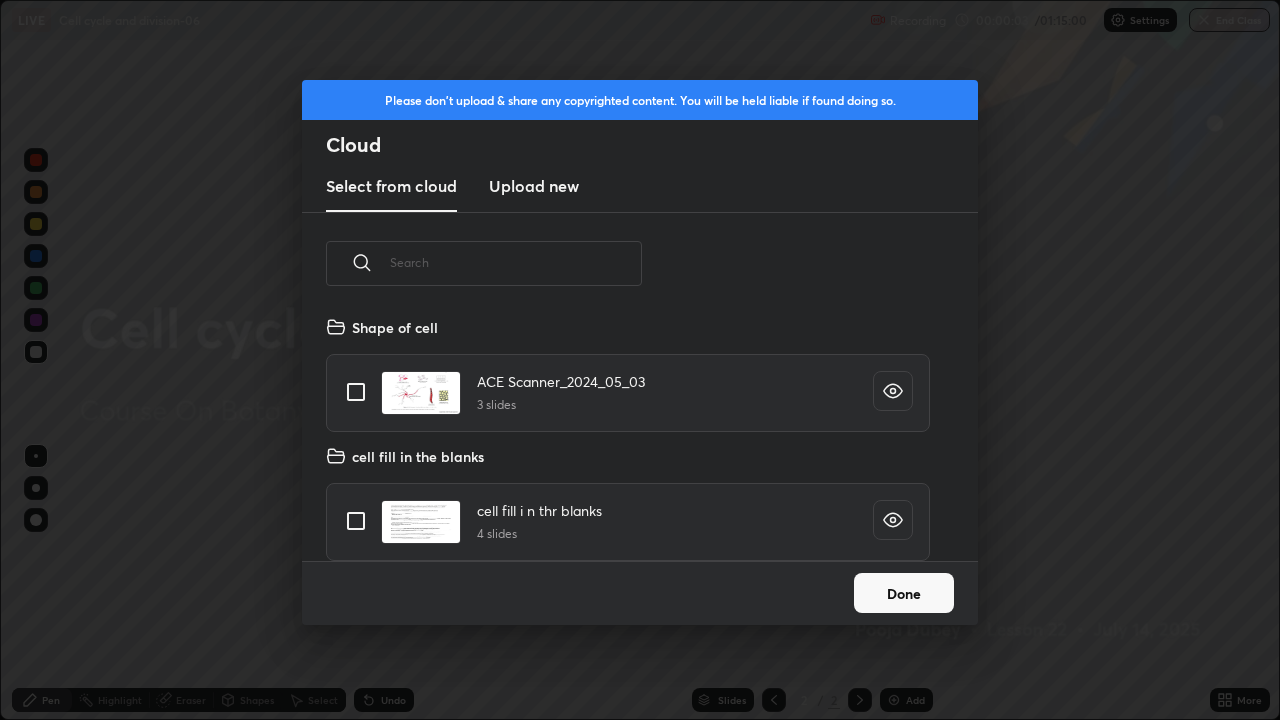 scroll, scrollTop: 7, scrollLeft: 11, axis: both 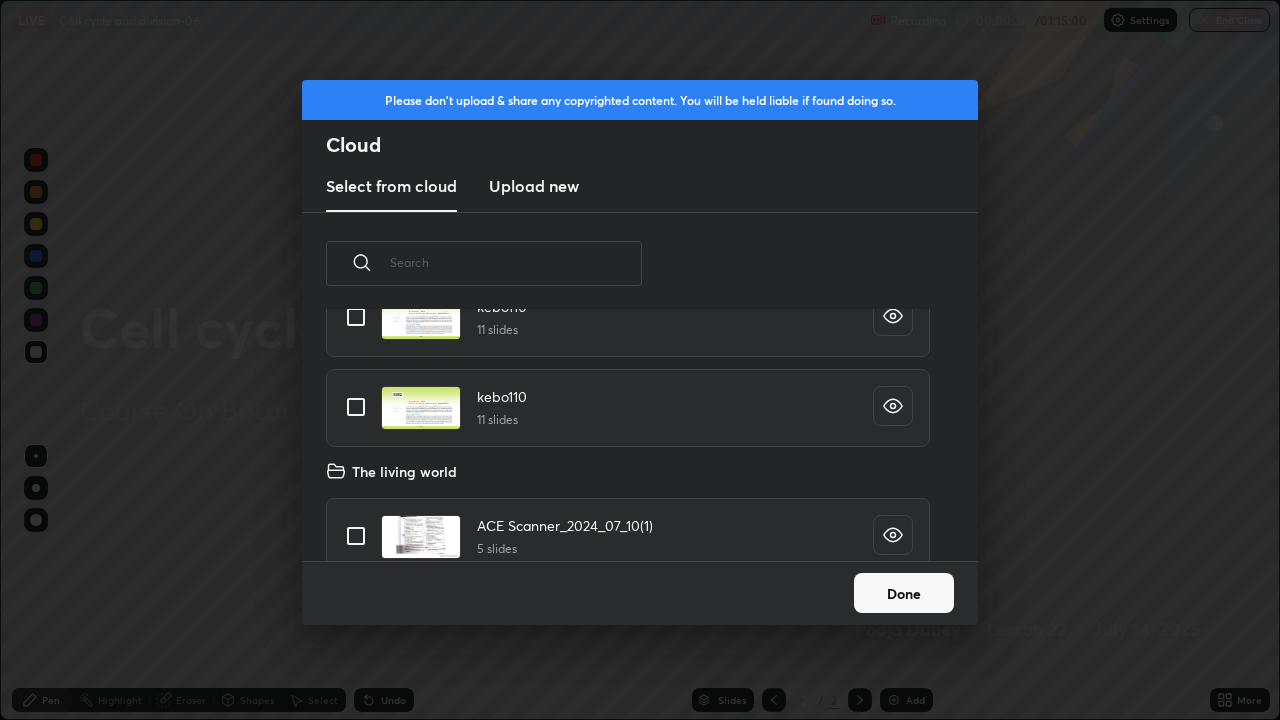 click at bounding box center [356, 407] 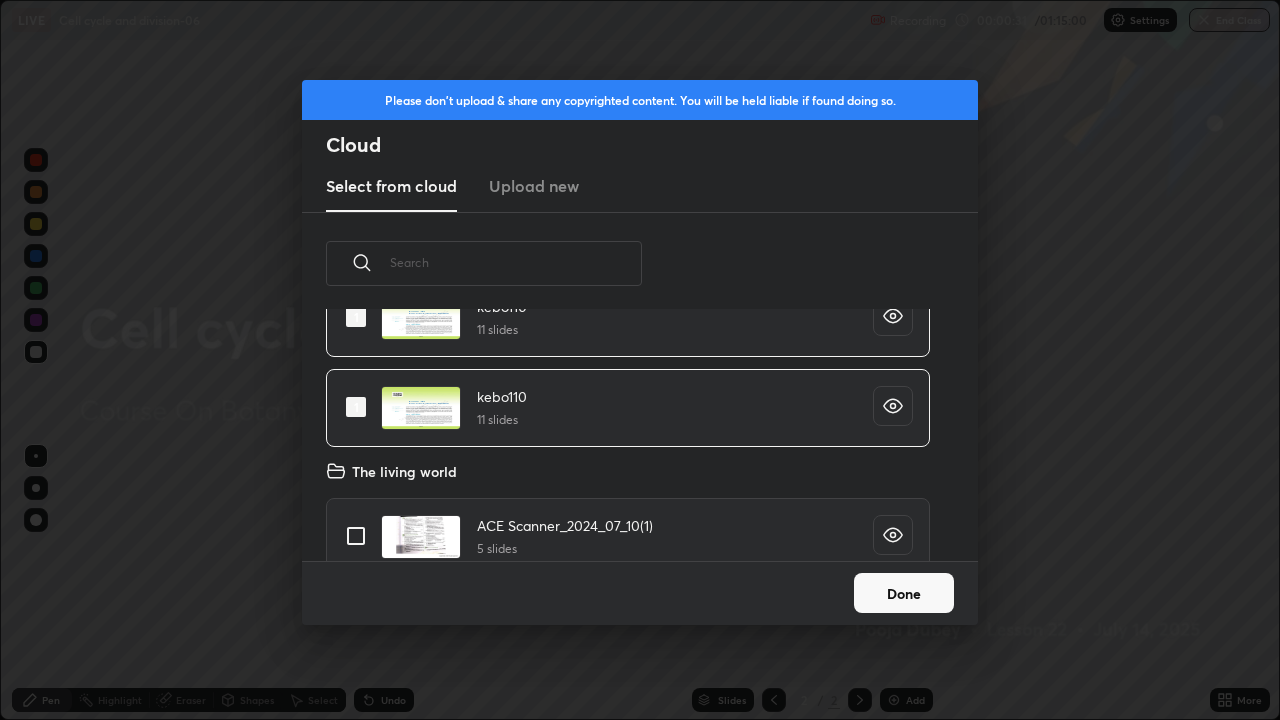 click on "Done" at bounding box center (904, 593) 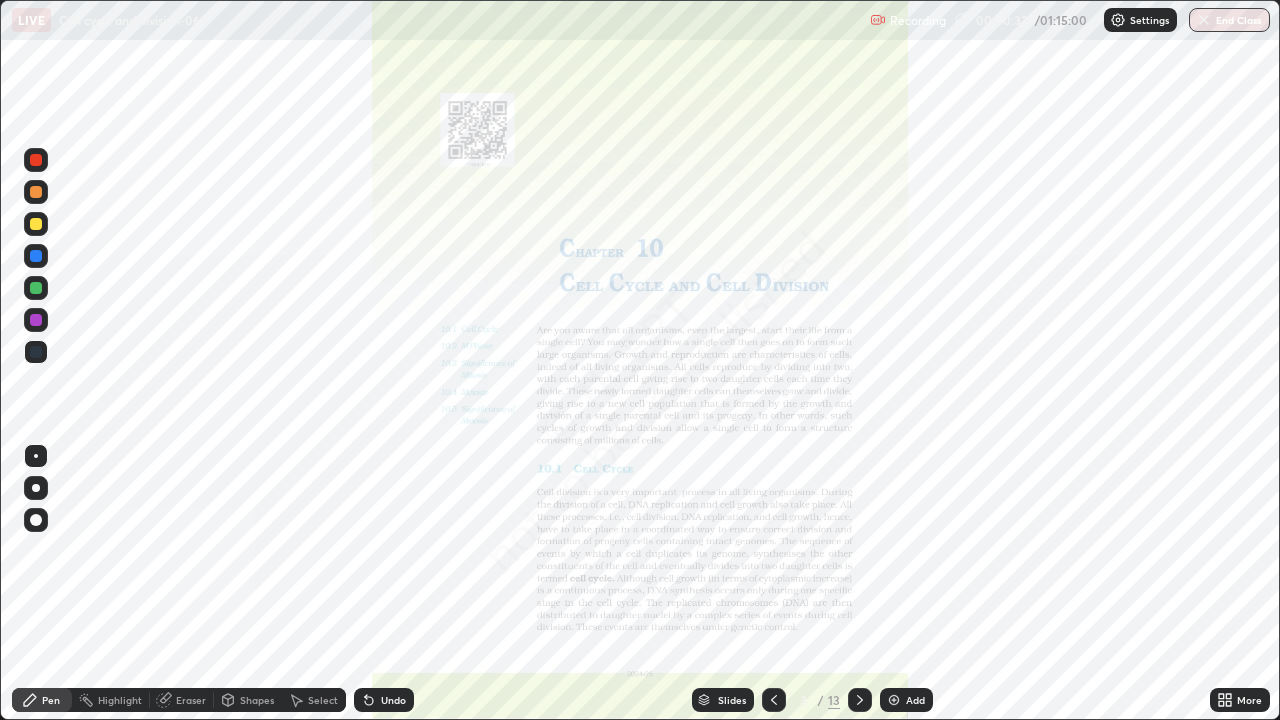 click on "Slides" at bounding box center (732, 700) 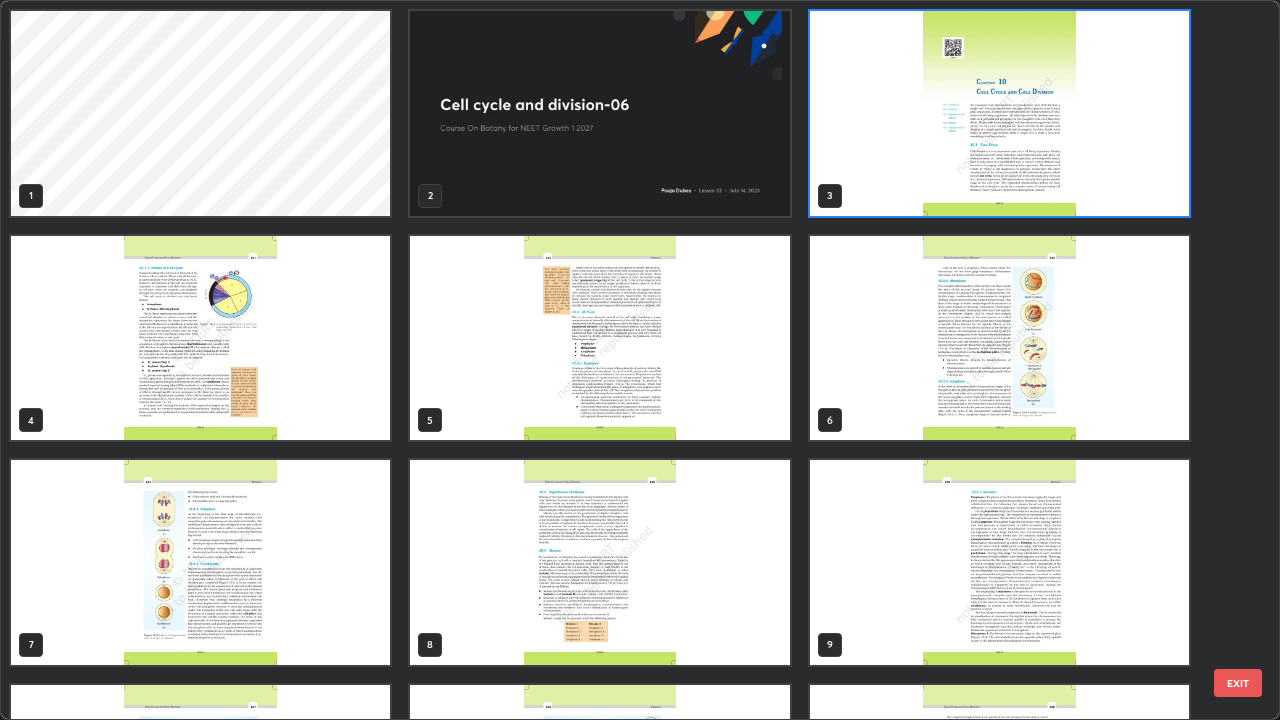 scroll, scrollTop: 7, scrollLeft: 11, axis: both 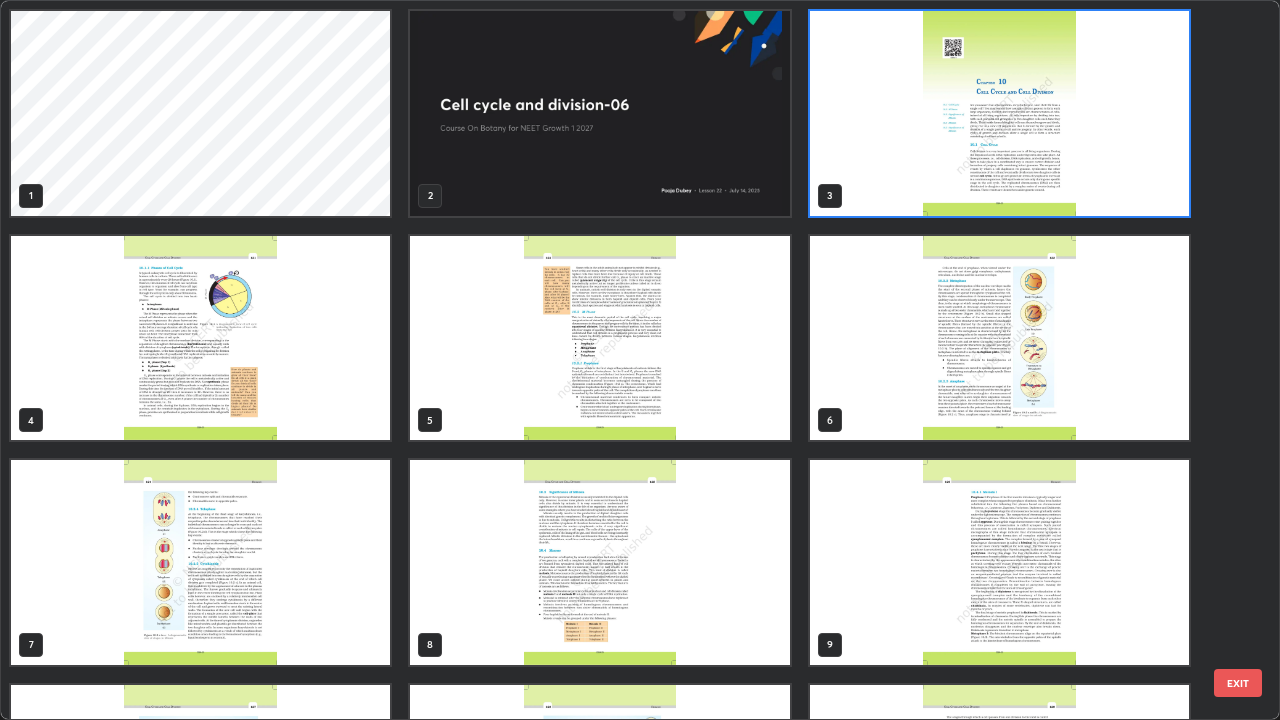 click at bounding box center (999, 113) 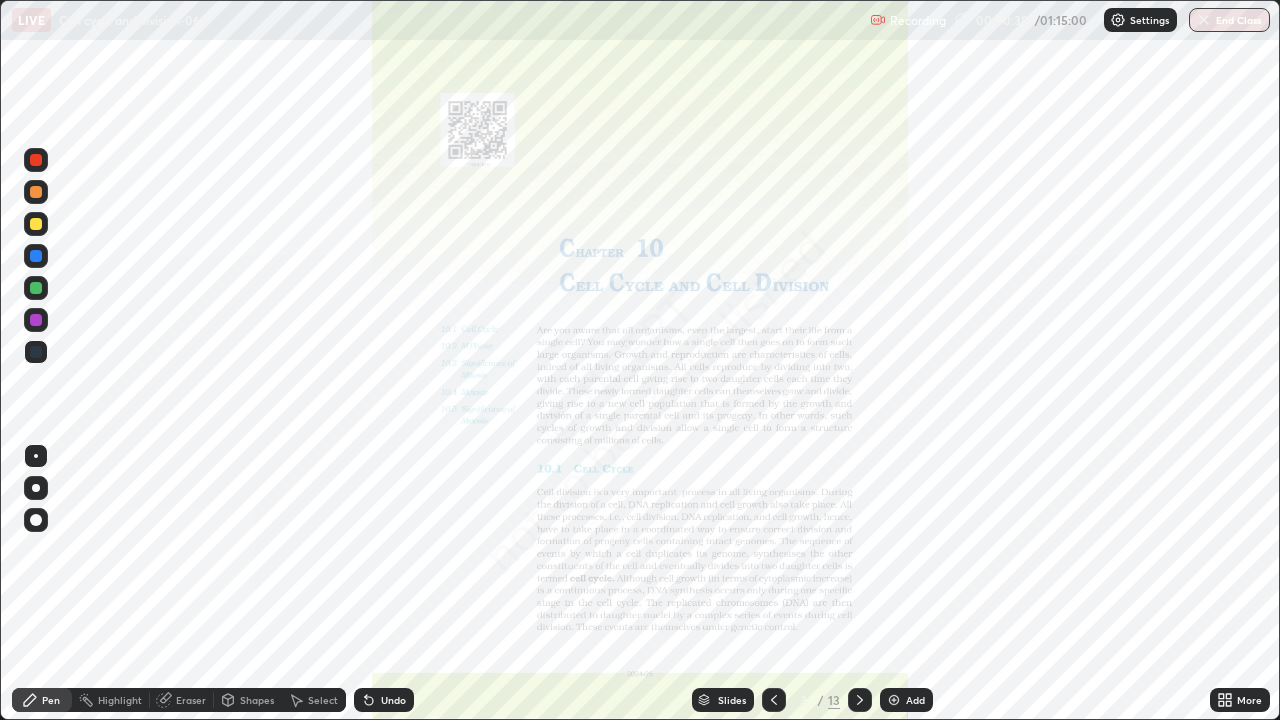 click at bounding box center (999, 113) 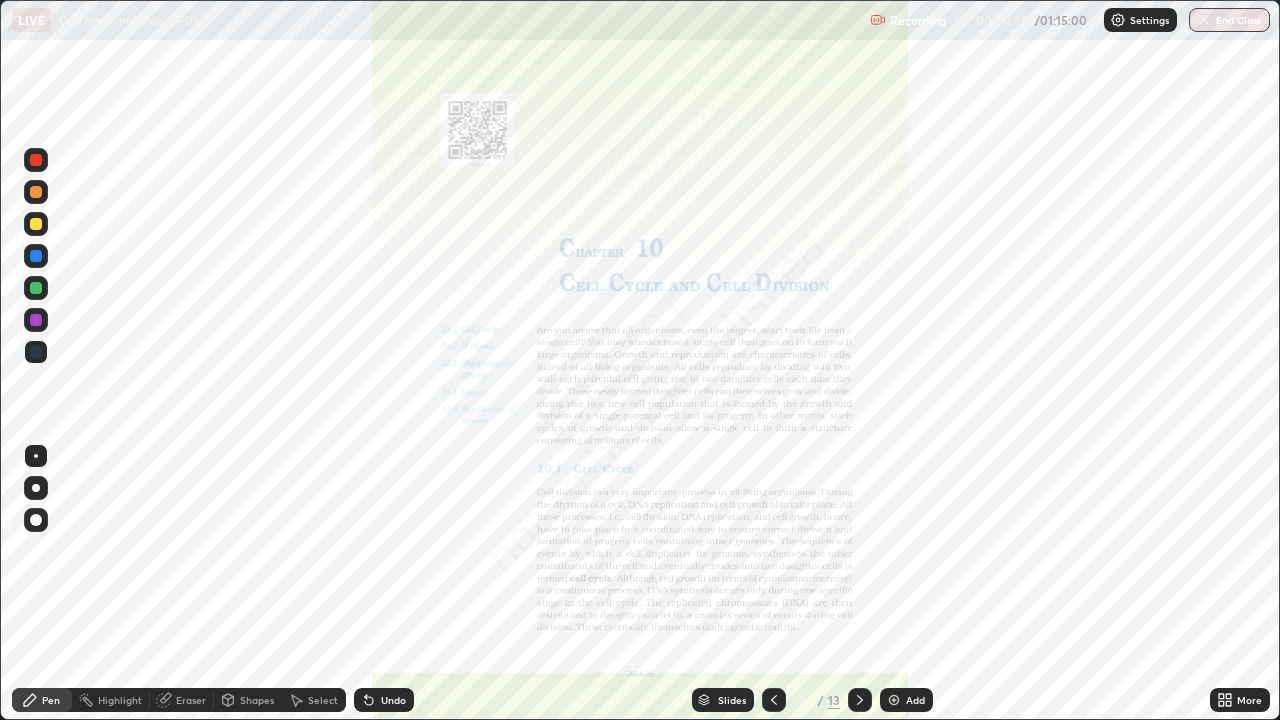 click at bounding box center (999, 113) 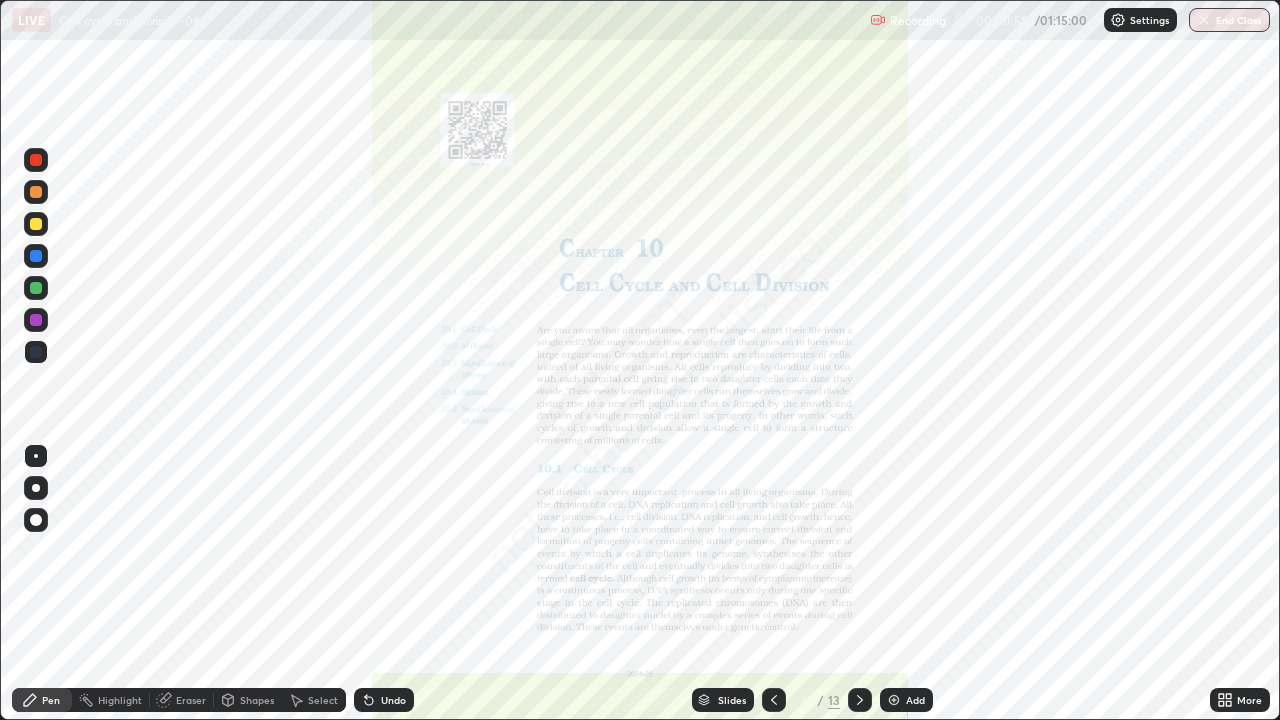 click 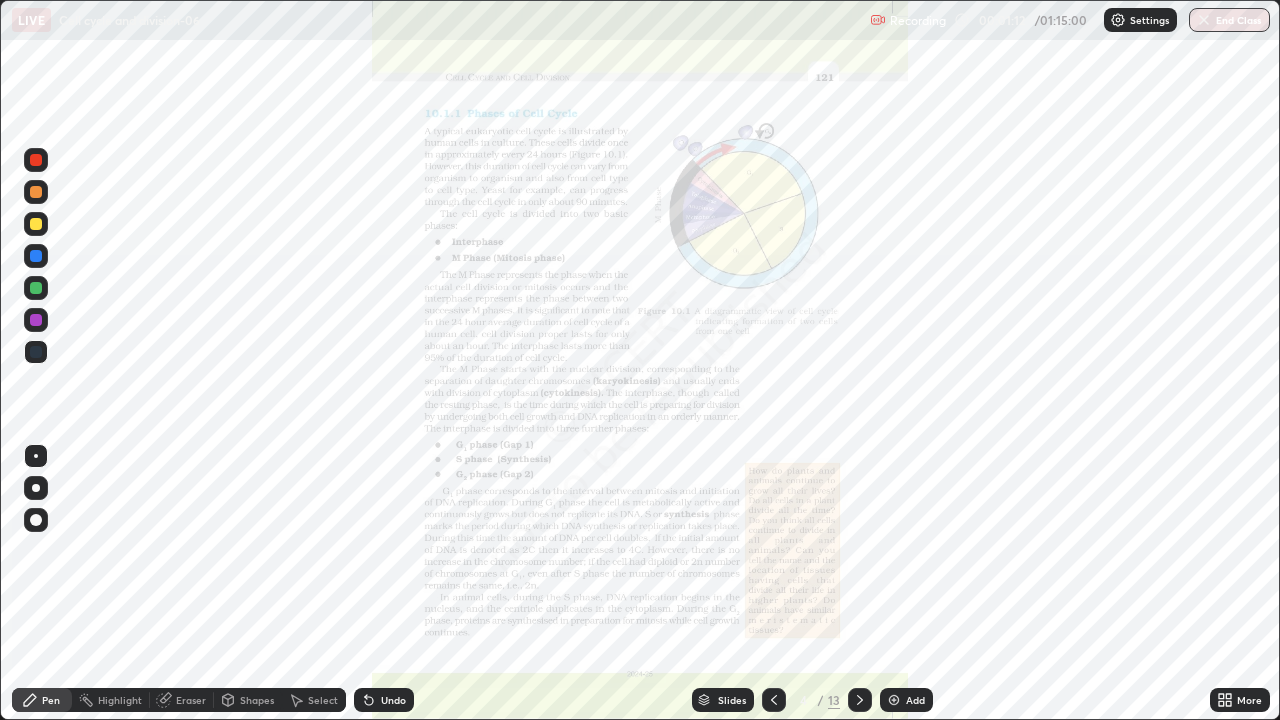 click at bounding box center [860, 700] 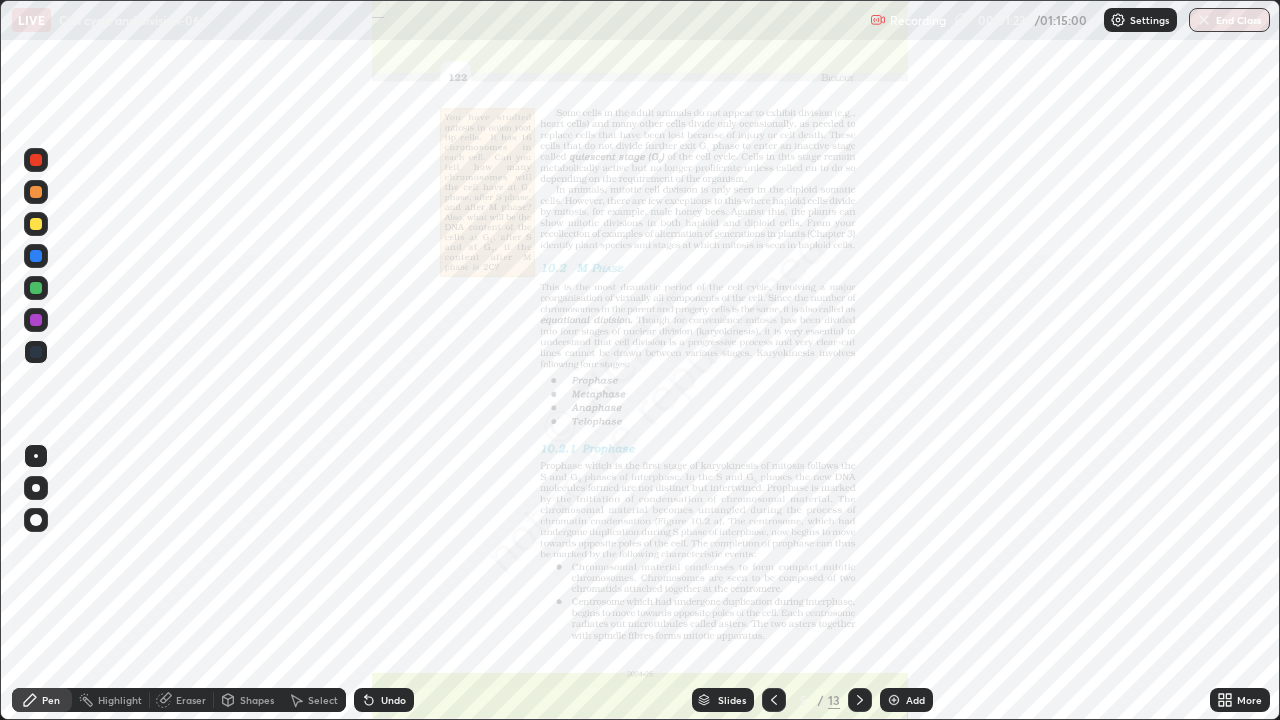 click 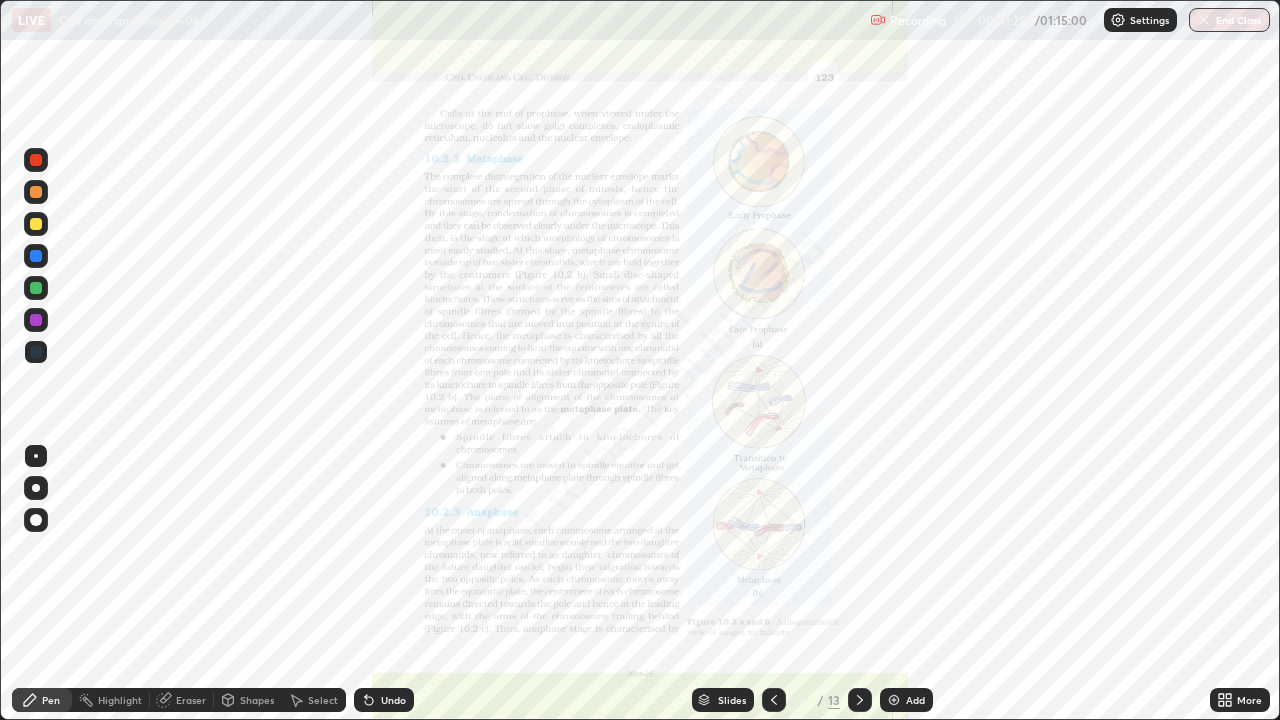 click 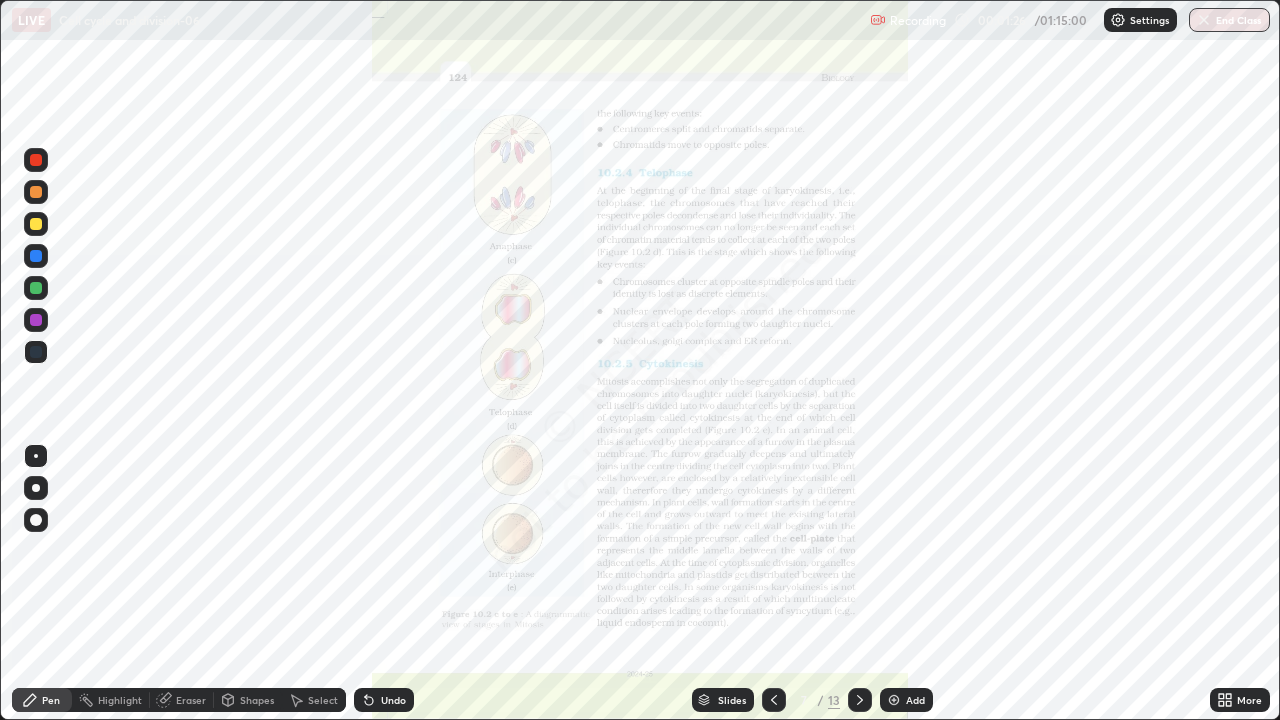 click 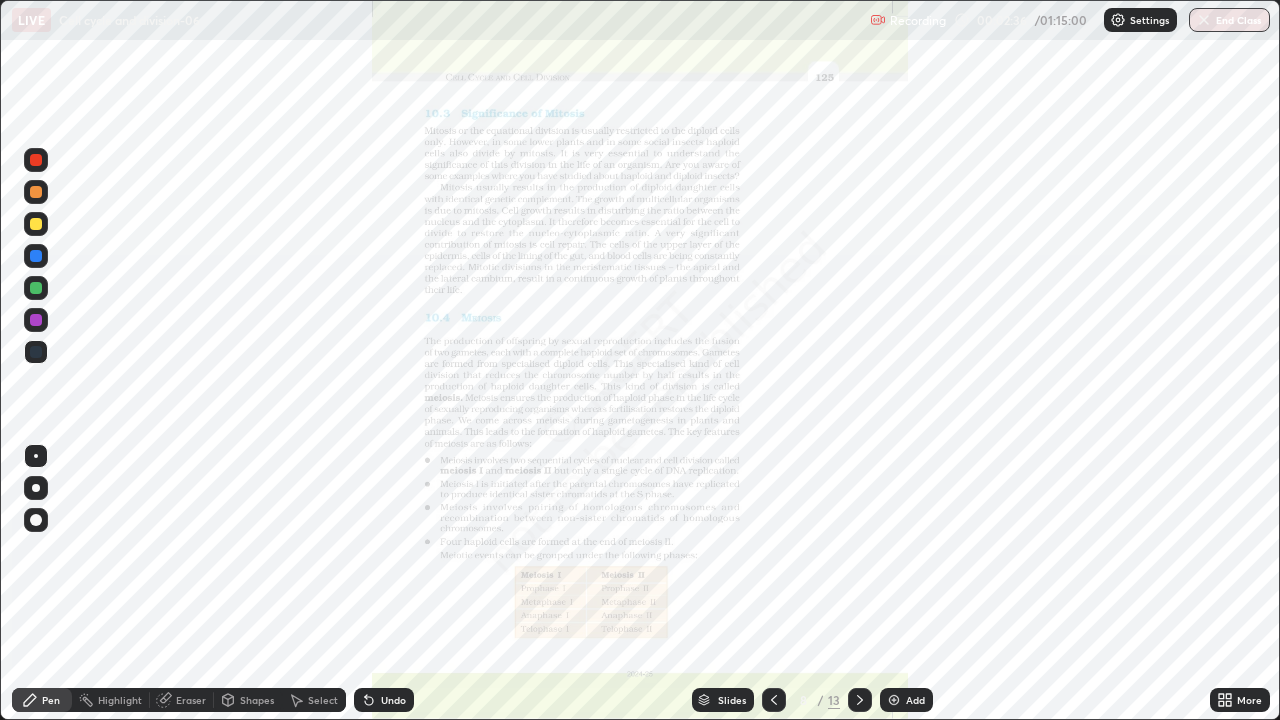 click 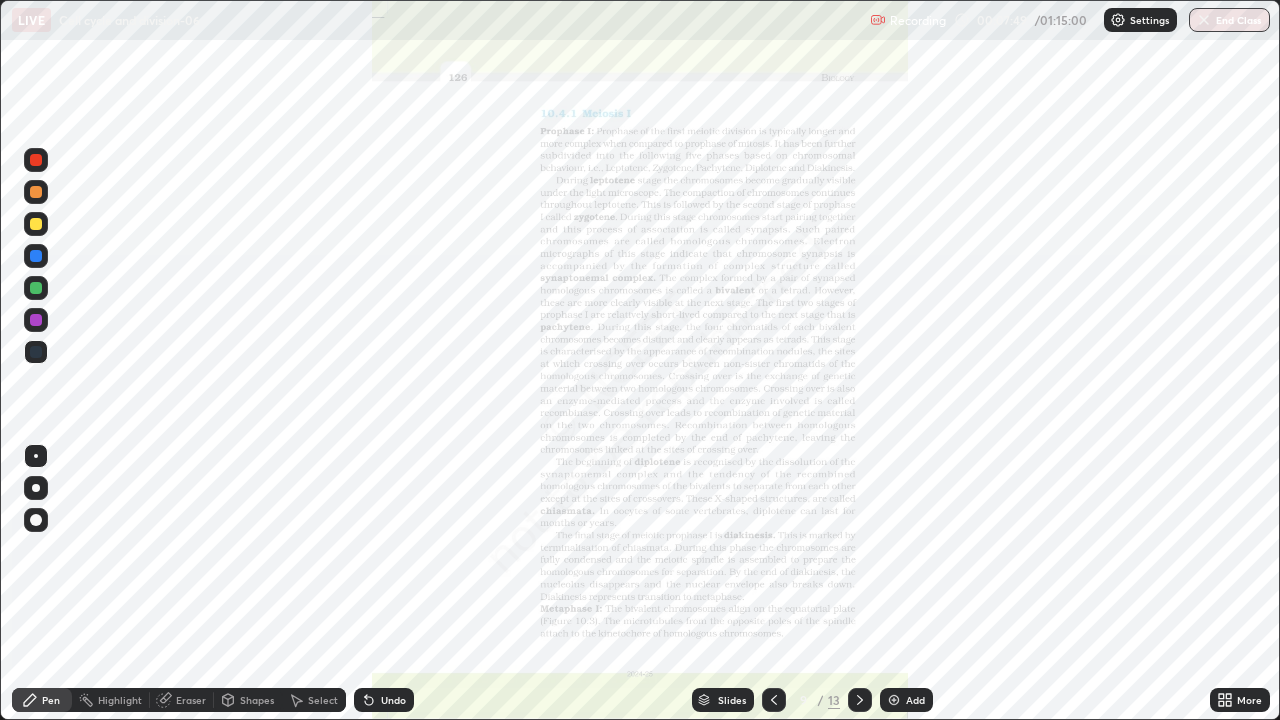 click on "Pen Highlight Eraser Shapes Select Undo Slides 9 / 13 Add More" at bounding box center (640, 700) 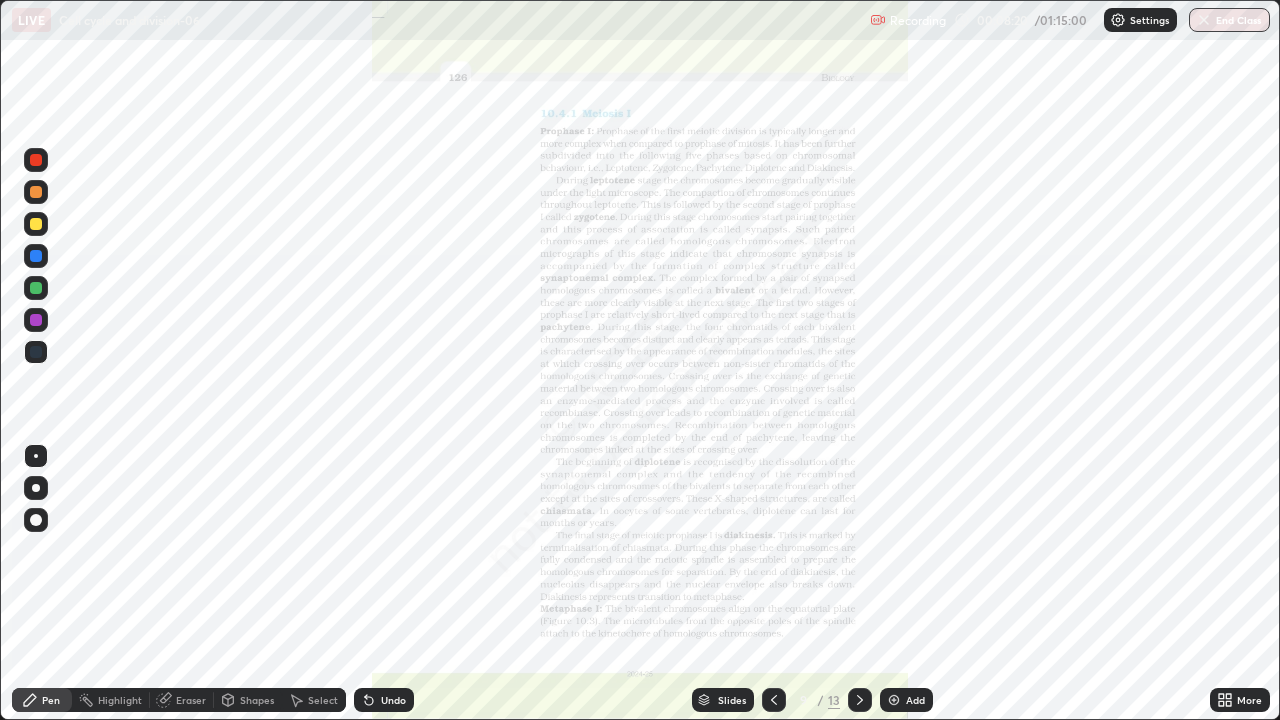 click on "Slides" at bounding box center (732, 700) 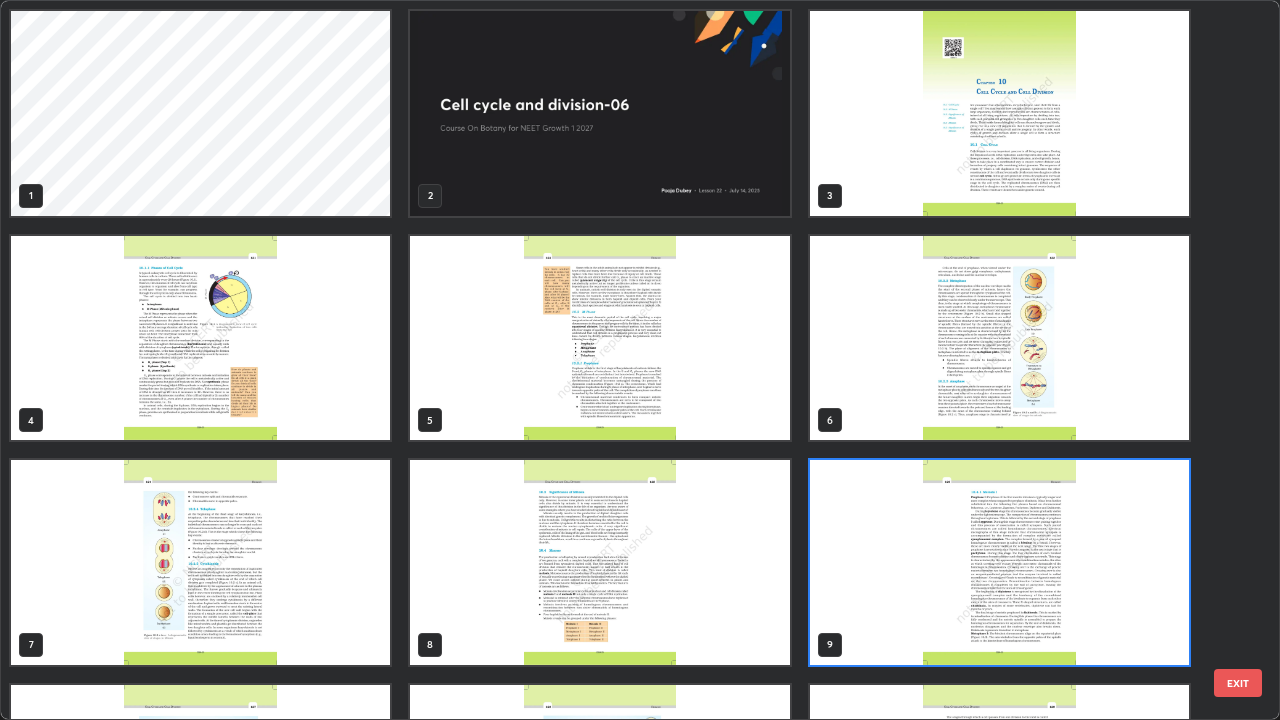 scroll, scrollTop: 7, scrollLeft: 11, axis: both 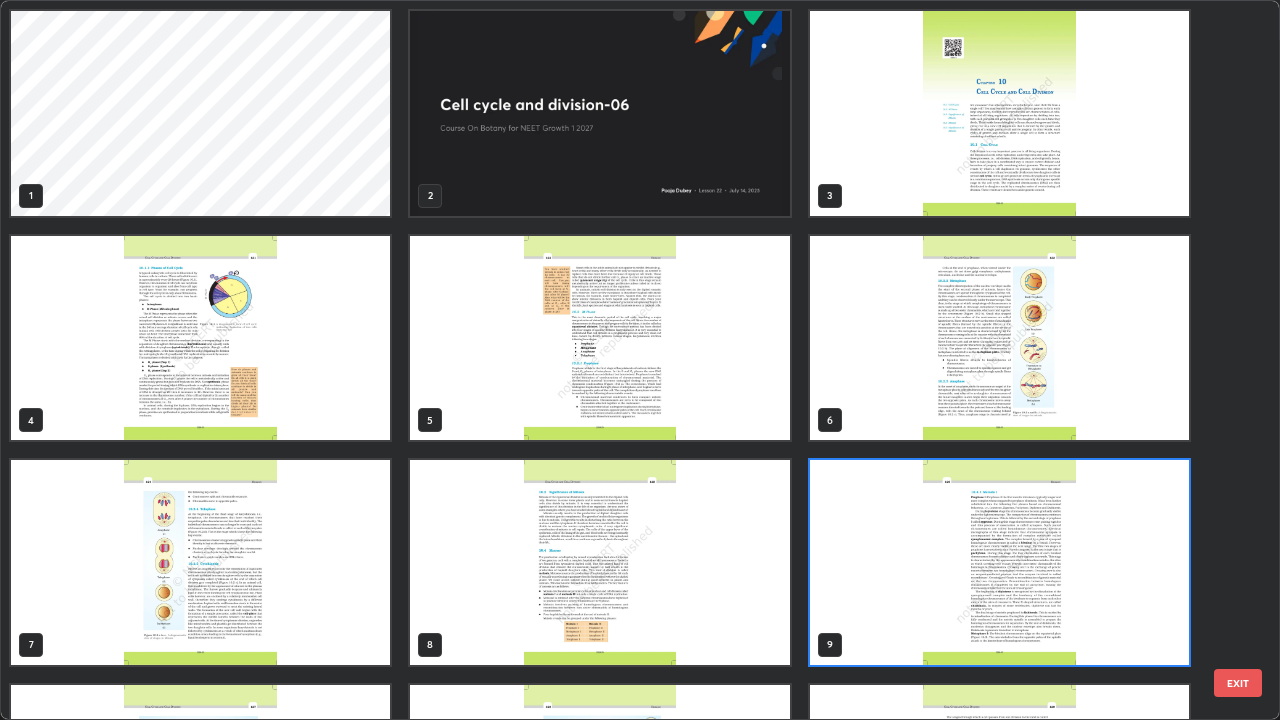 click at bounding box center [599, 113] 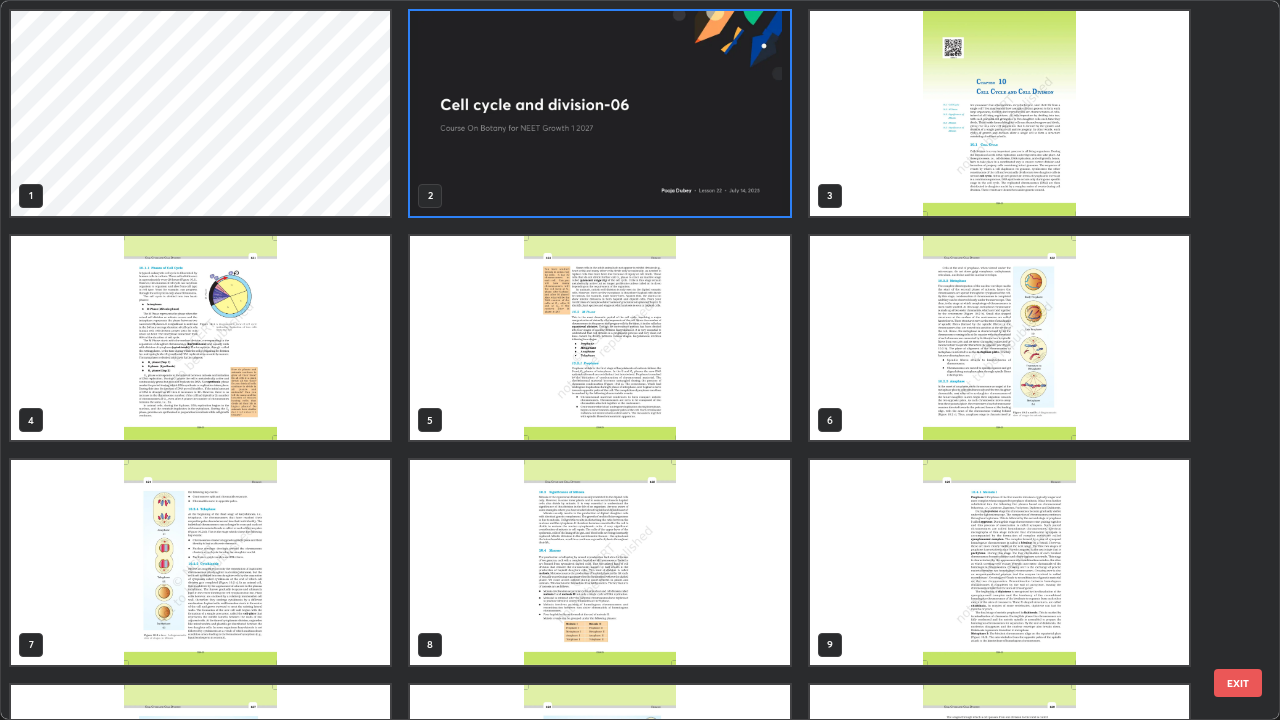 click at bounding box center (599, 113) 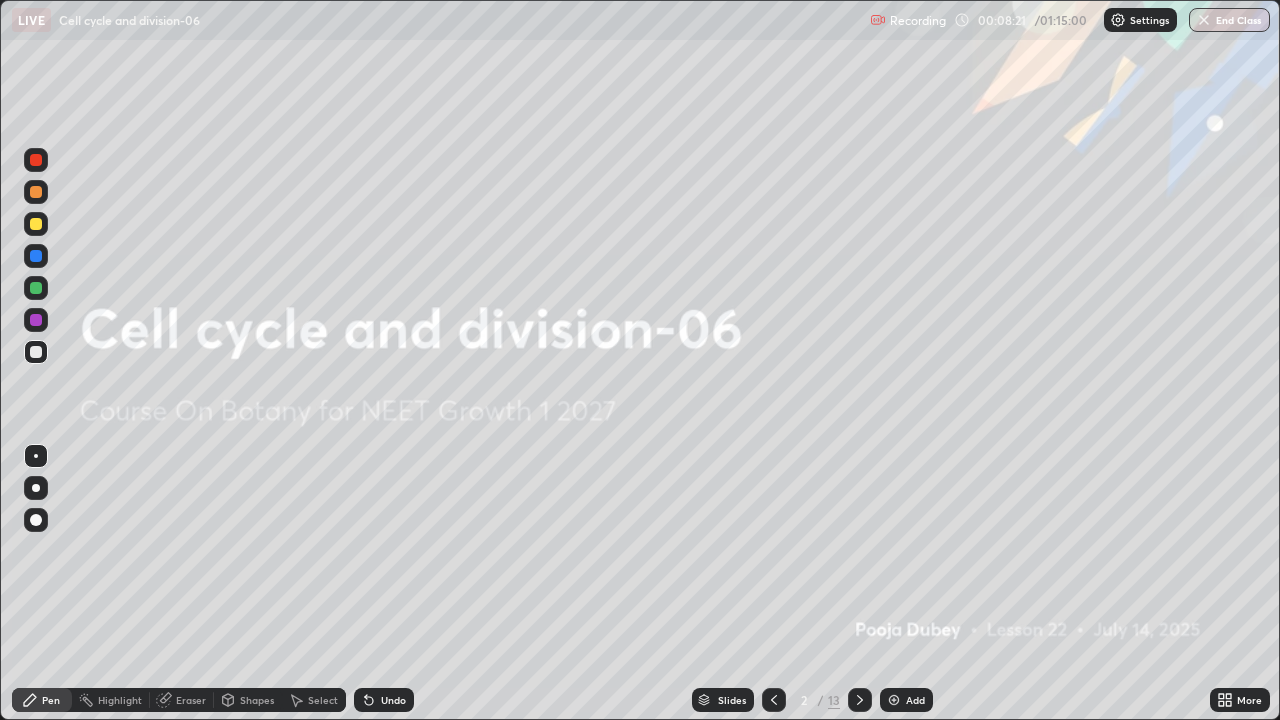 click at bounding box center (599, 113) 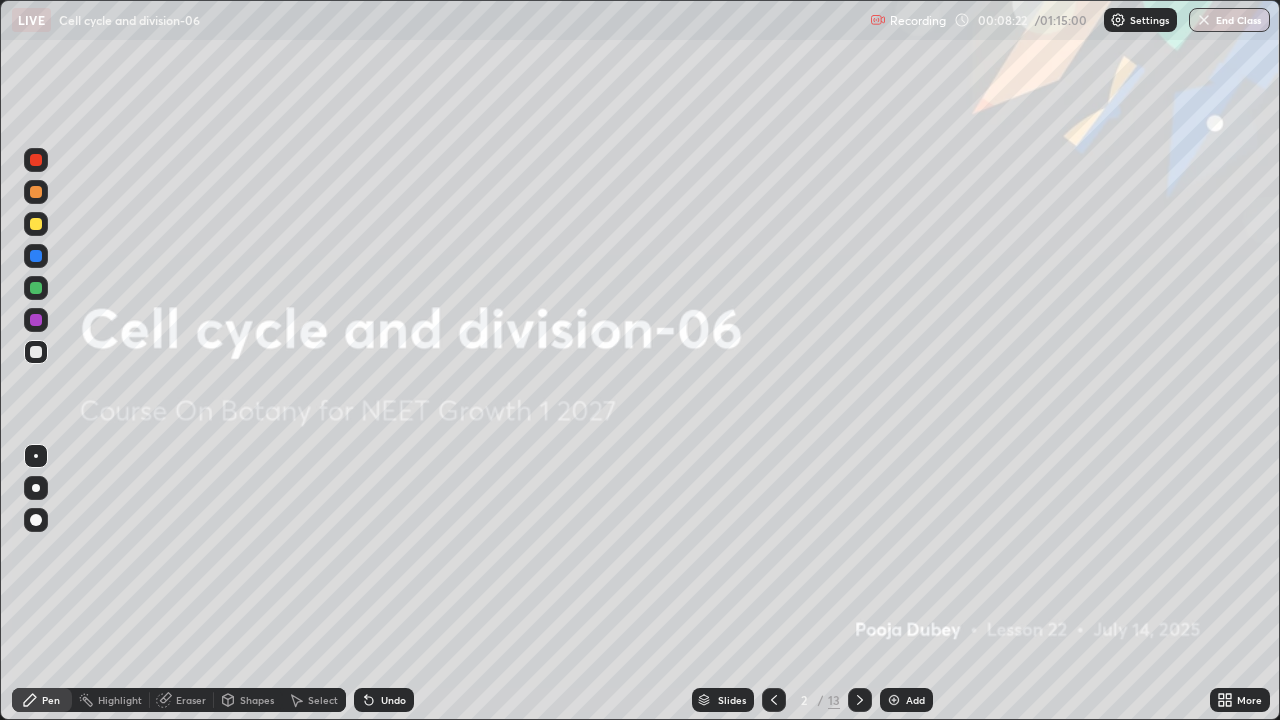 click at bounding box center (894, 700) 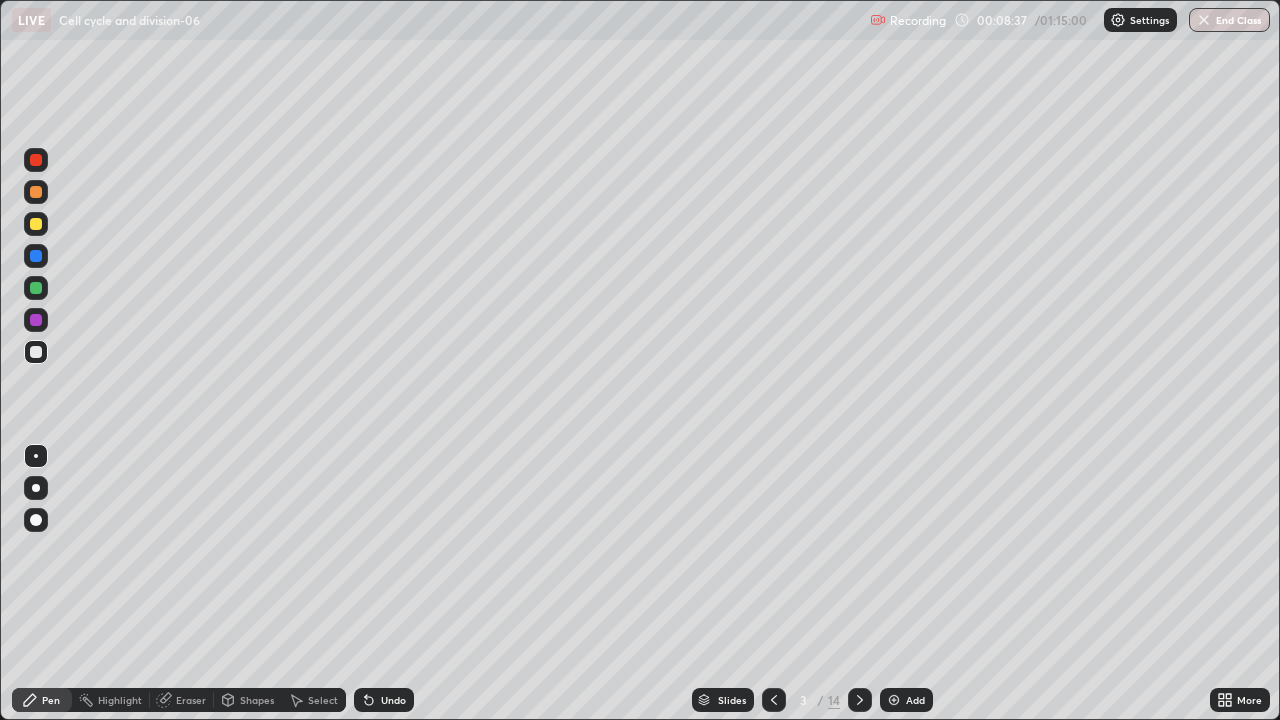 click on "Undo" at bounding box center (393, 700) 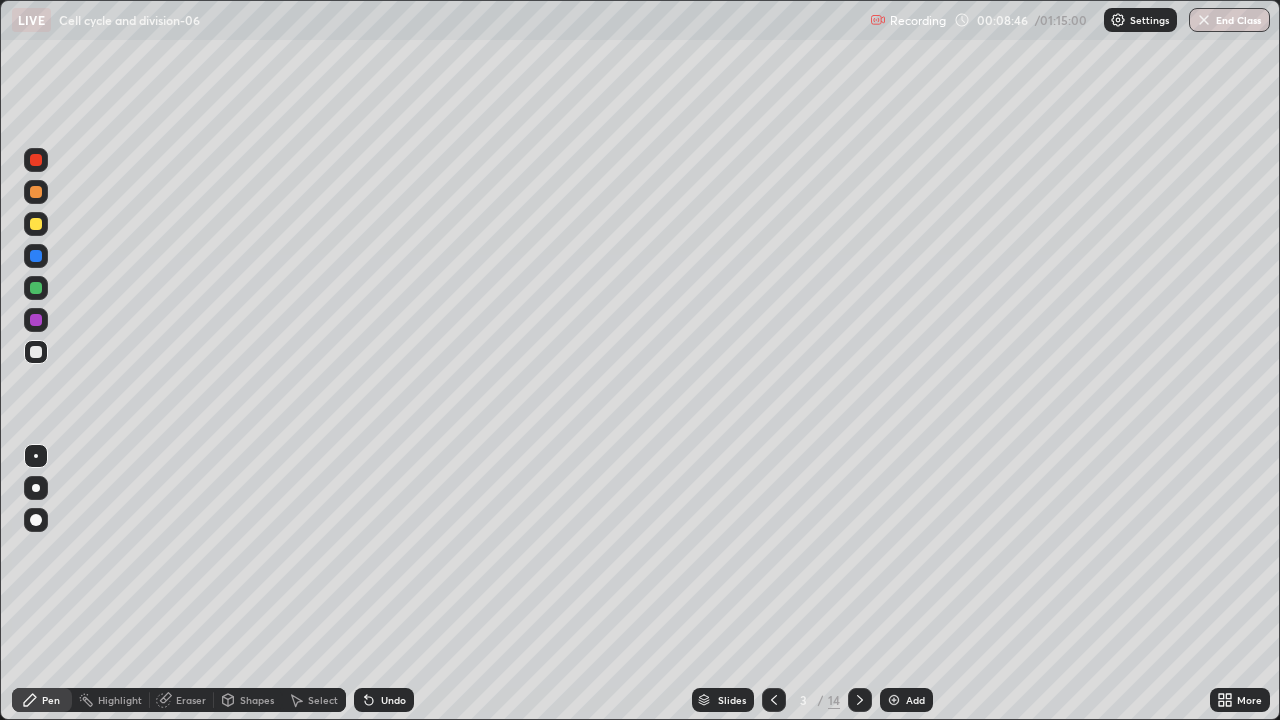click on "Undo" at bounding box center [384, 700] 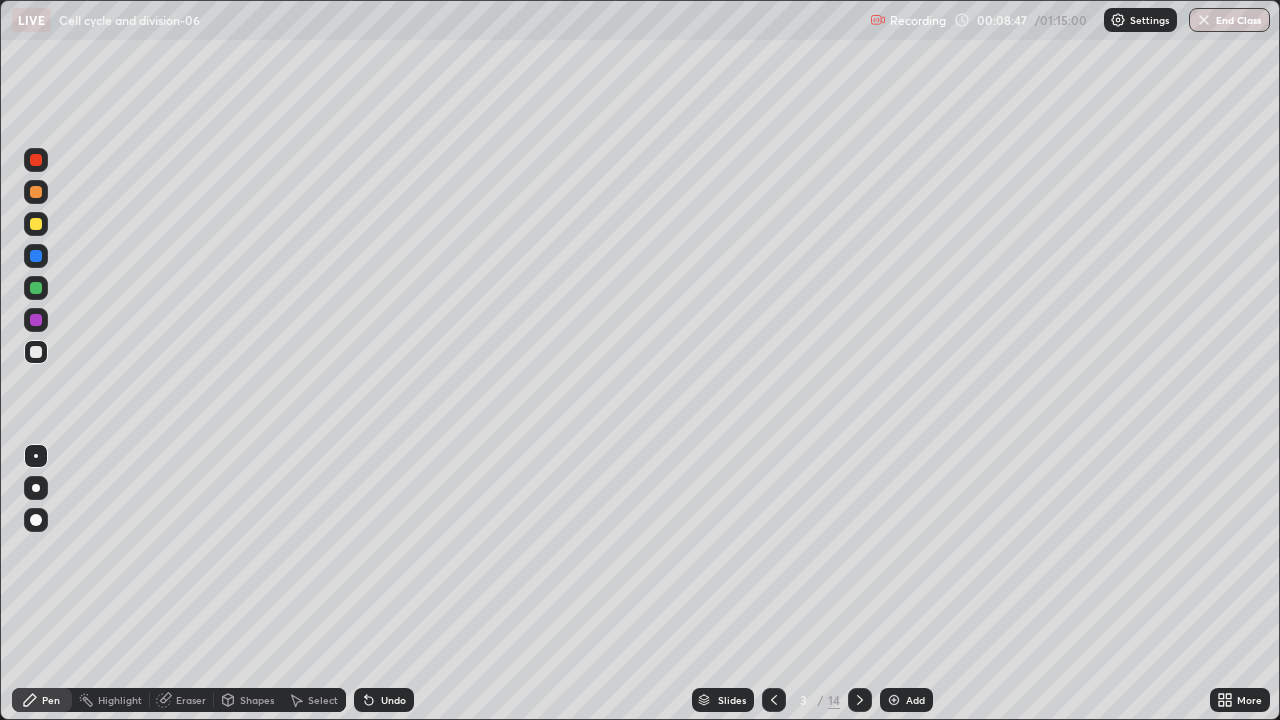 click on "Undo" at bounding box center (384, 700) 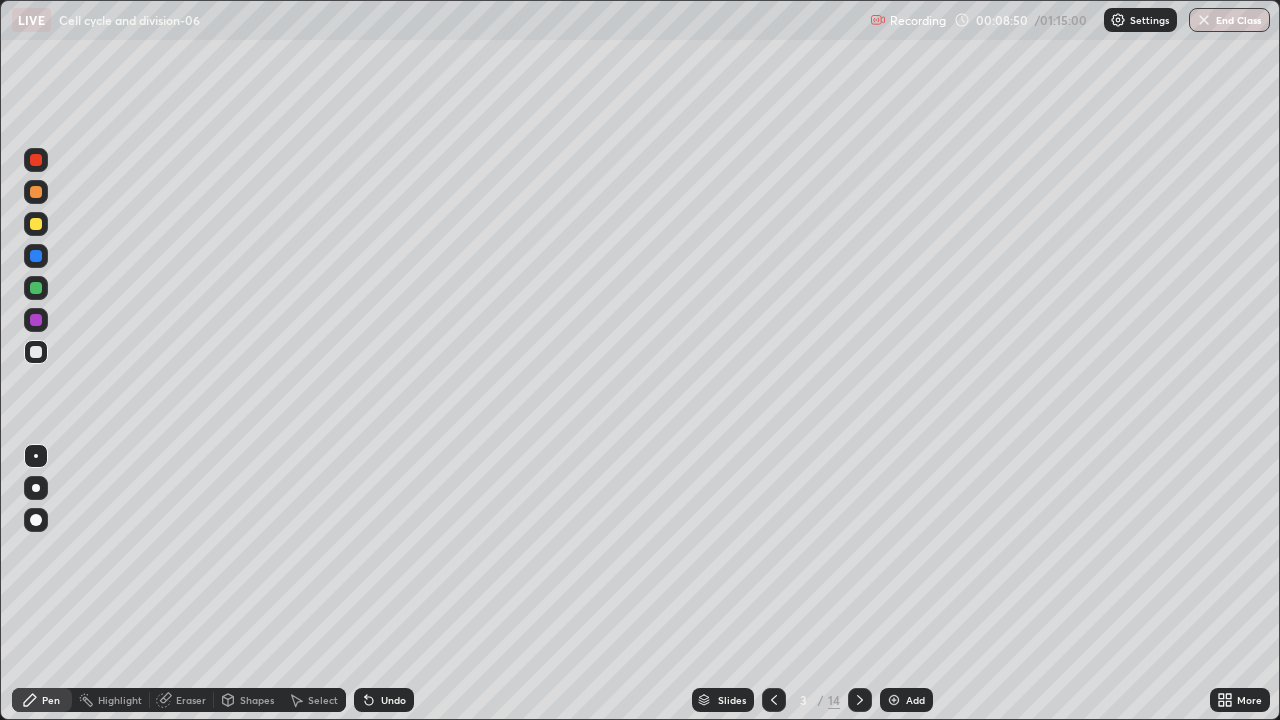 click on "Shapes" at bounding box center [257, 700] 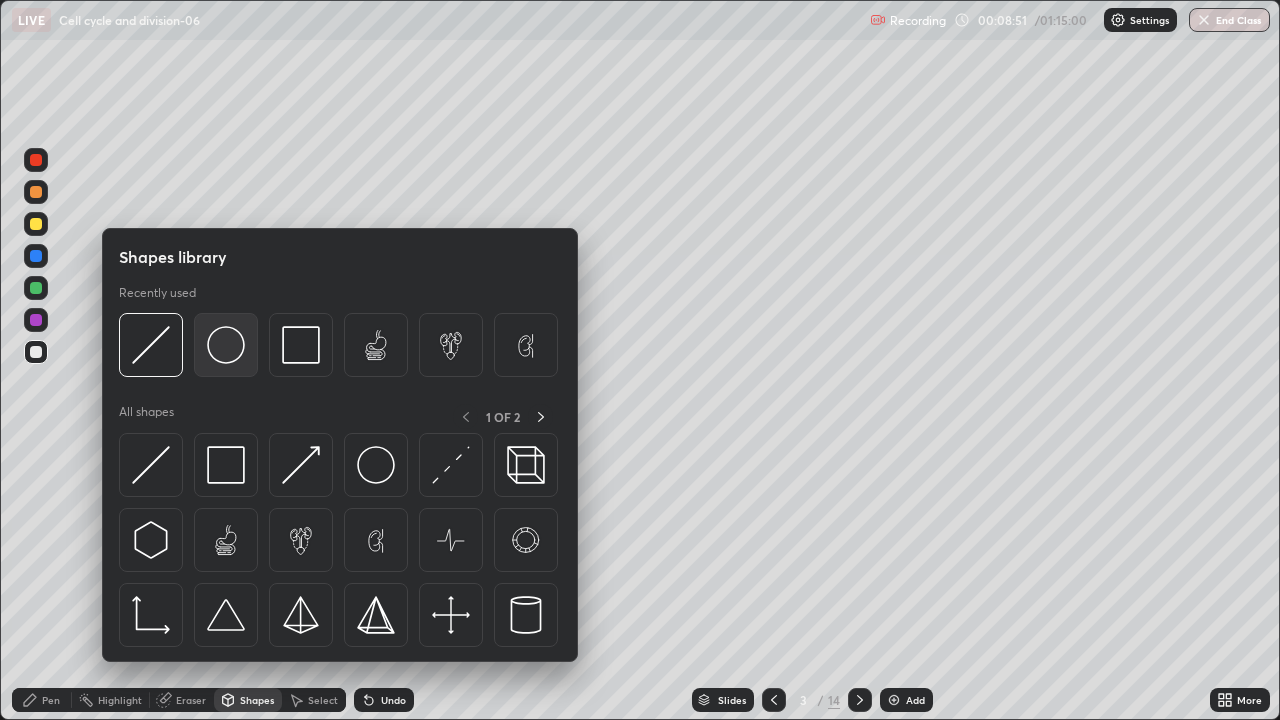 click at bounding box center [226, 345] 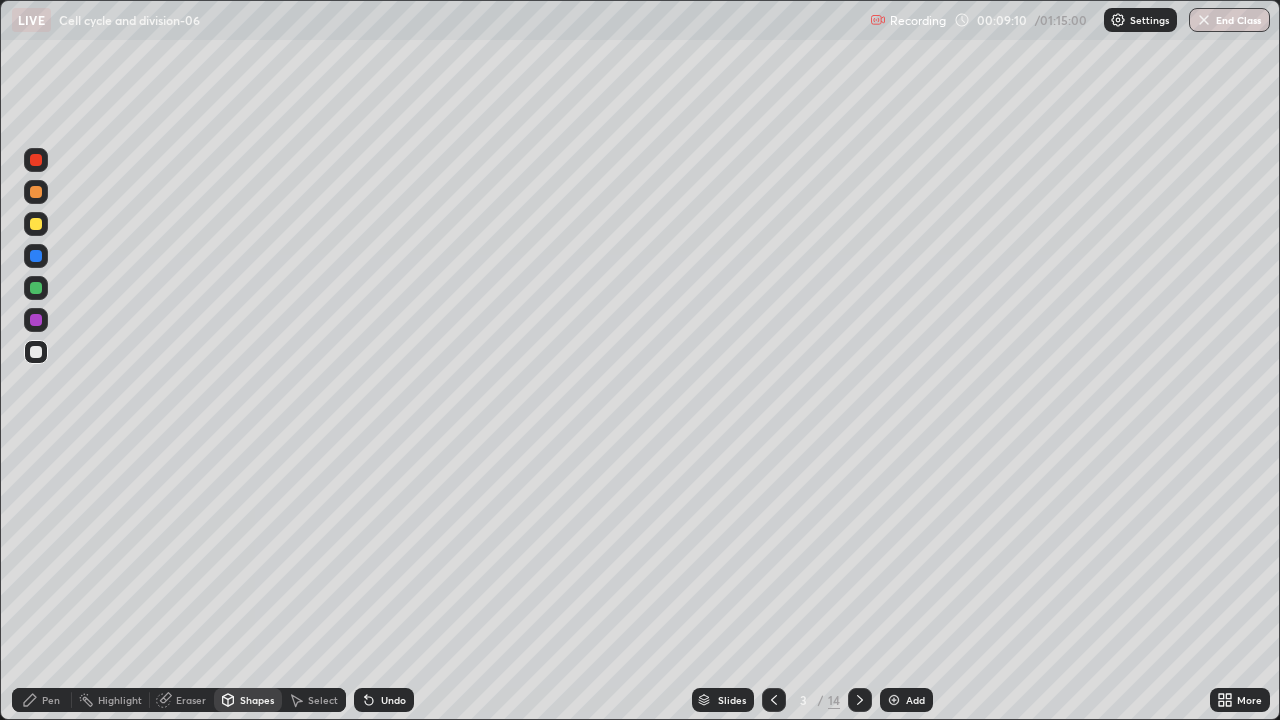 click on "Pen" at bounding box center (42, 700) 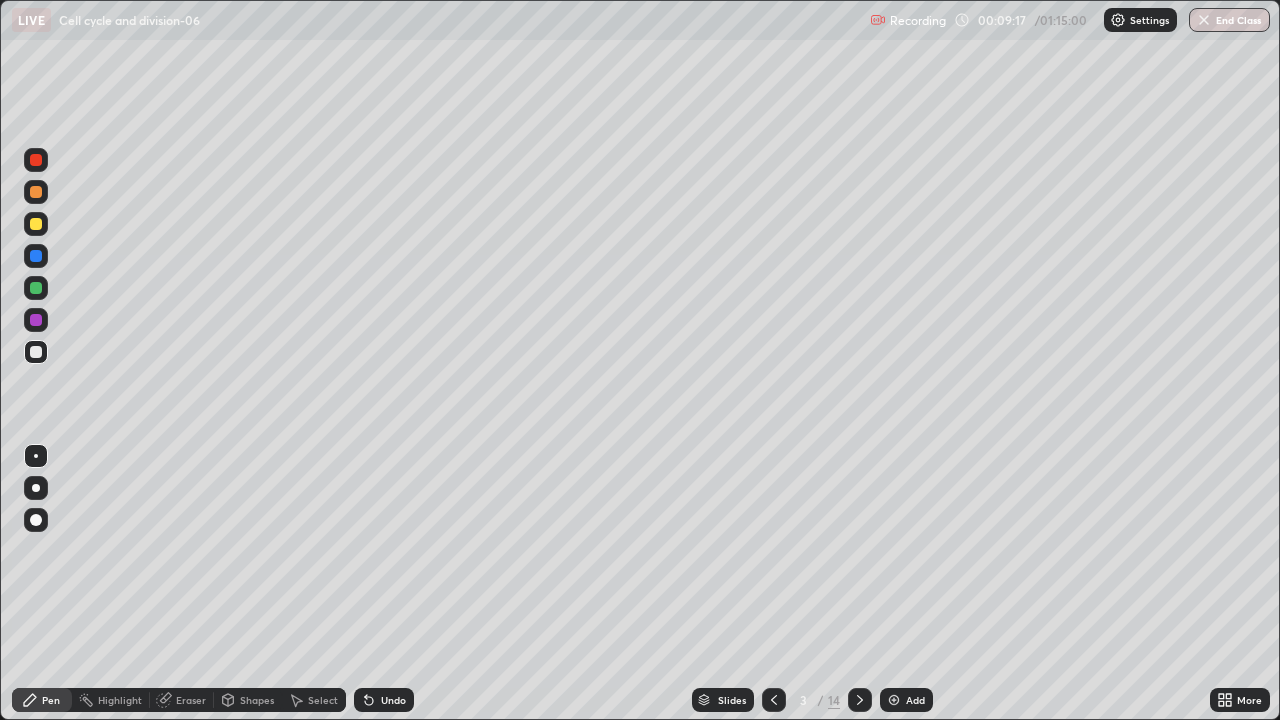 click on "Shapes" at bounding box center [257, 700] 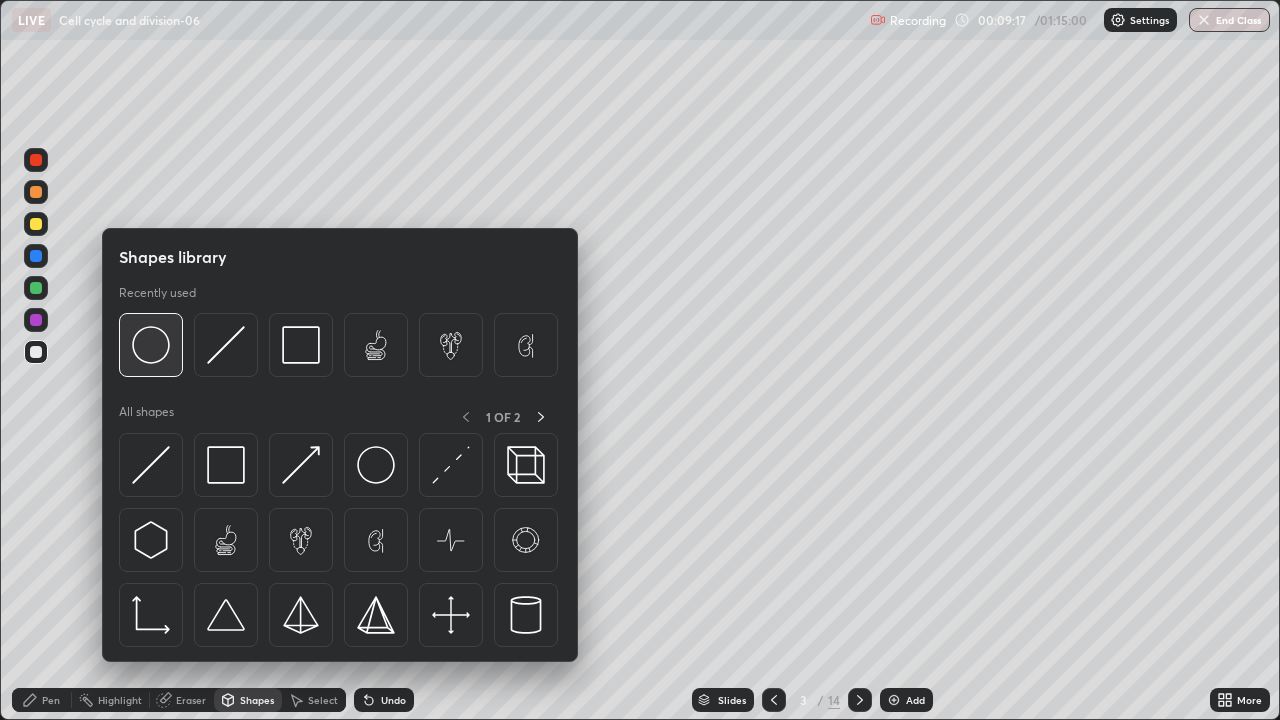 click at bounding box center [151, 345] 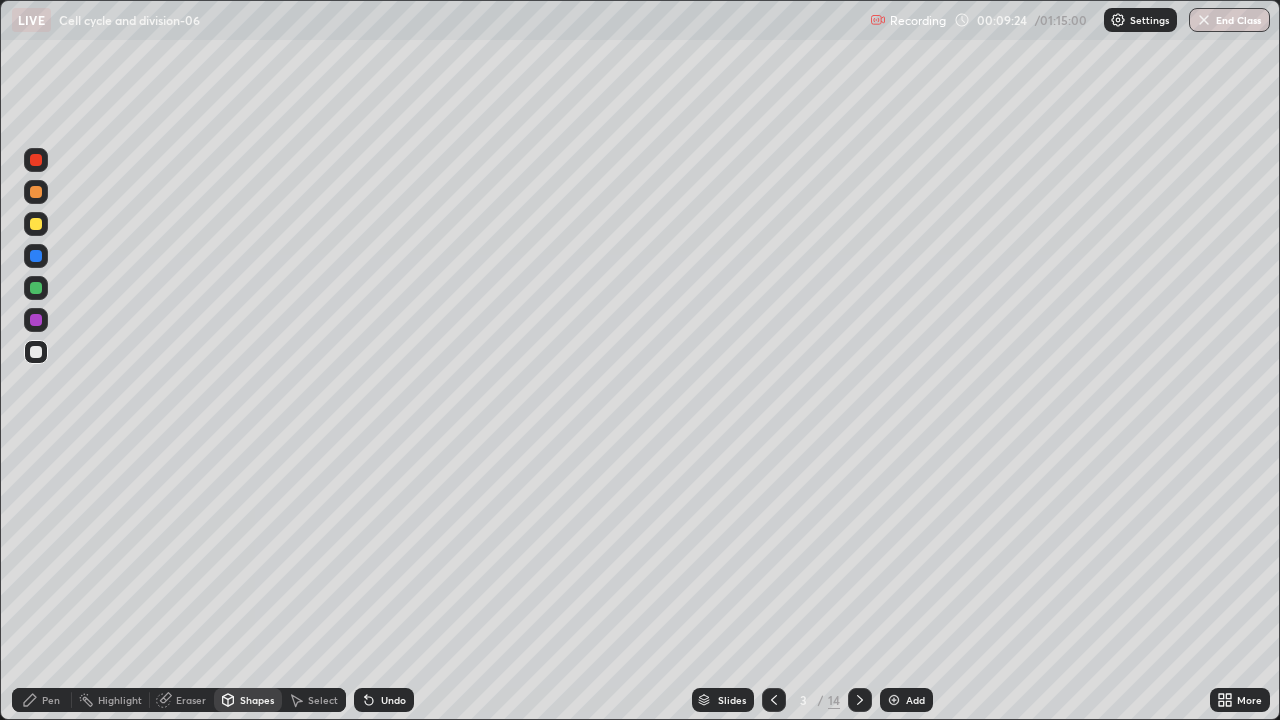 click on "Pen" at bounding box center (42, 700) 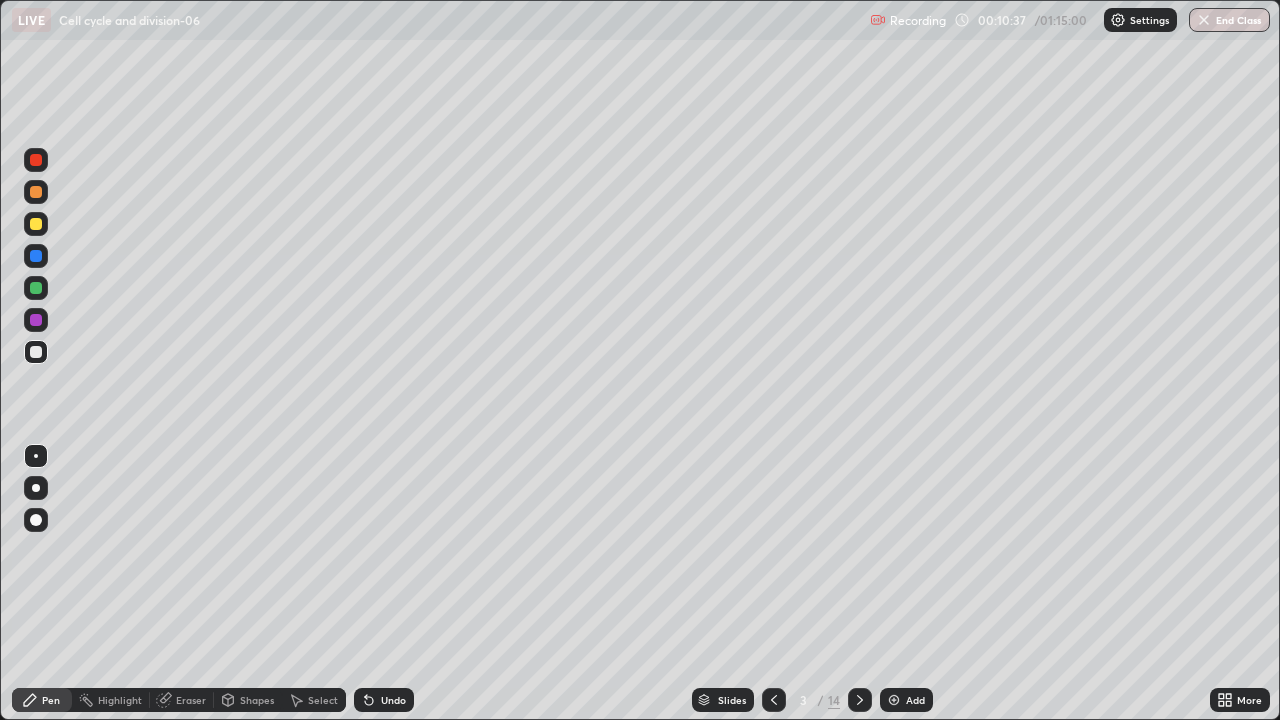 click at bounding box center [36, 288] 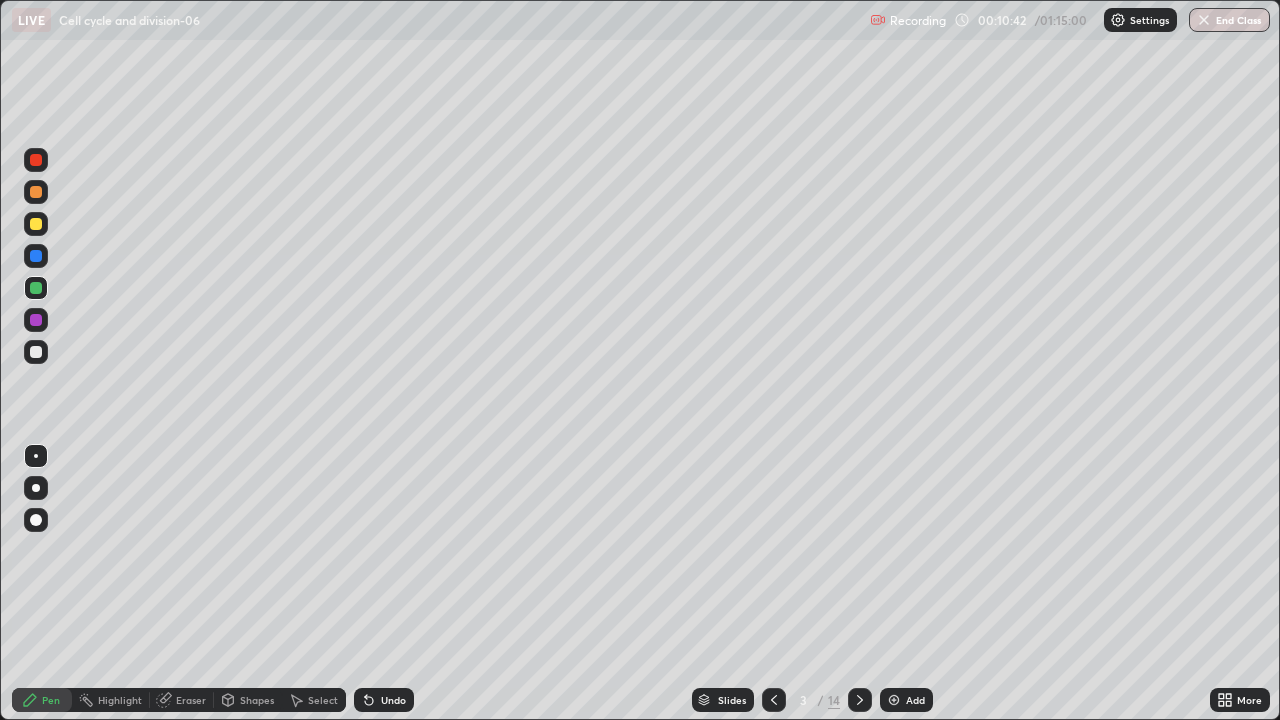 click at bounding box center [36, 320] 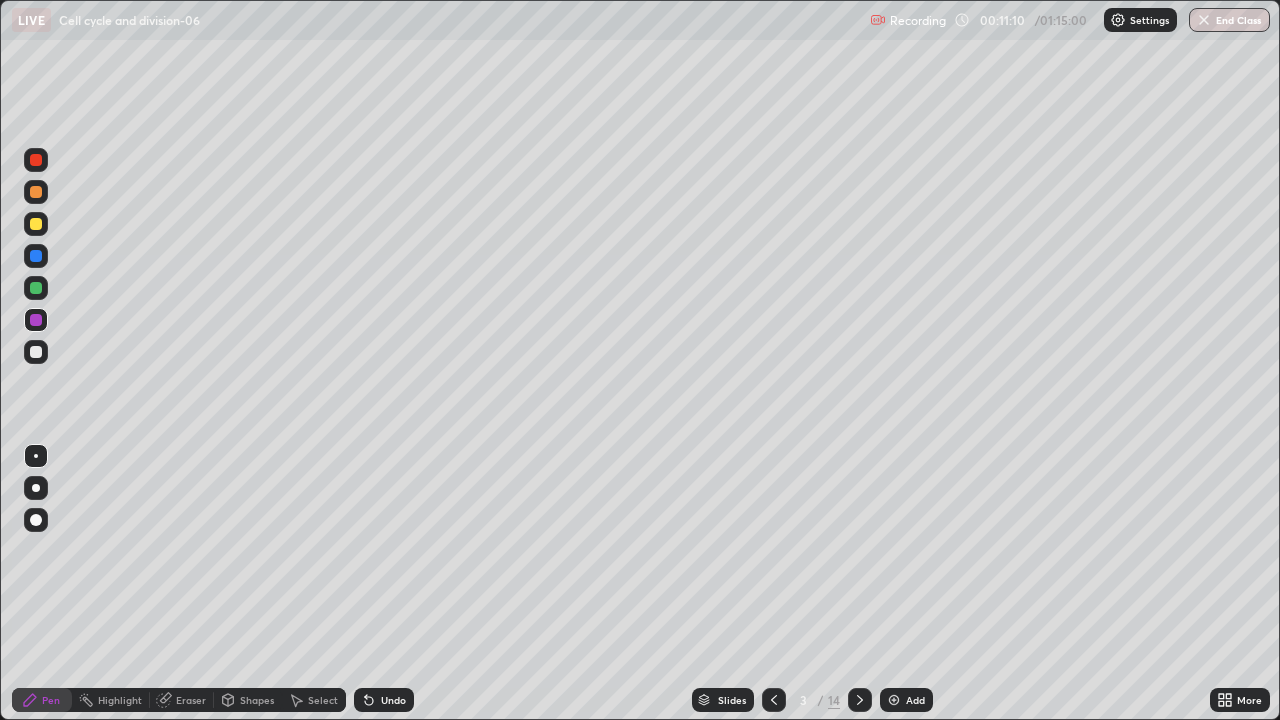 click at bounding box center (36, 288) 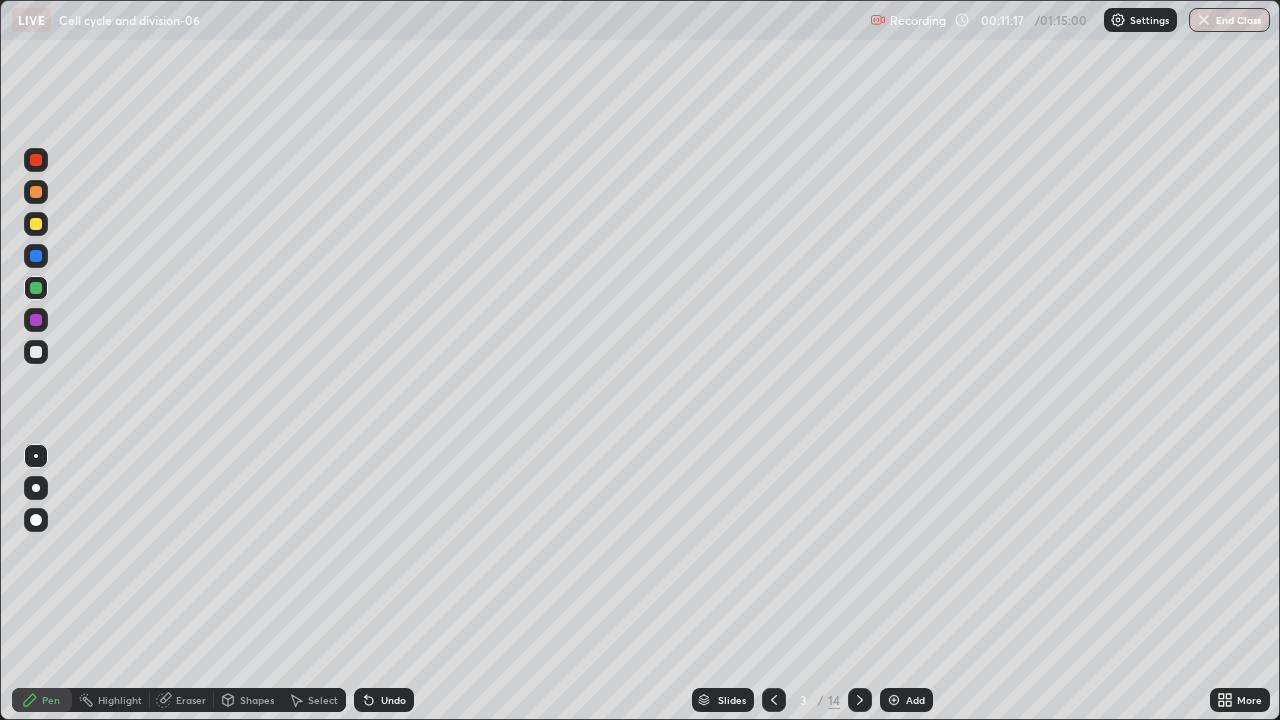 click at bounding box center [36, 320] 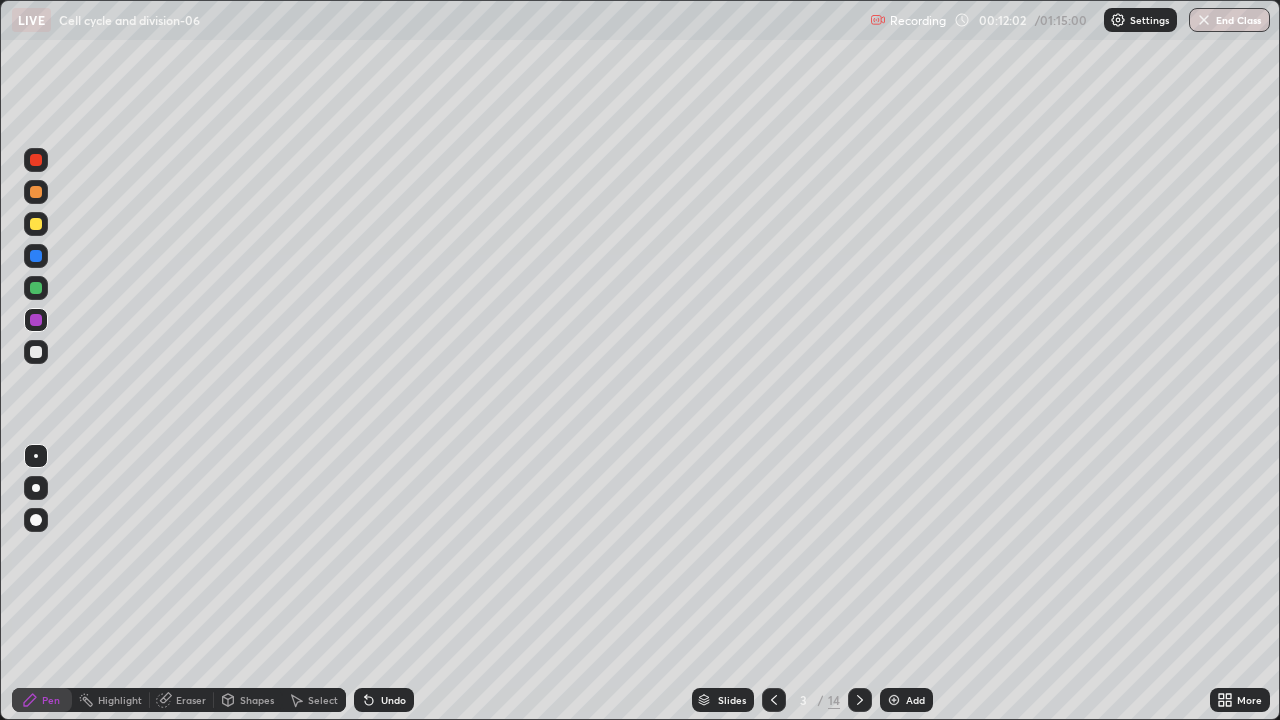 click at bounding box center [36, 352] 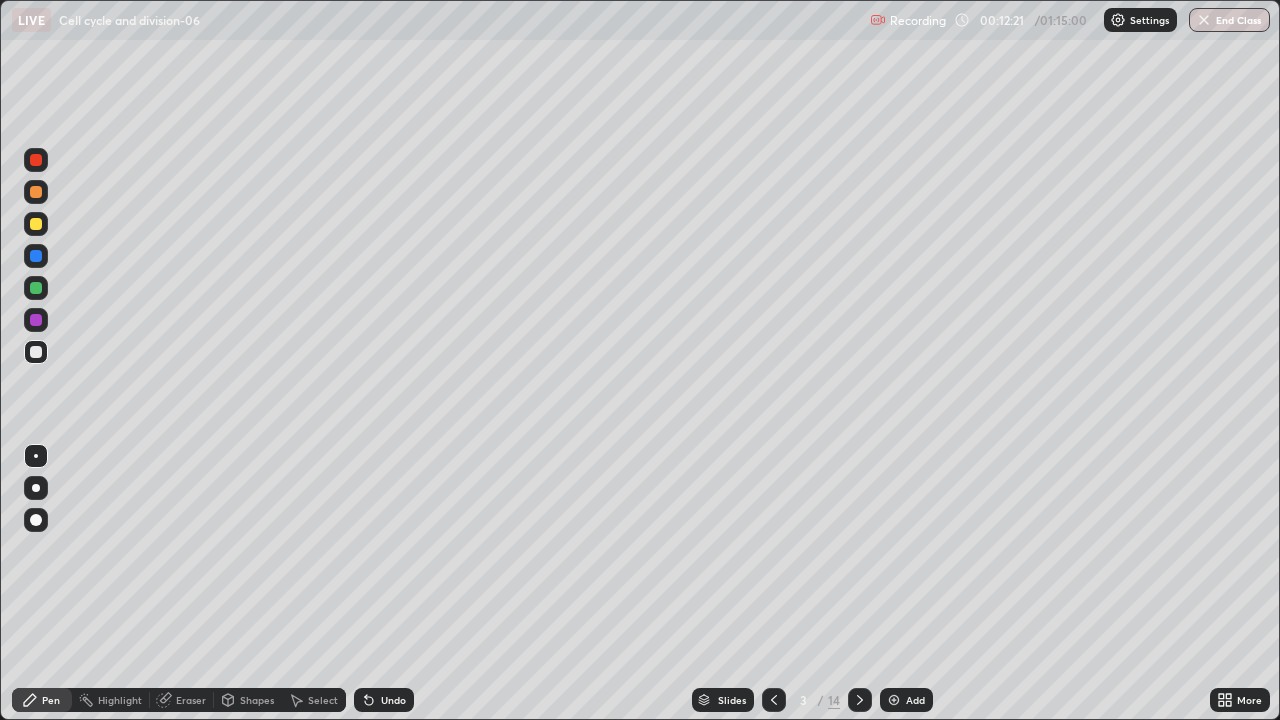 click on "Undo" at bounding box center [384, 700] 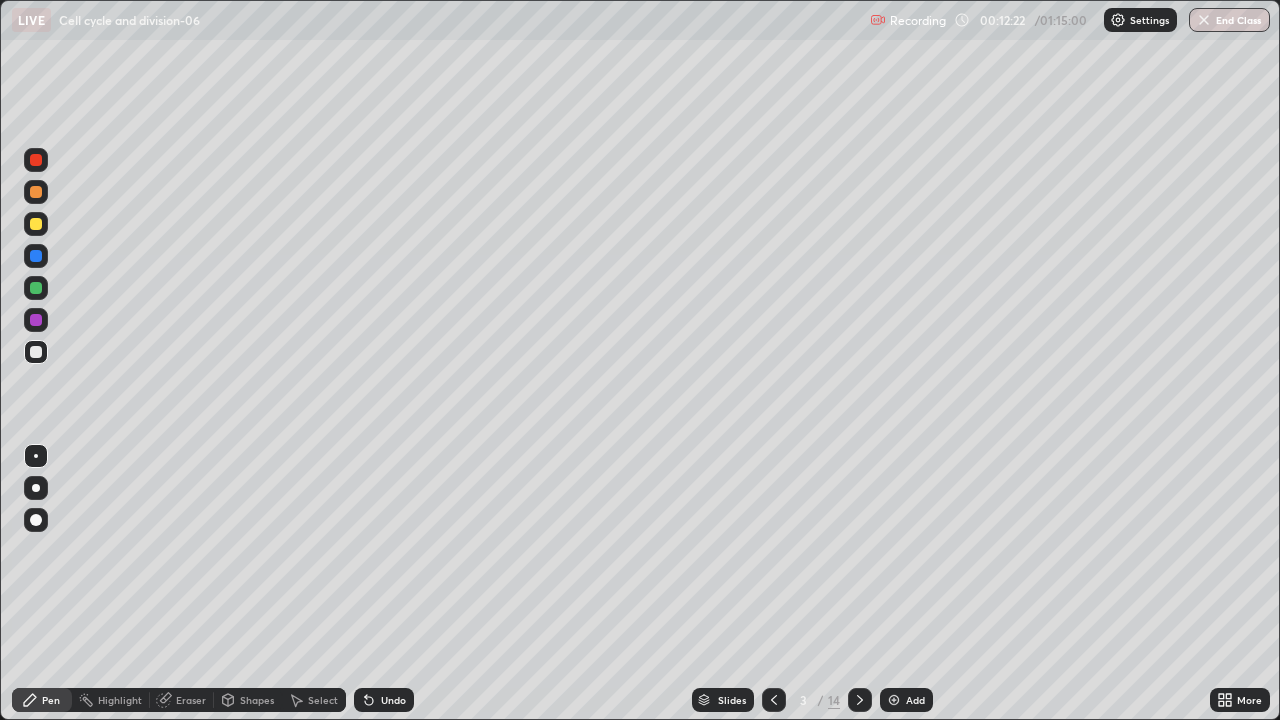 click on "Undo" at bounding box center [393, 700] 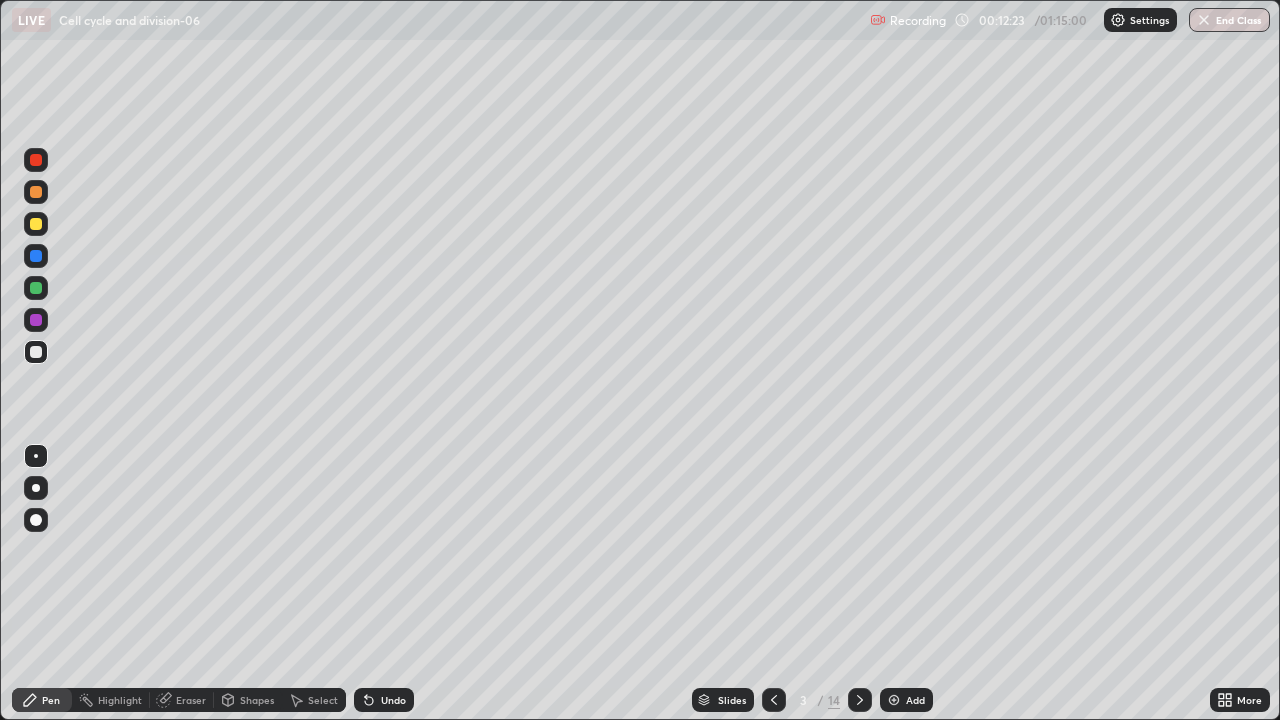 click on "Undo" at bounding box center [393, 700] 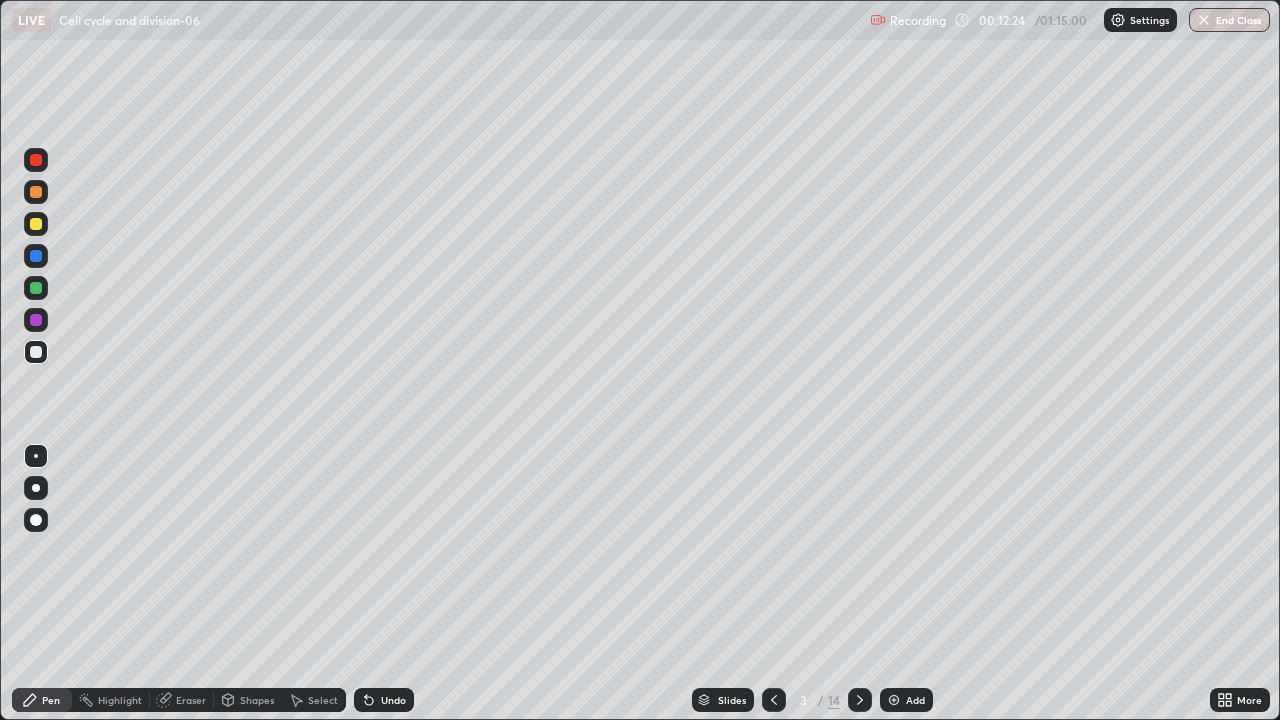 click on "Undo" at bounding box center [384, 700] 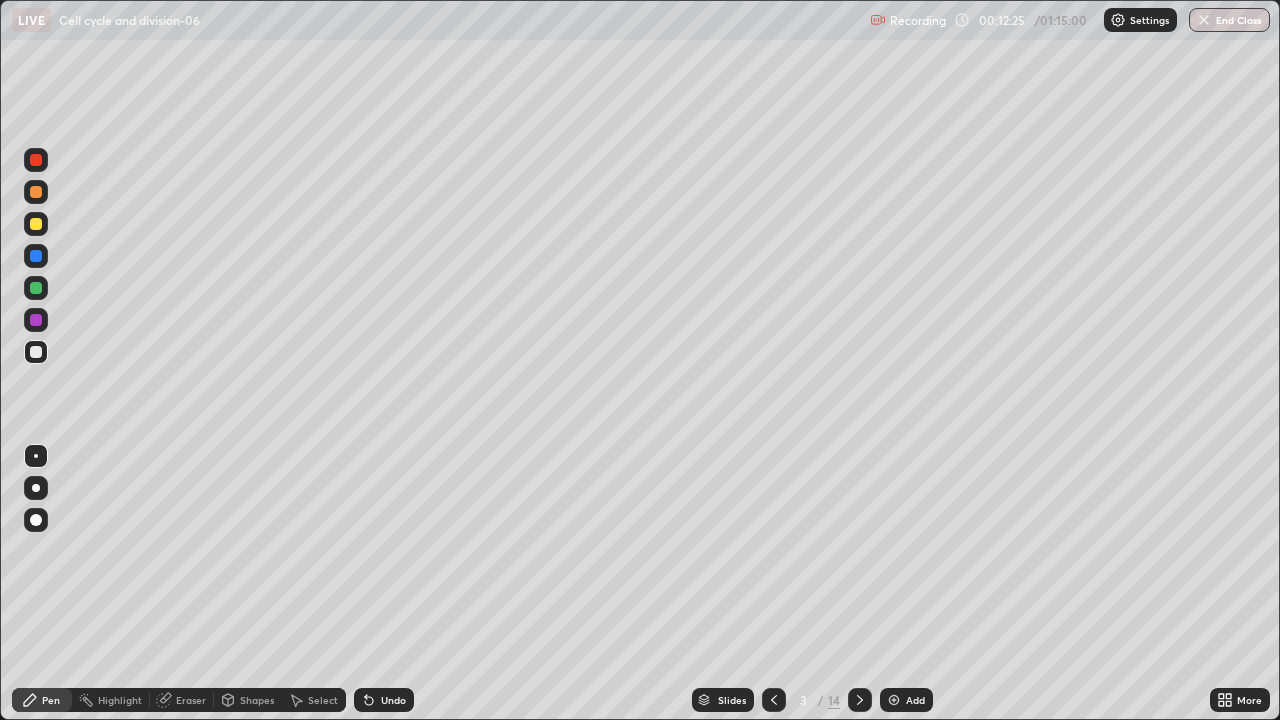 click on "Undo" at bounding box center (384, 700) 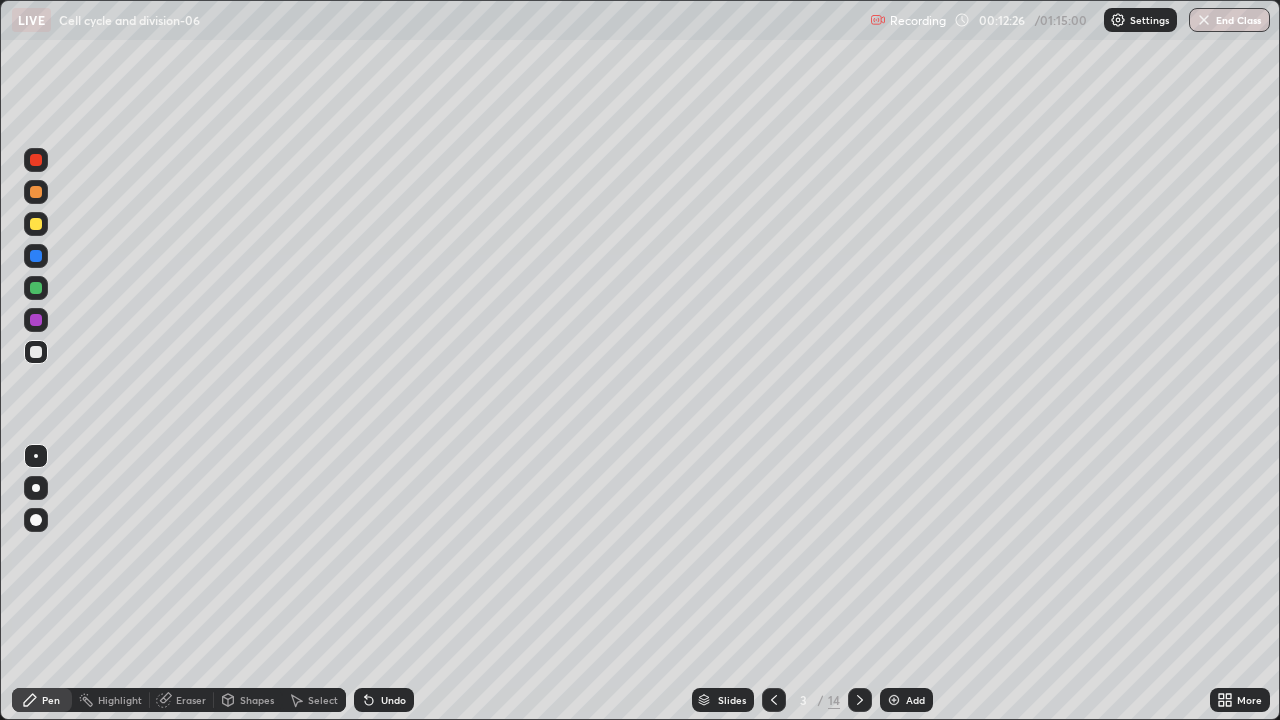 click 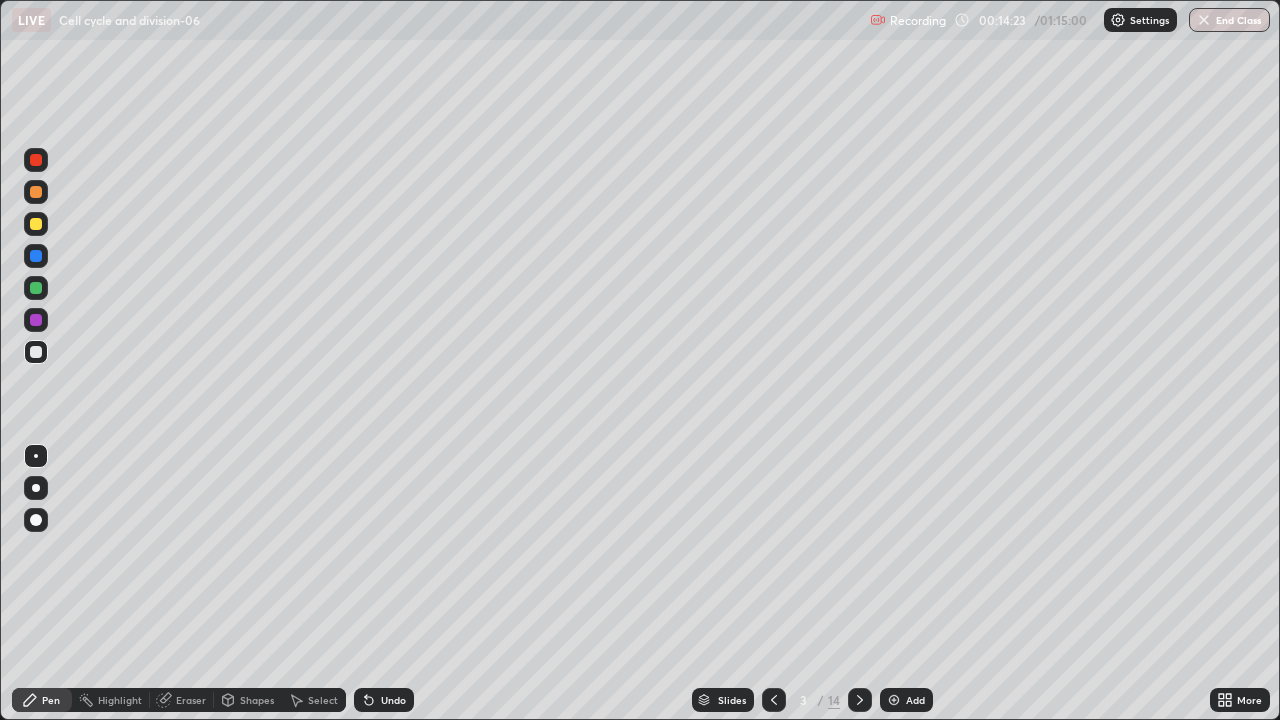 click at bounding box center [36, 320] 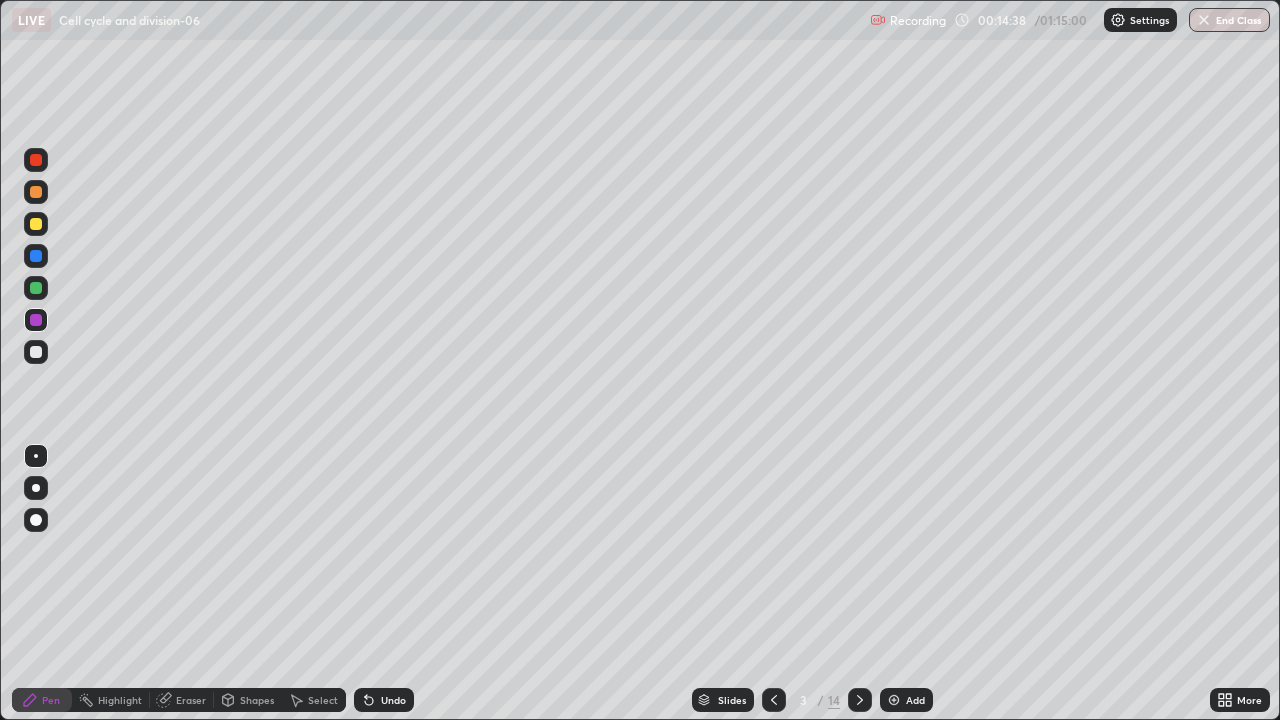 click 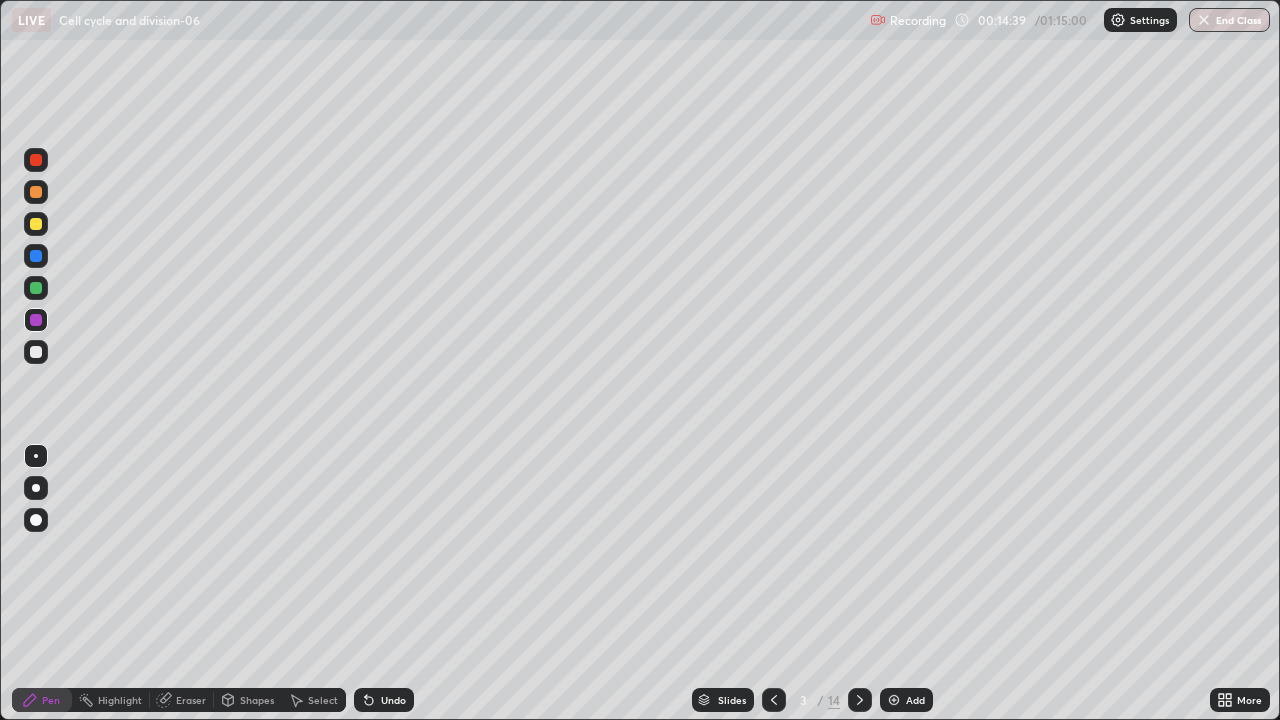 click on "Undo" at bounding box center (384, 700) 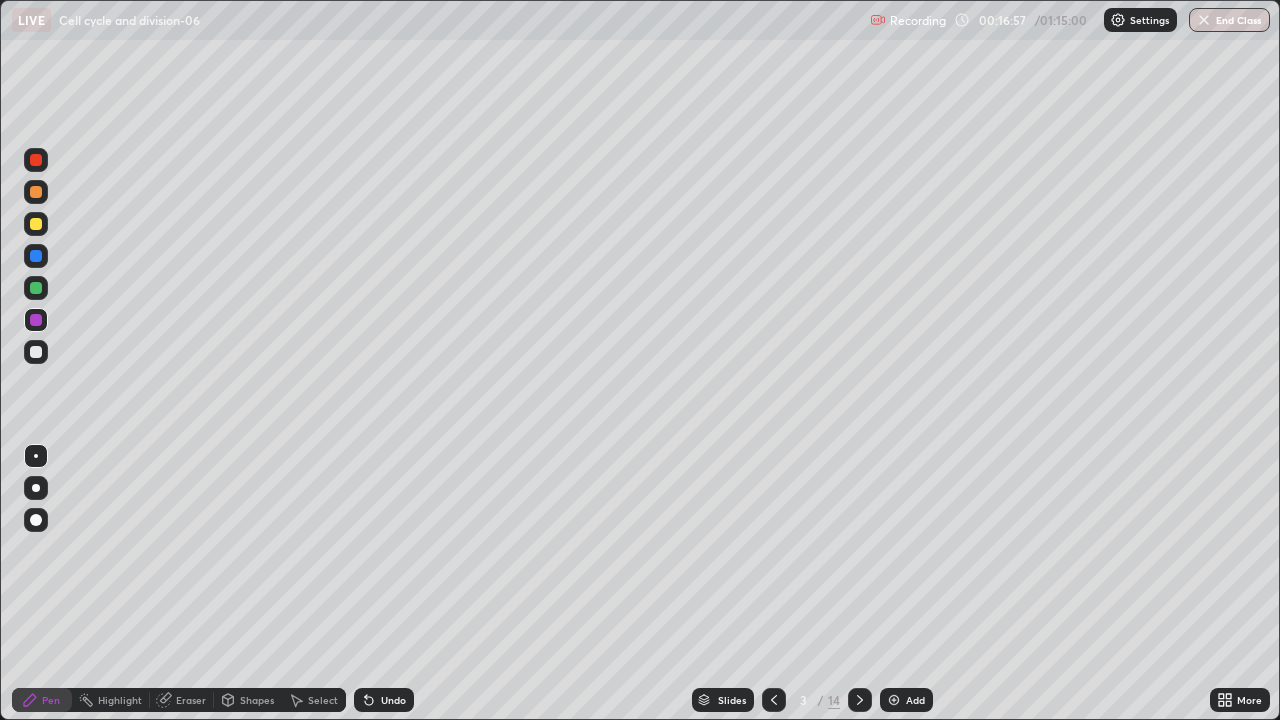 click on "Undo" at bounding box center [384, 700] 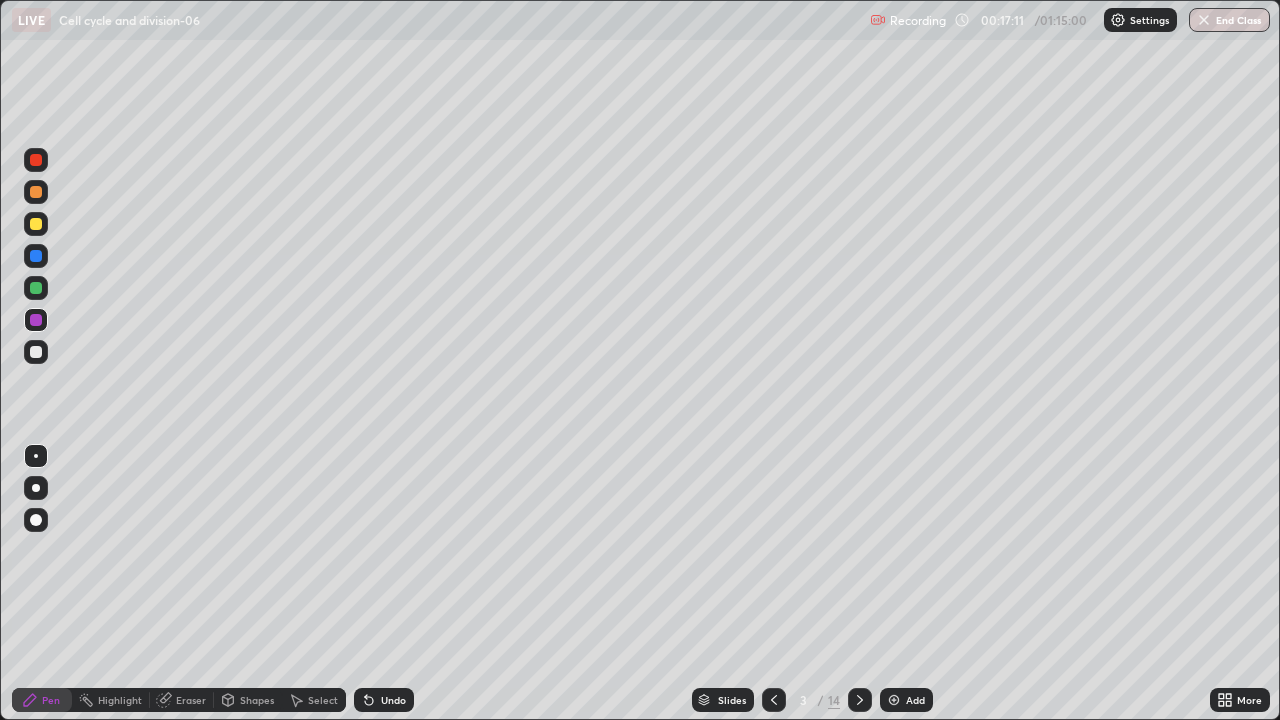 click at bounding box center (36, 352) 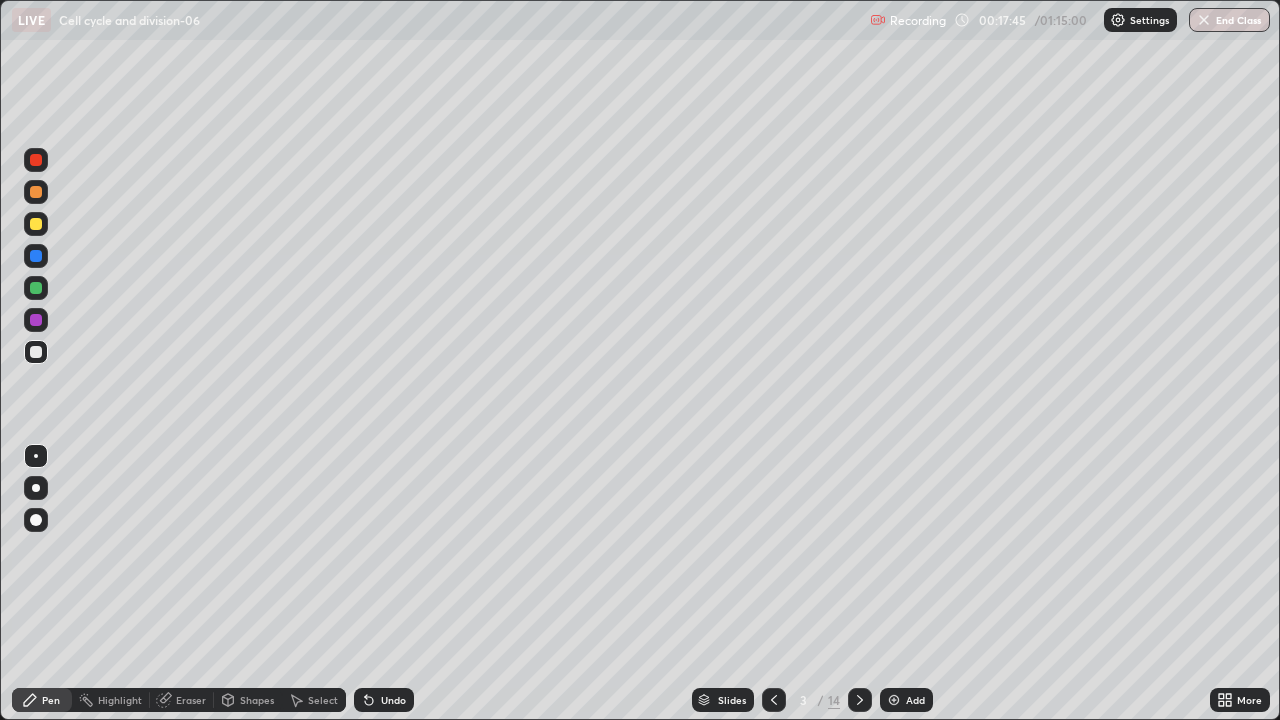 click on "Undo" at bounding box center (393, 700) 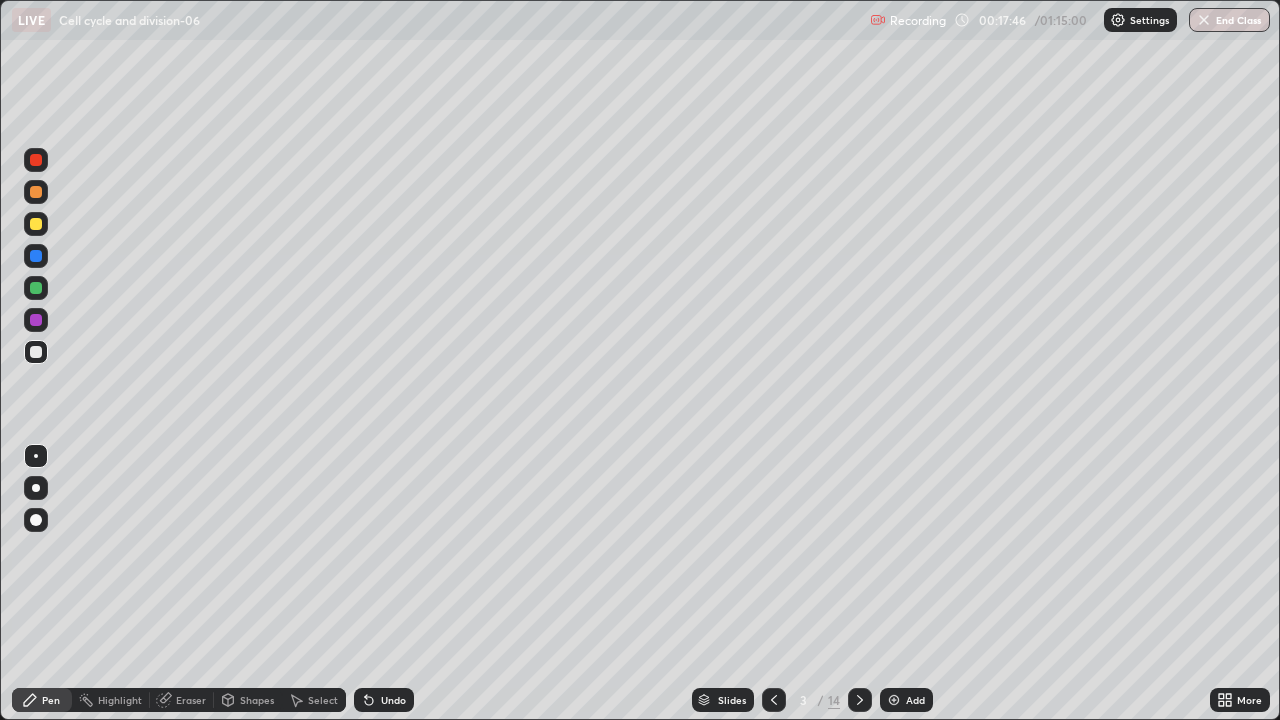 click on "Undo" at bounding box center [384, 700] 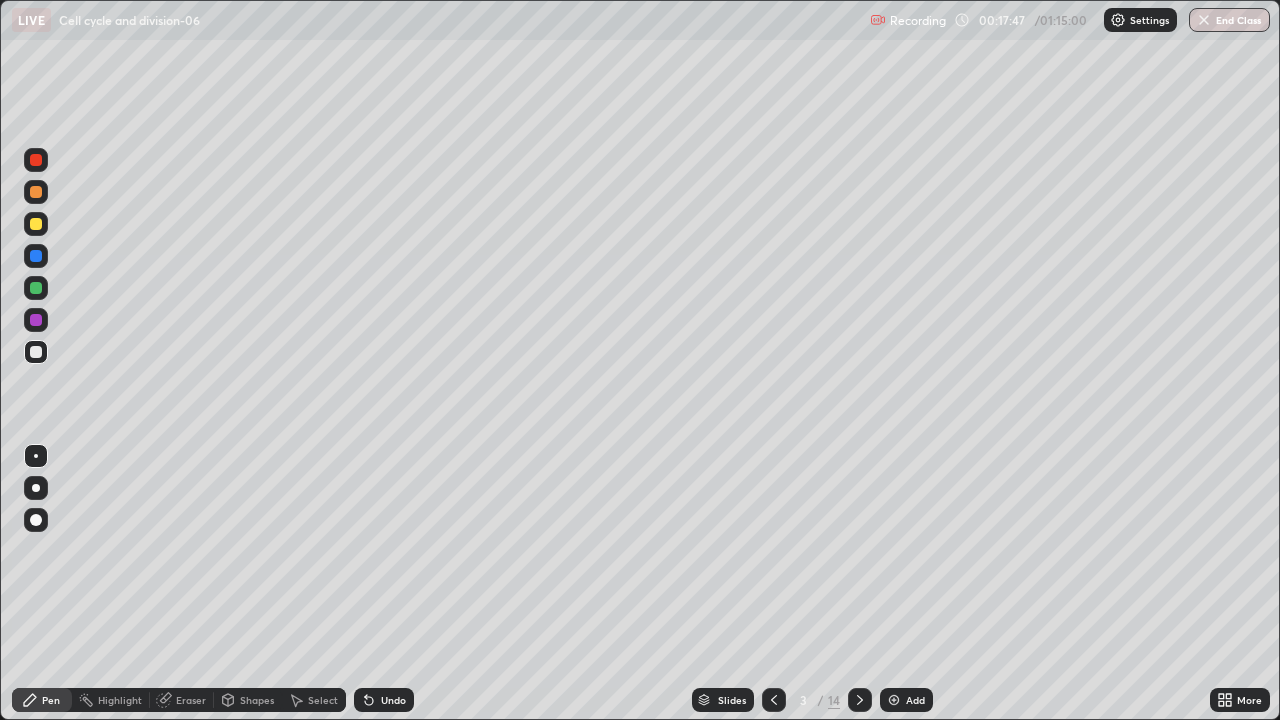 click on "Undo" at bounding box center [384, 700] 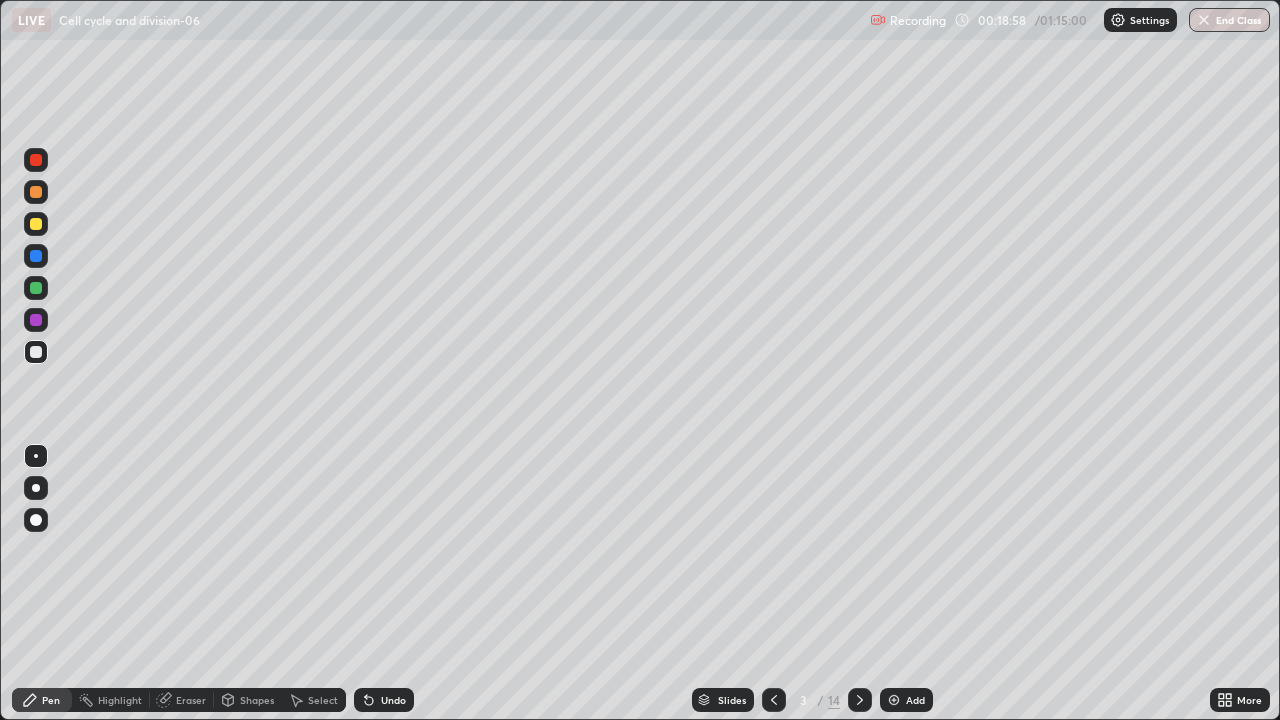 click on "Undo" at bounding box center (384, 700) 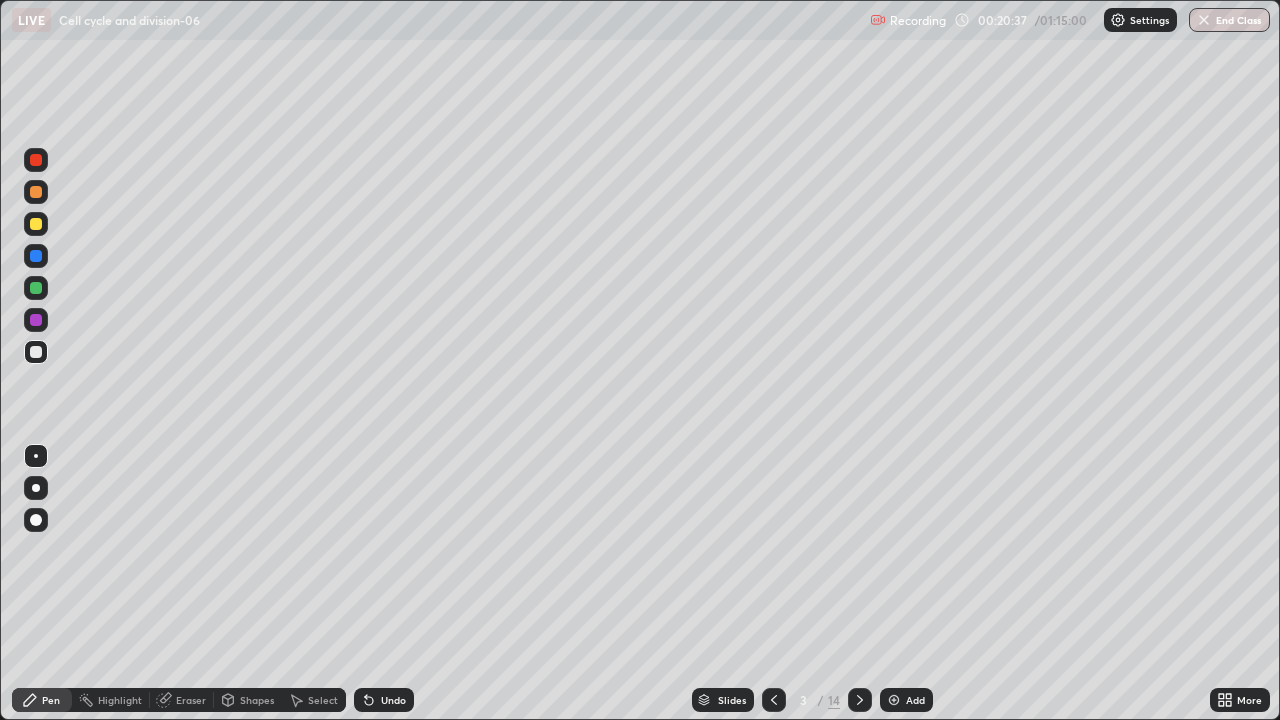 click on "Add" at bounding box center [906, 700] 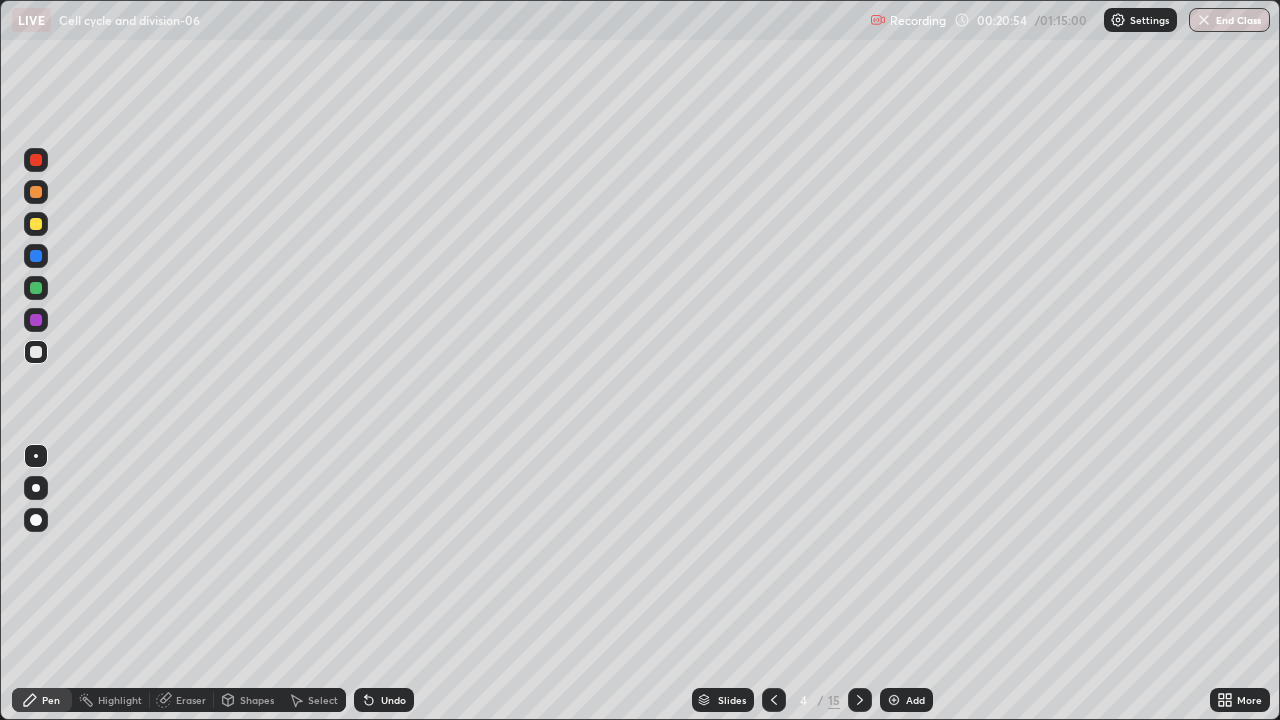 click on "Undo" at bounding box center (384, 700) 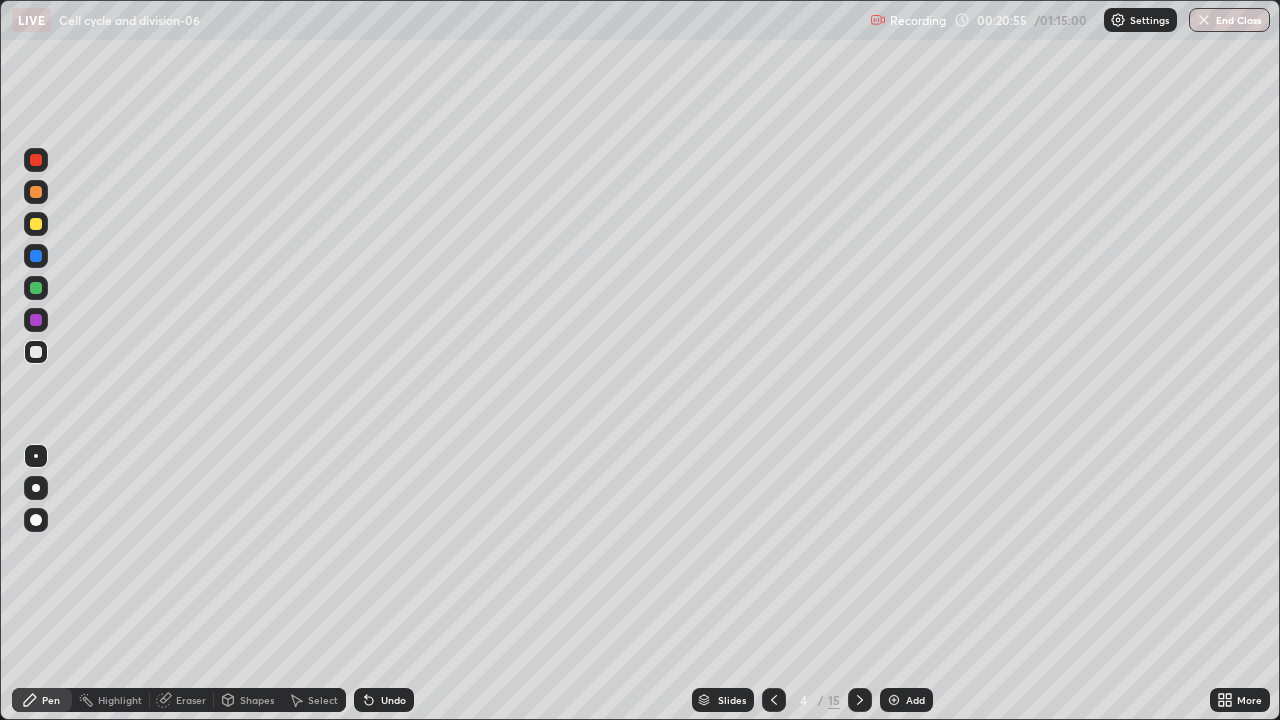 click on "Undo" at bounding box center (393, 700) 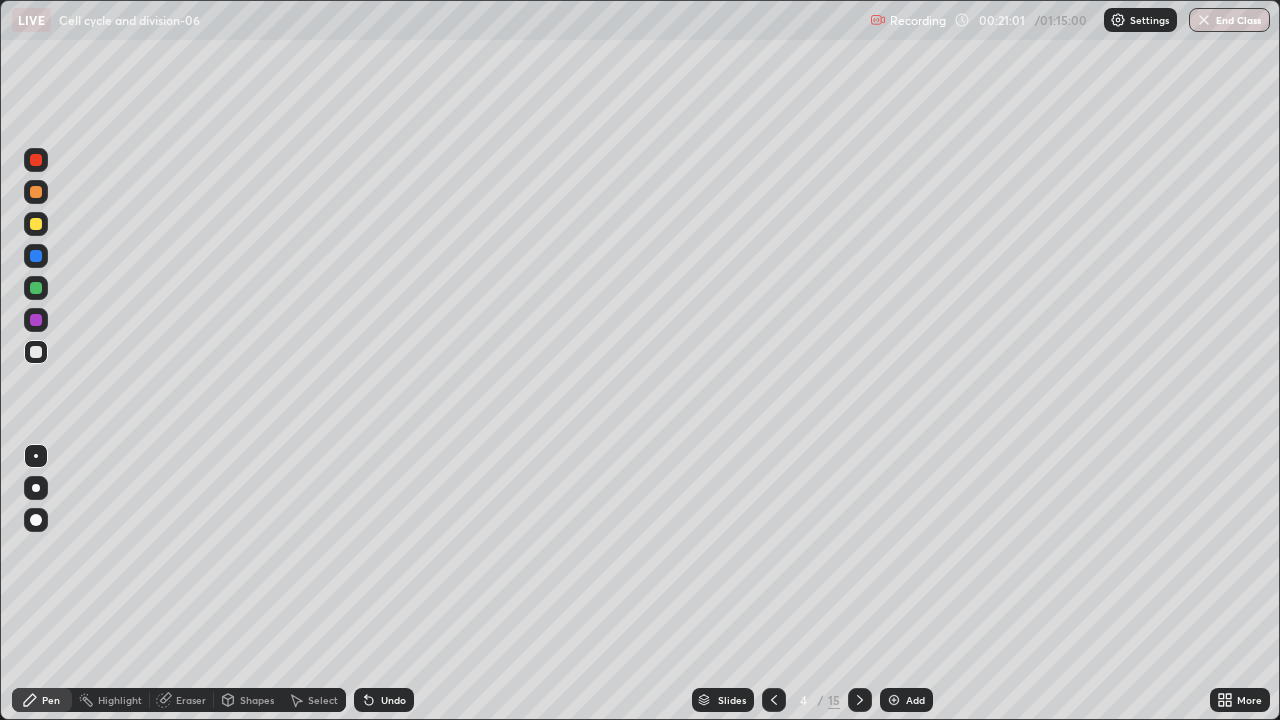 click on "Shapes" at bounding box center (248, 700) 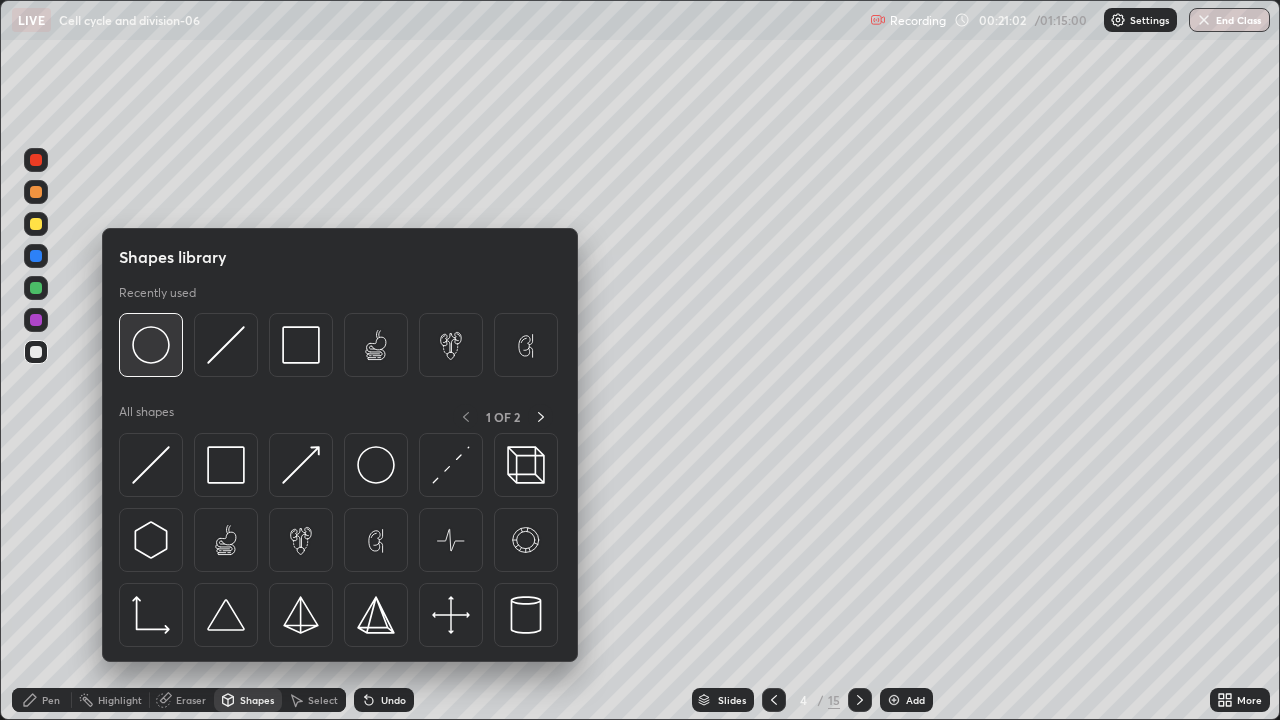 click at bounding box center (151, 345) 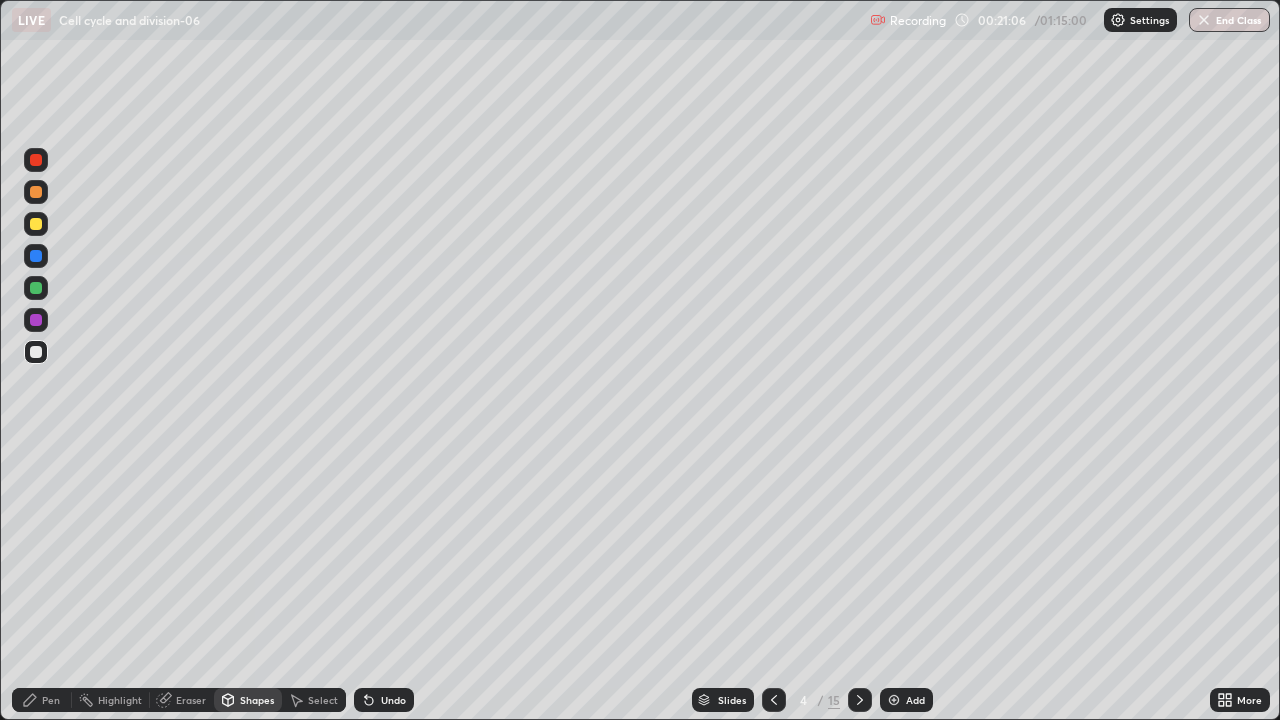 click on "Pen" at bounding box center [42, 700] 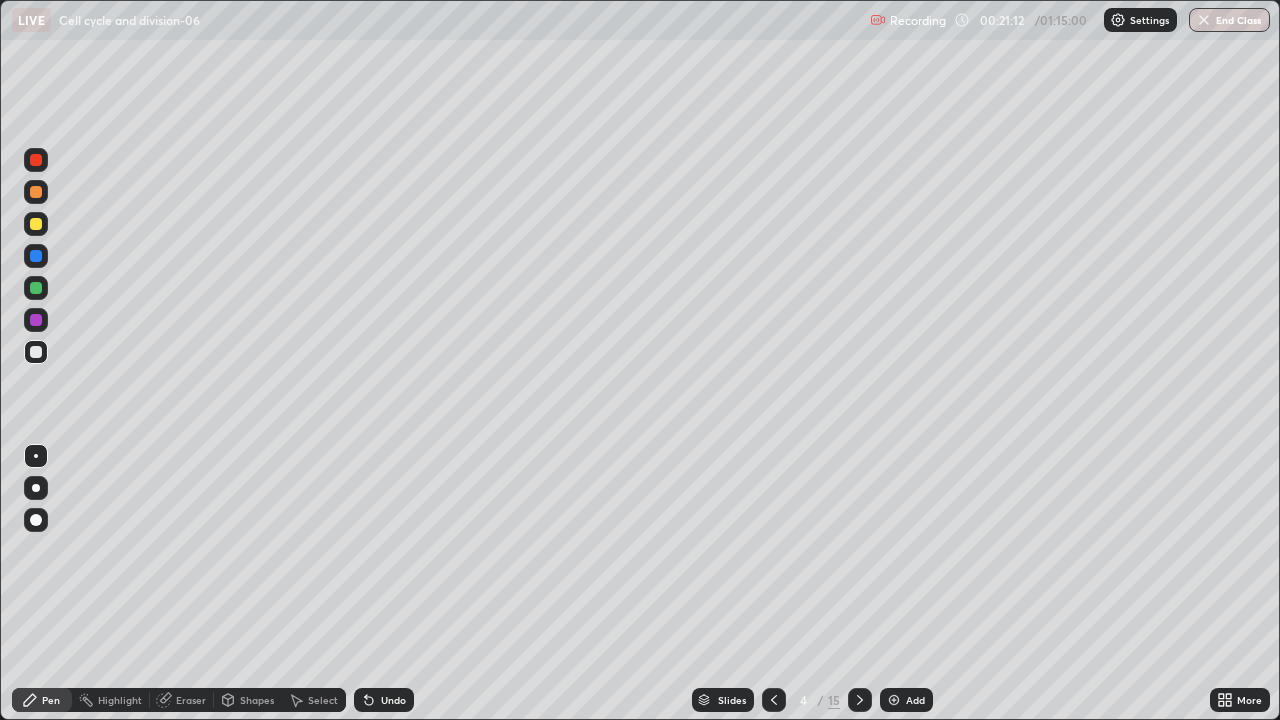 click 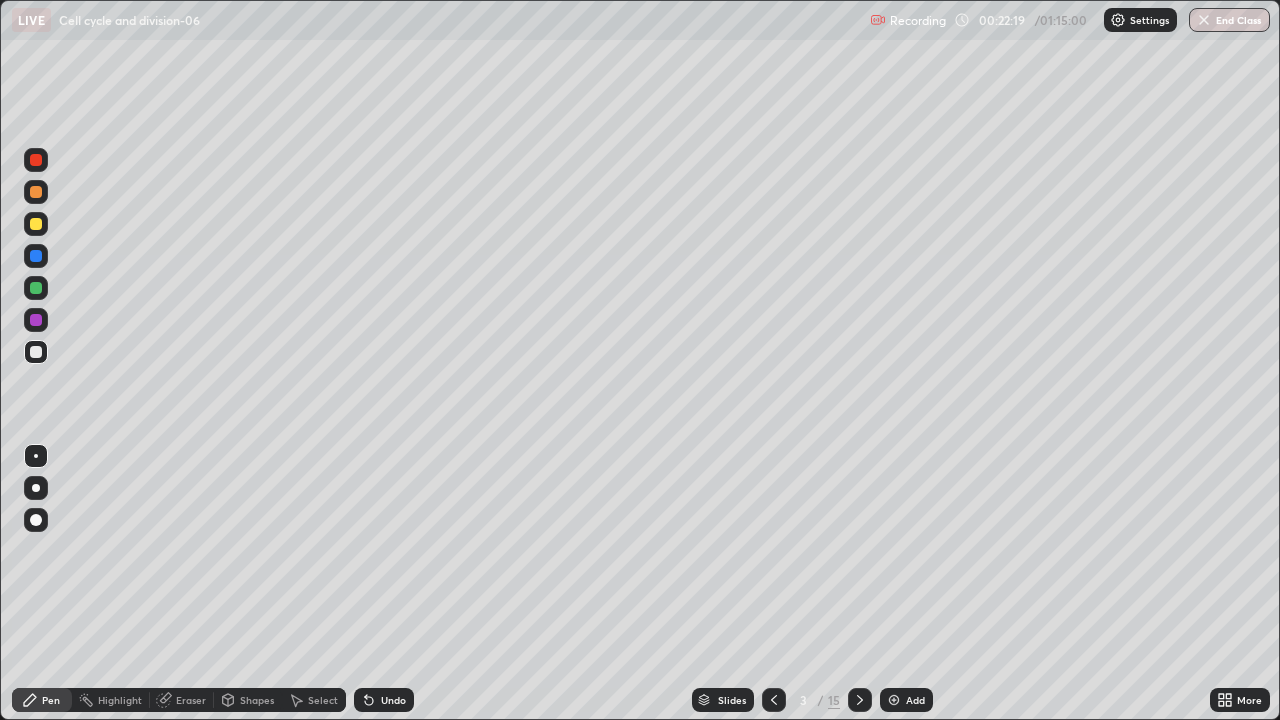 click 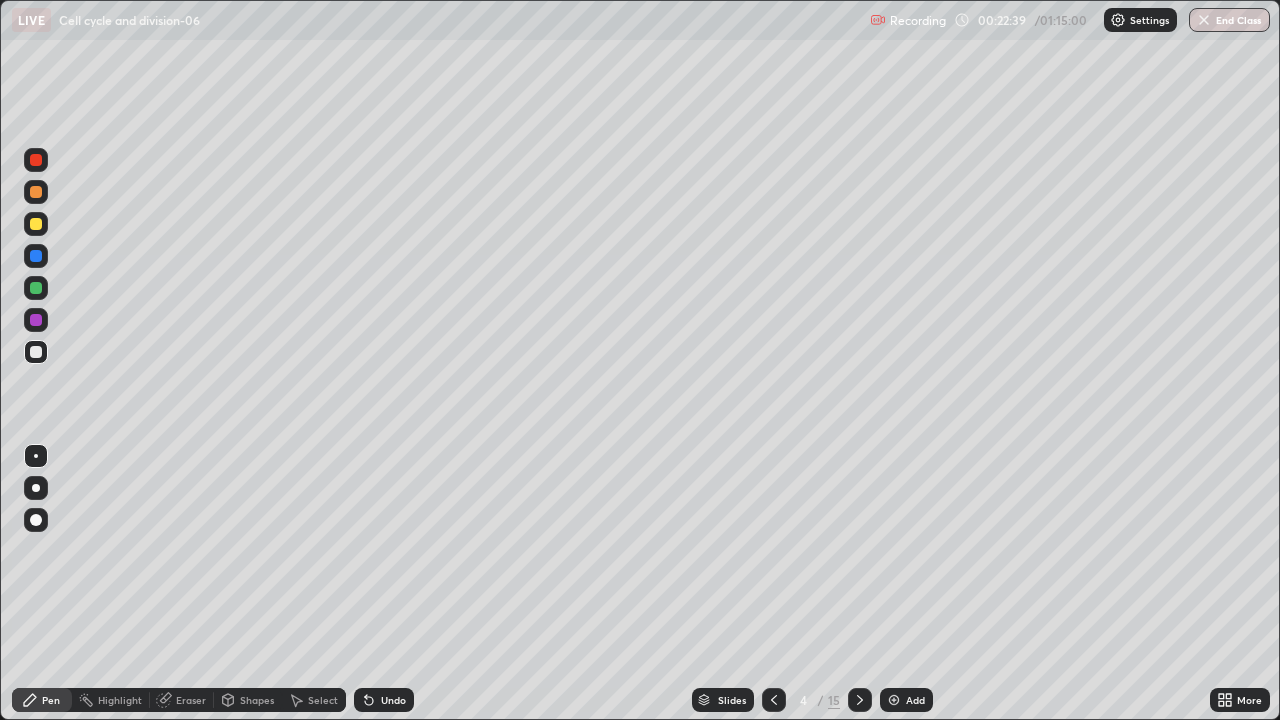 click at bounding box center (36, 288) 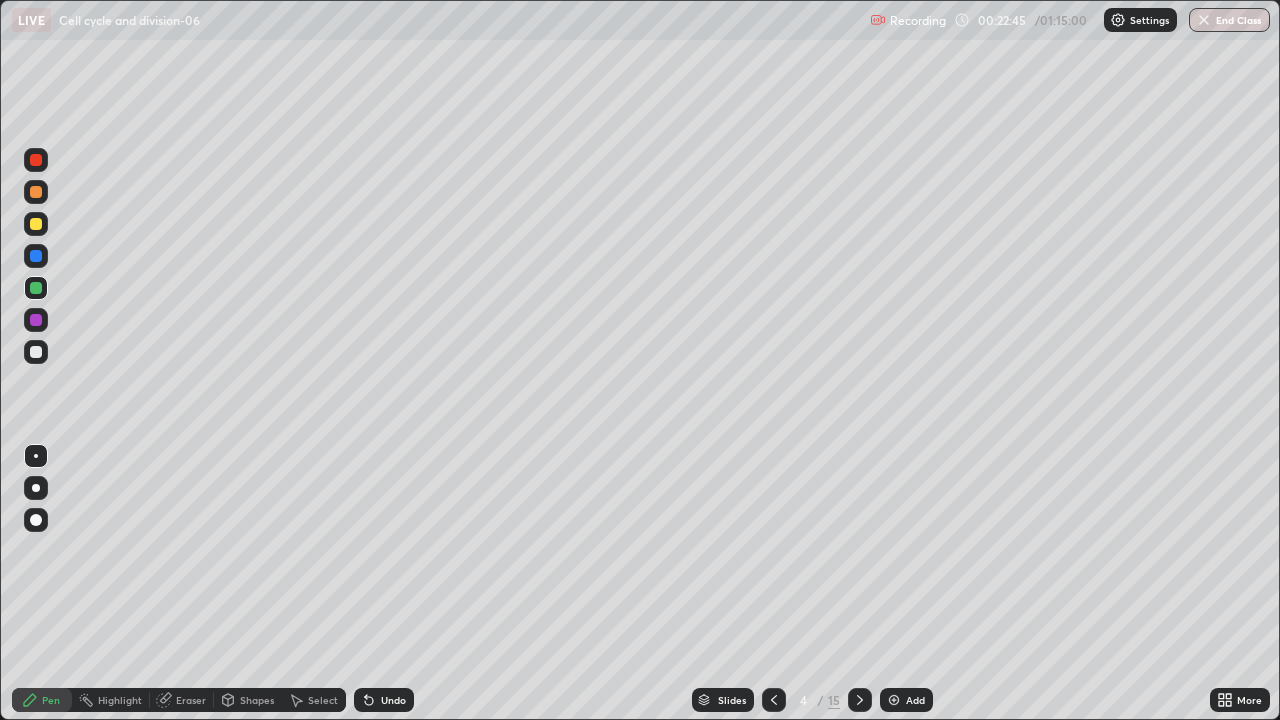 click at bounding box center [36, 320] 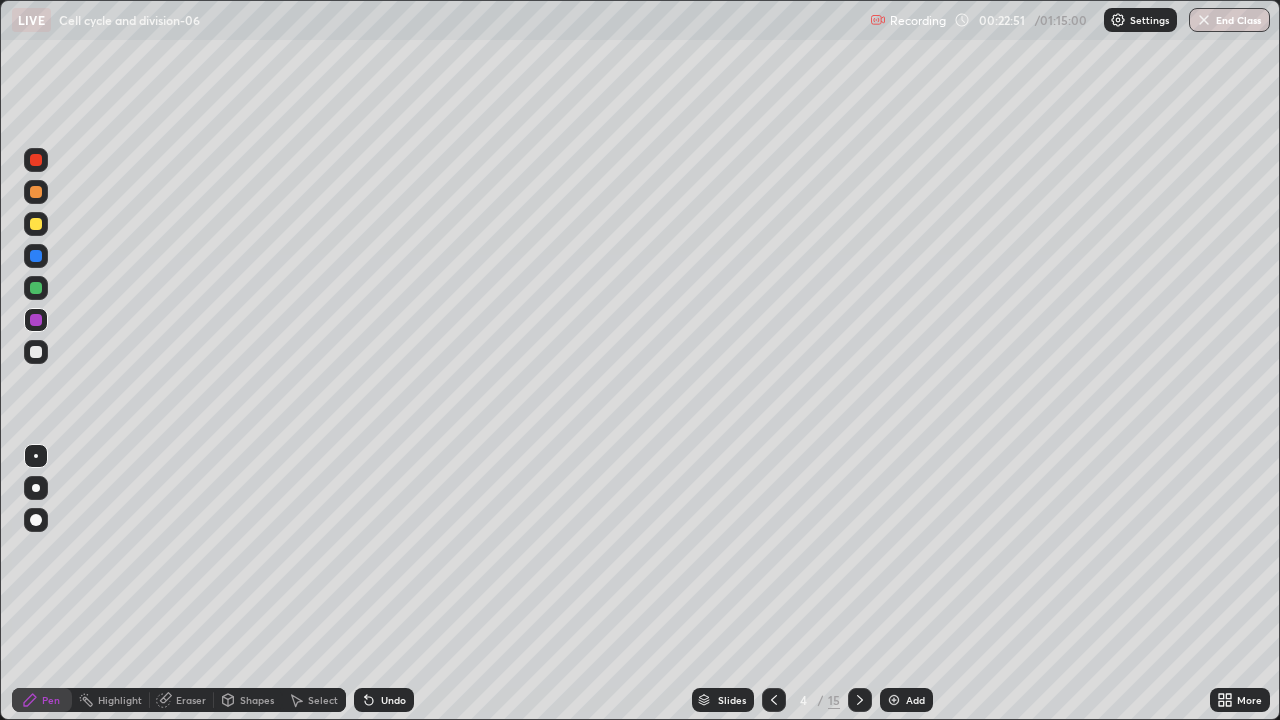 click at bounding box center (36, 288) 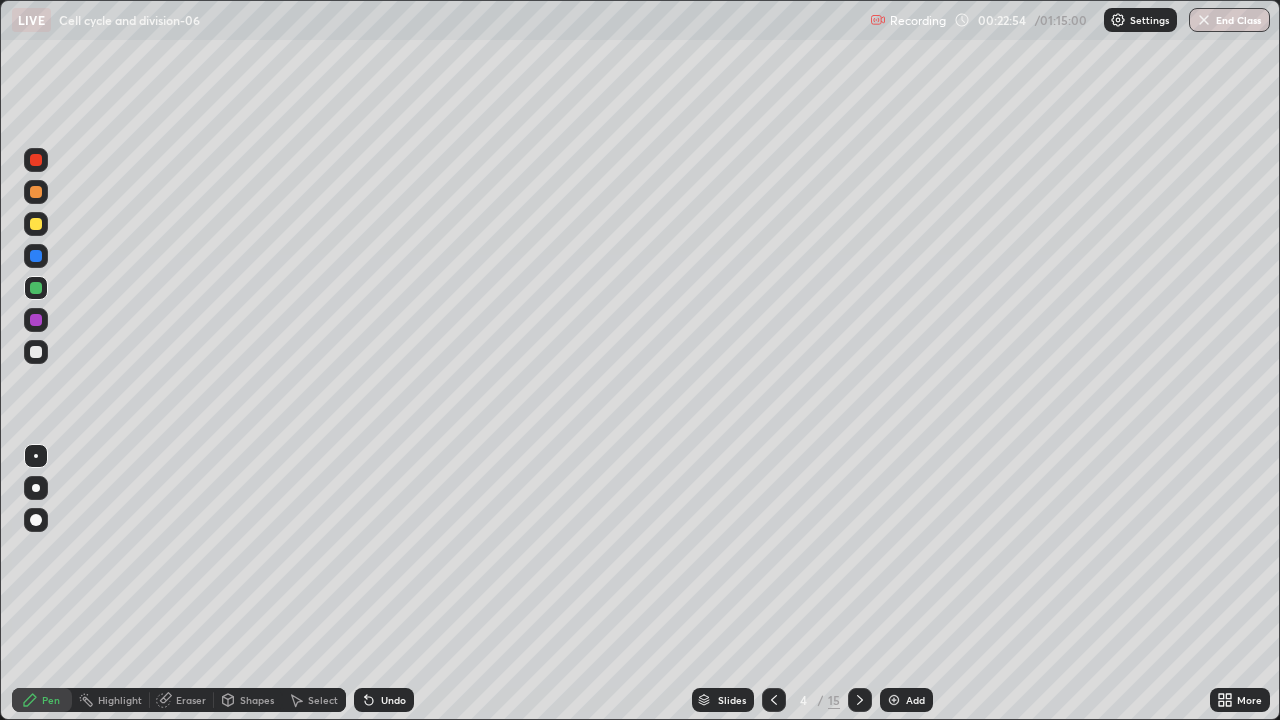 click at bounding box center [36, 352] 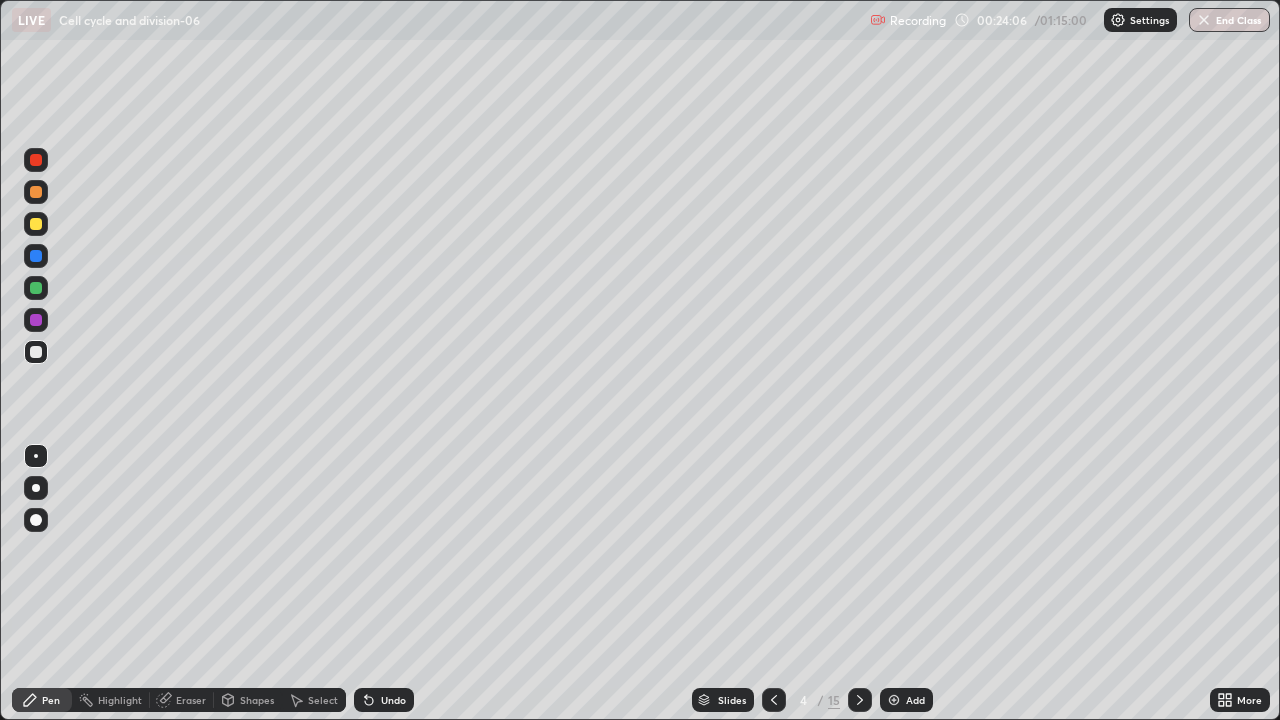 click on "Undo" at bounding box center [384, 700] 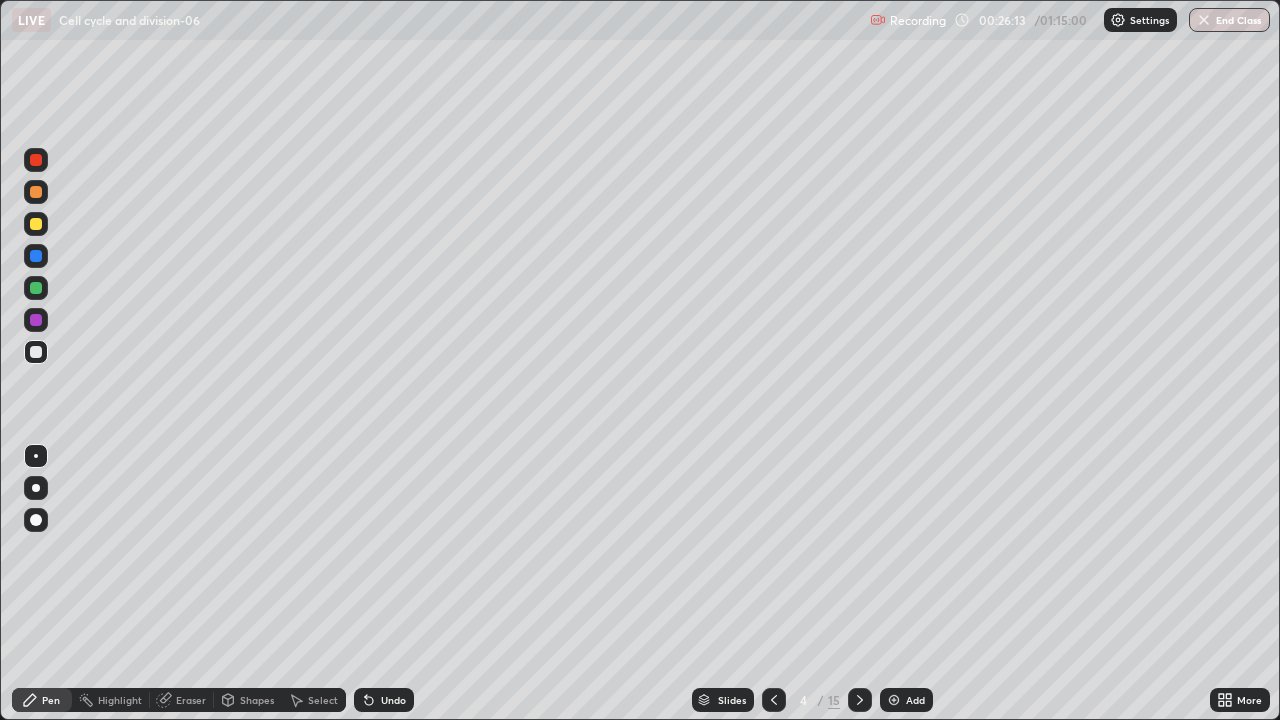 click on "Add" at bounding box center [906, 700] 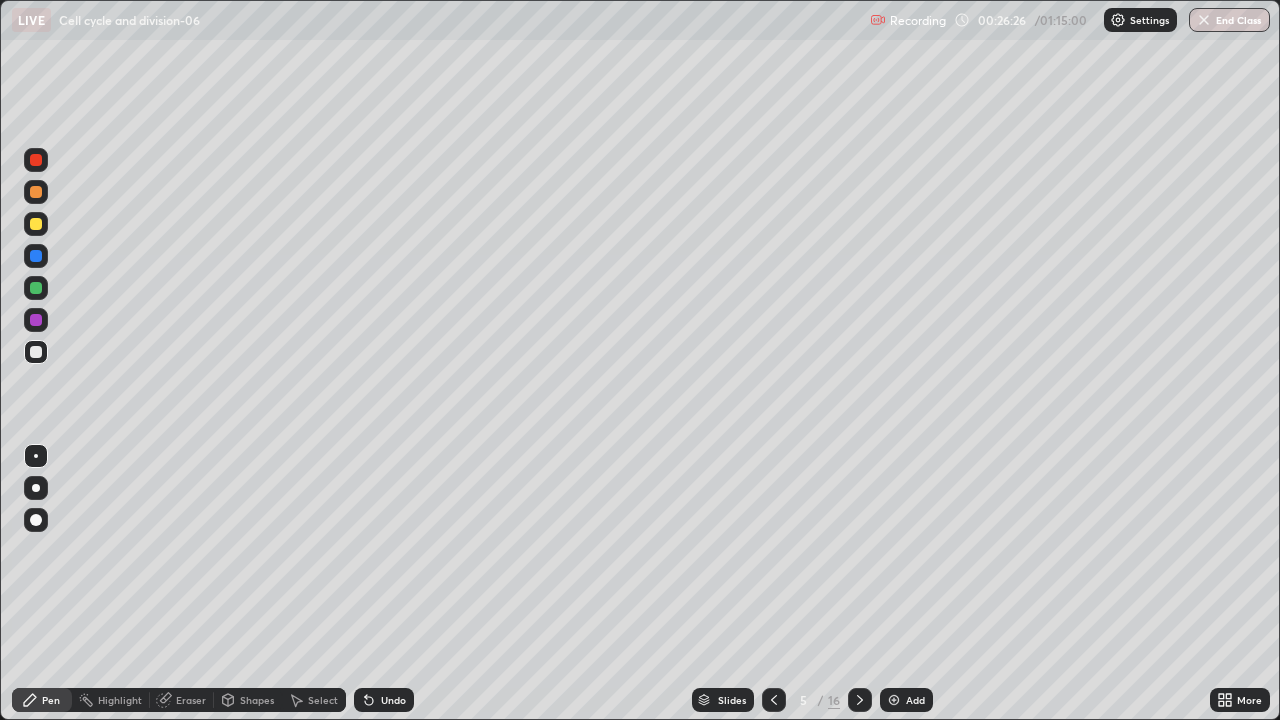 click on "Shapes" at bounding box center (248, 700) 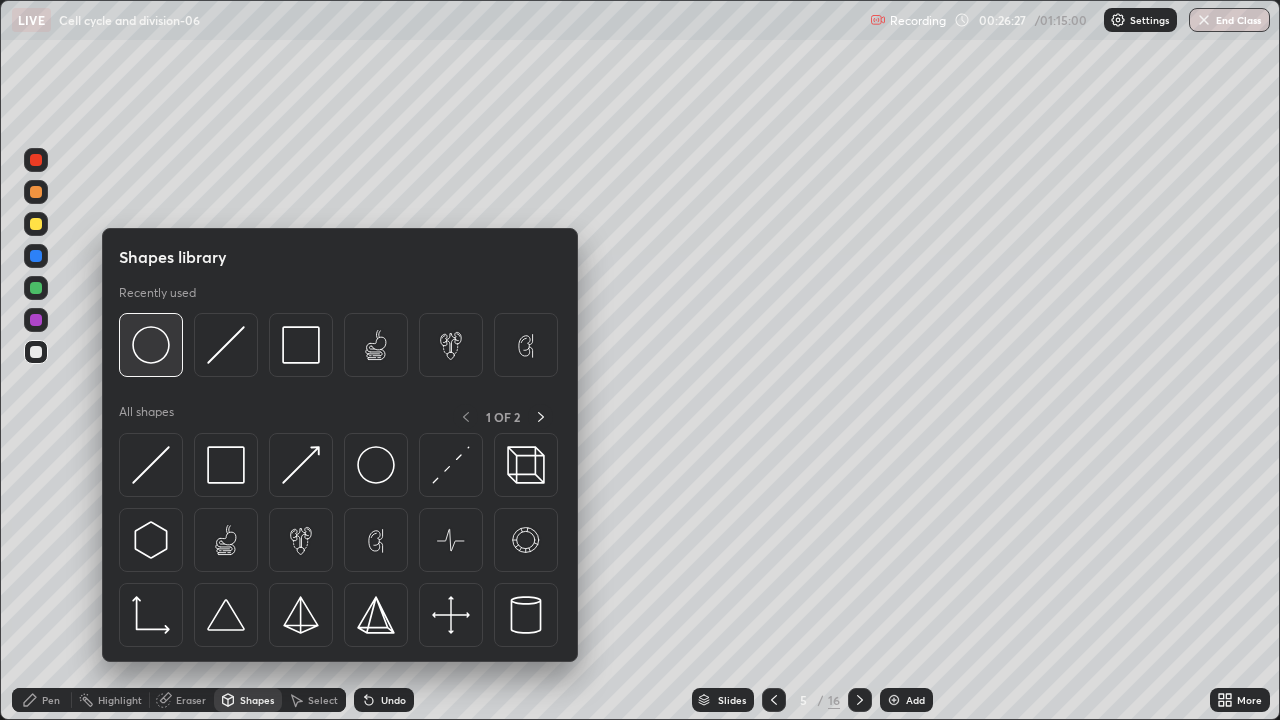 click at bounding box center (151, 345) 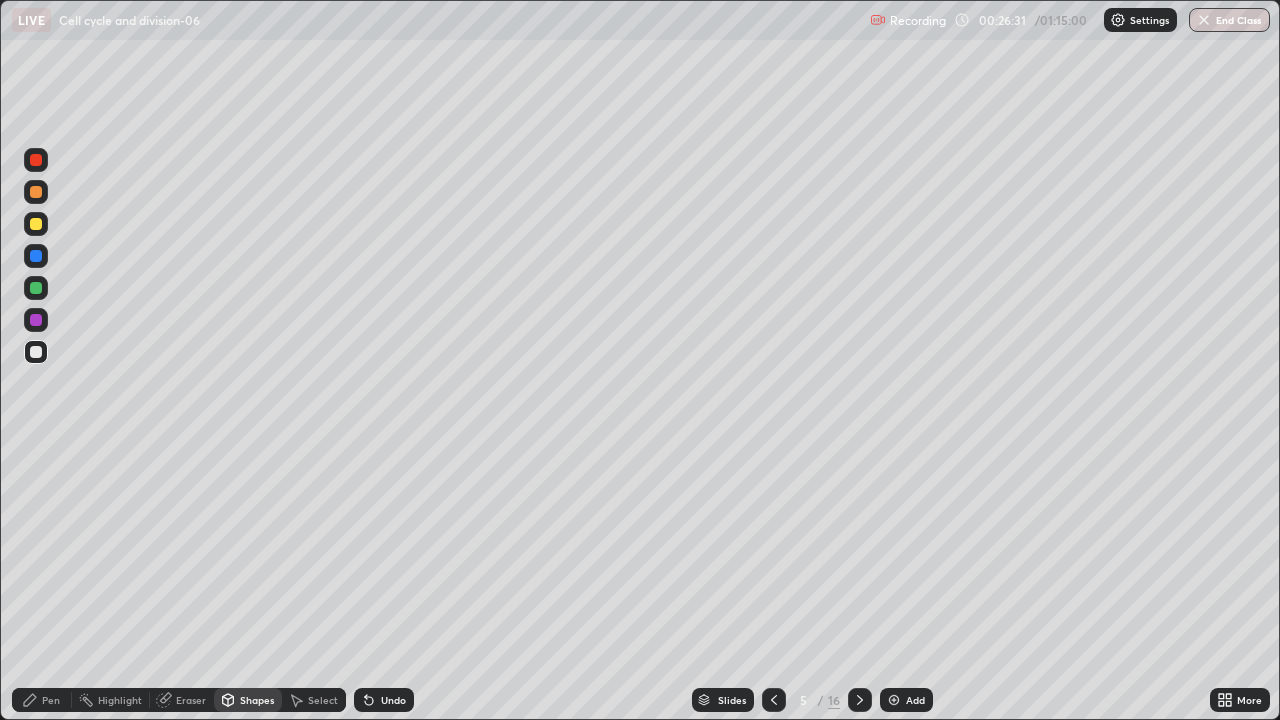 click on "Pen" at bounding box center (51, 700) 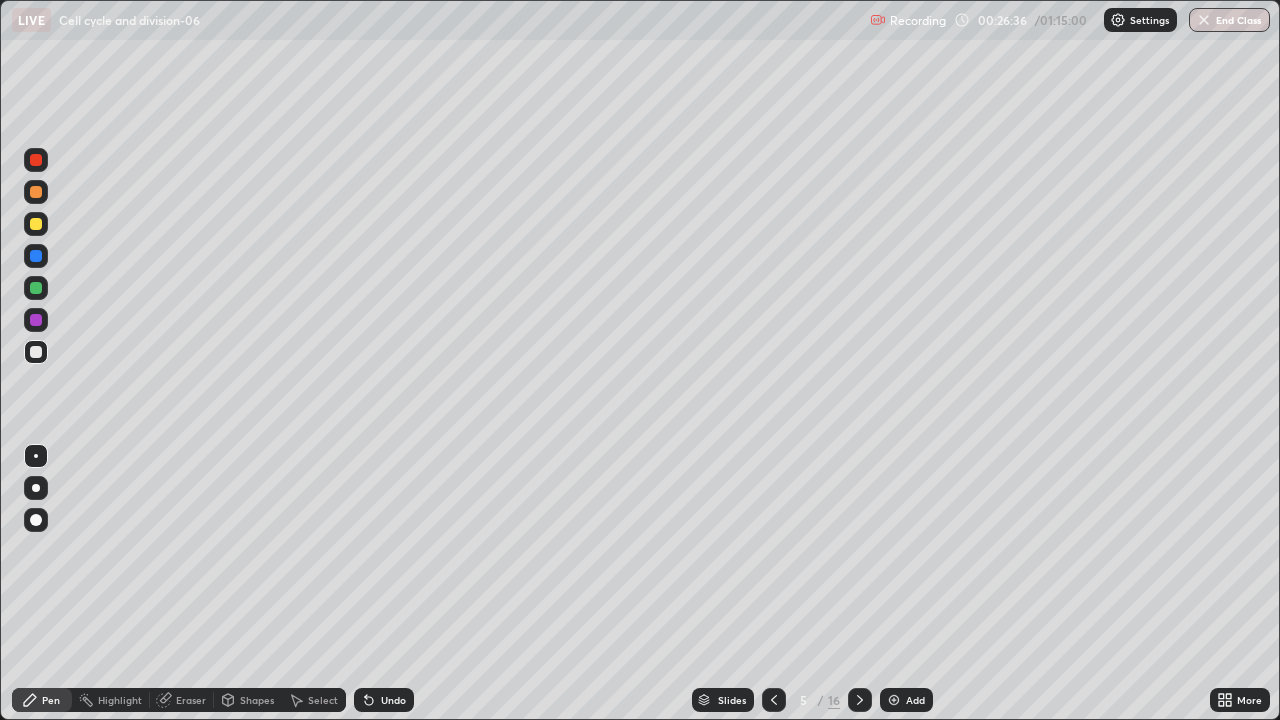 click at bounding box center [36, 288] 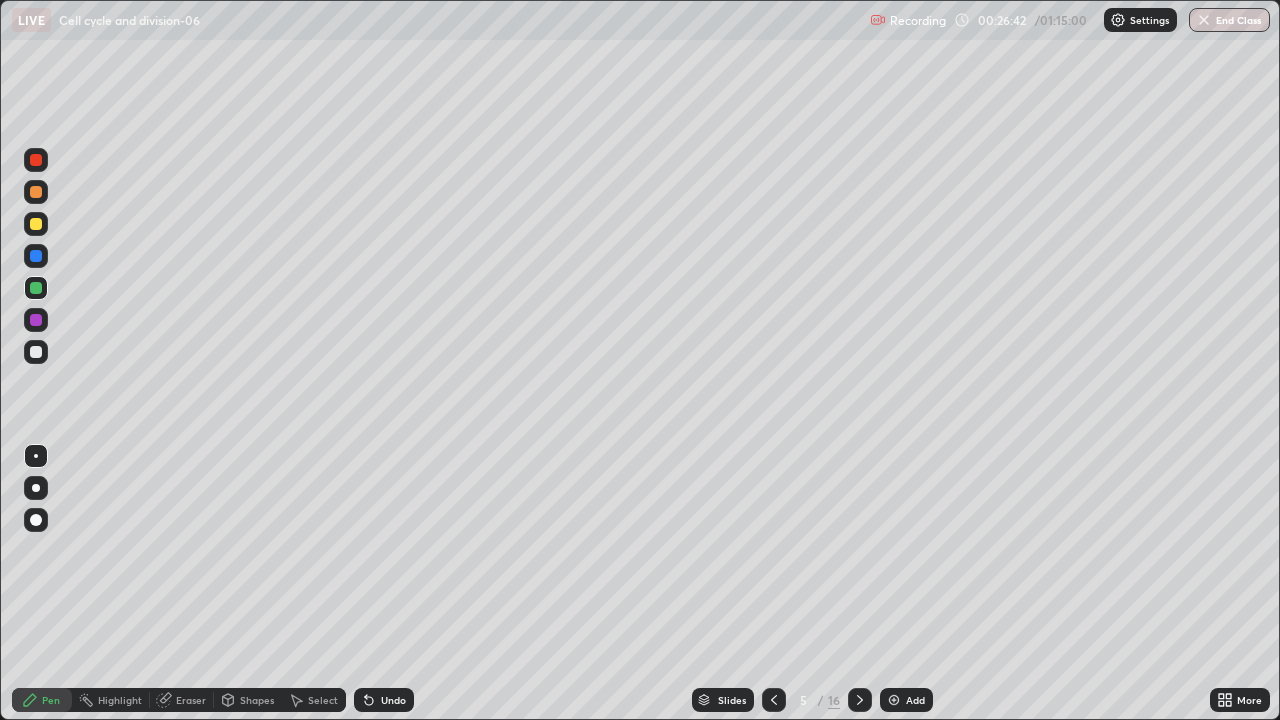 click at bounding box center [36, 320] 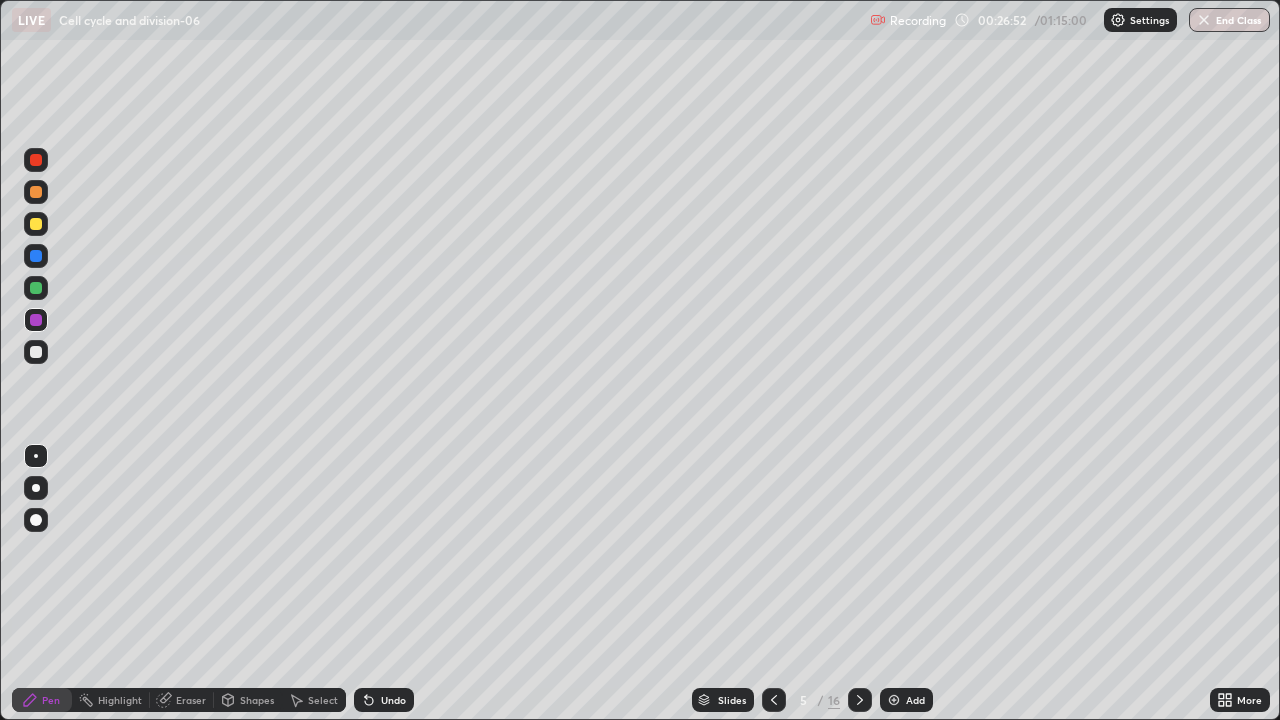 click at bounding box center (36, 352) 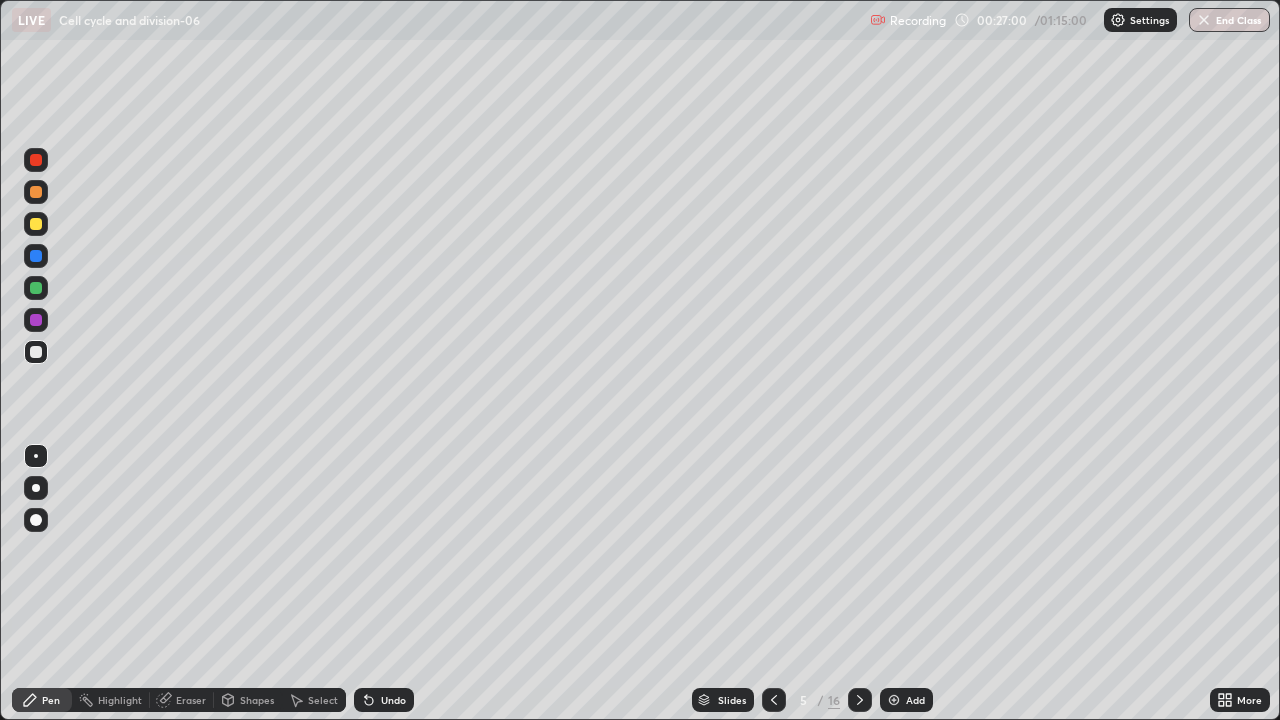 click 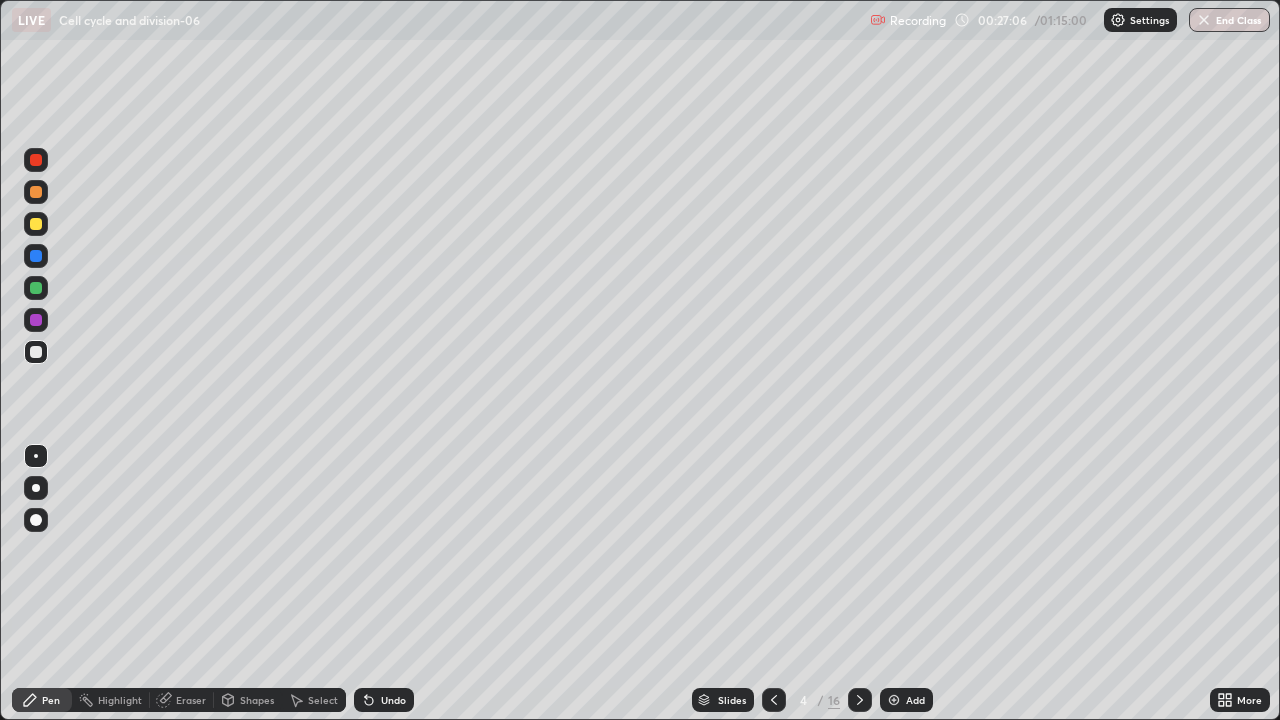 click at bounding box center [860, 700] 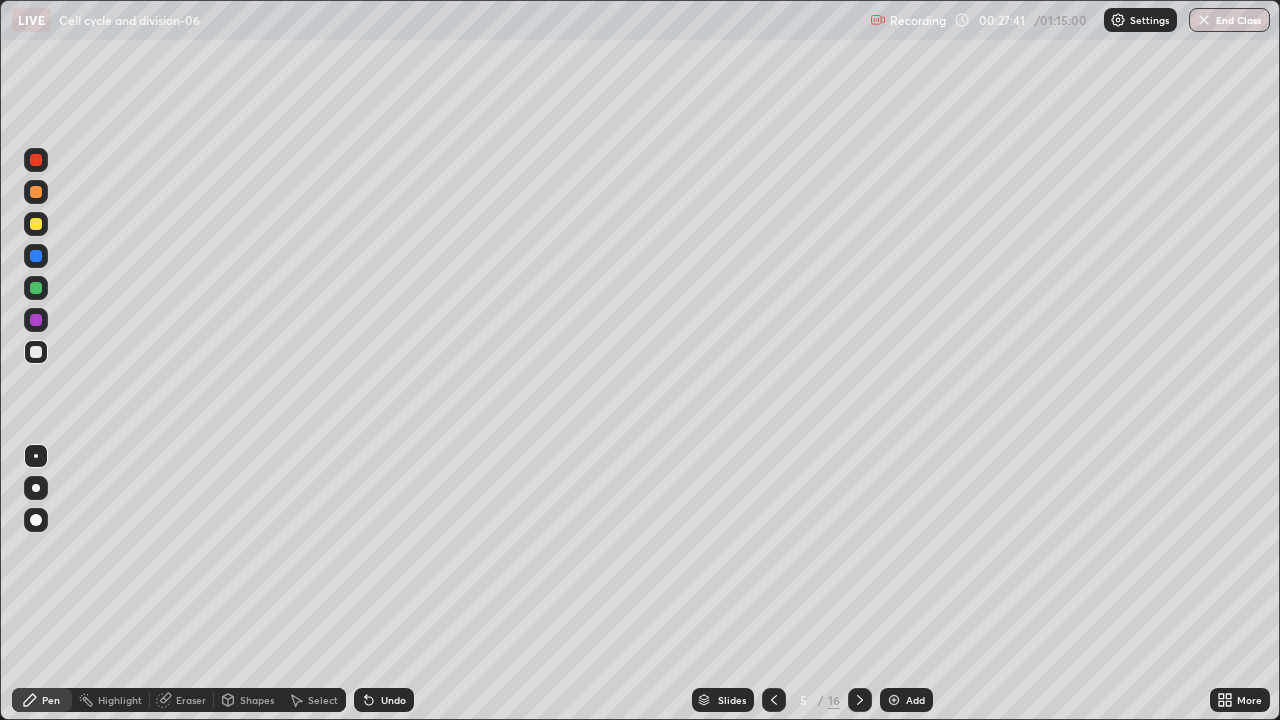 click on "Undo" at bounding box center [384, 700] 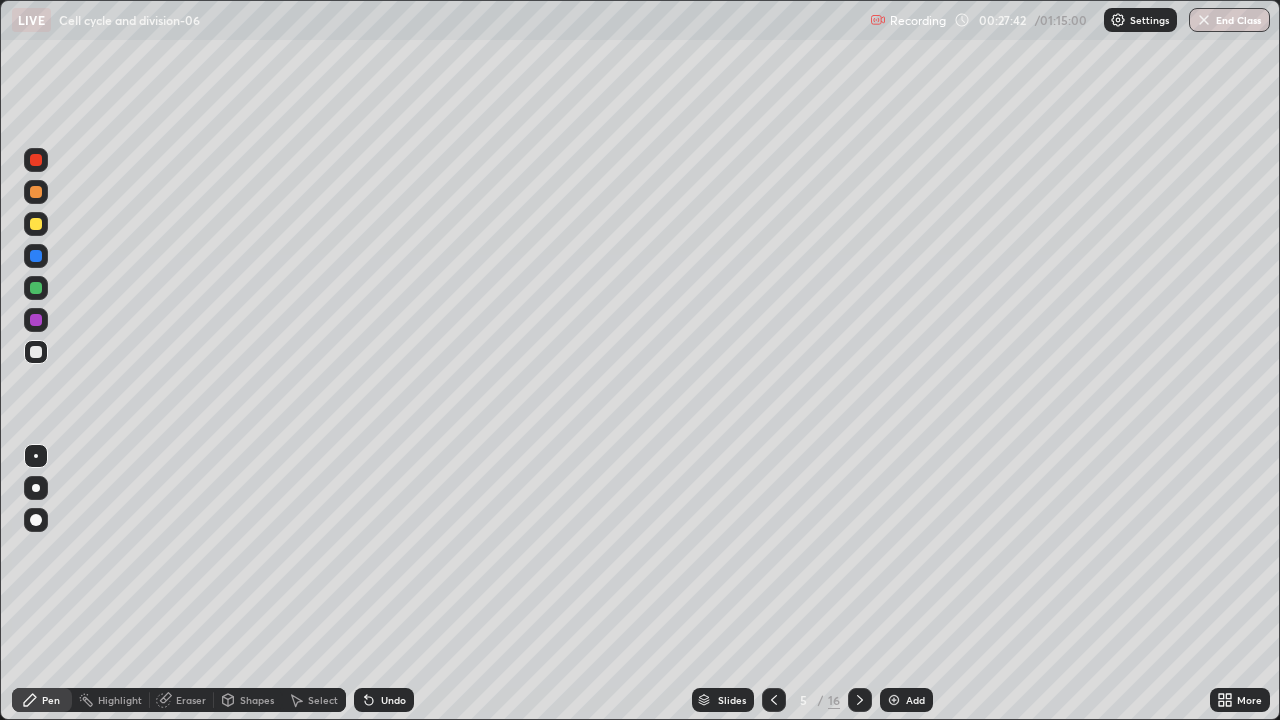 click on "Undo" at bounding box center [393, 700] 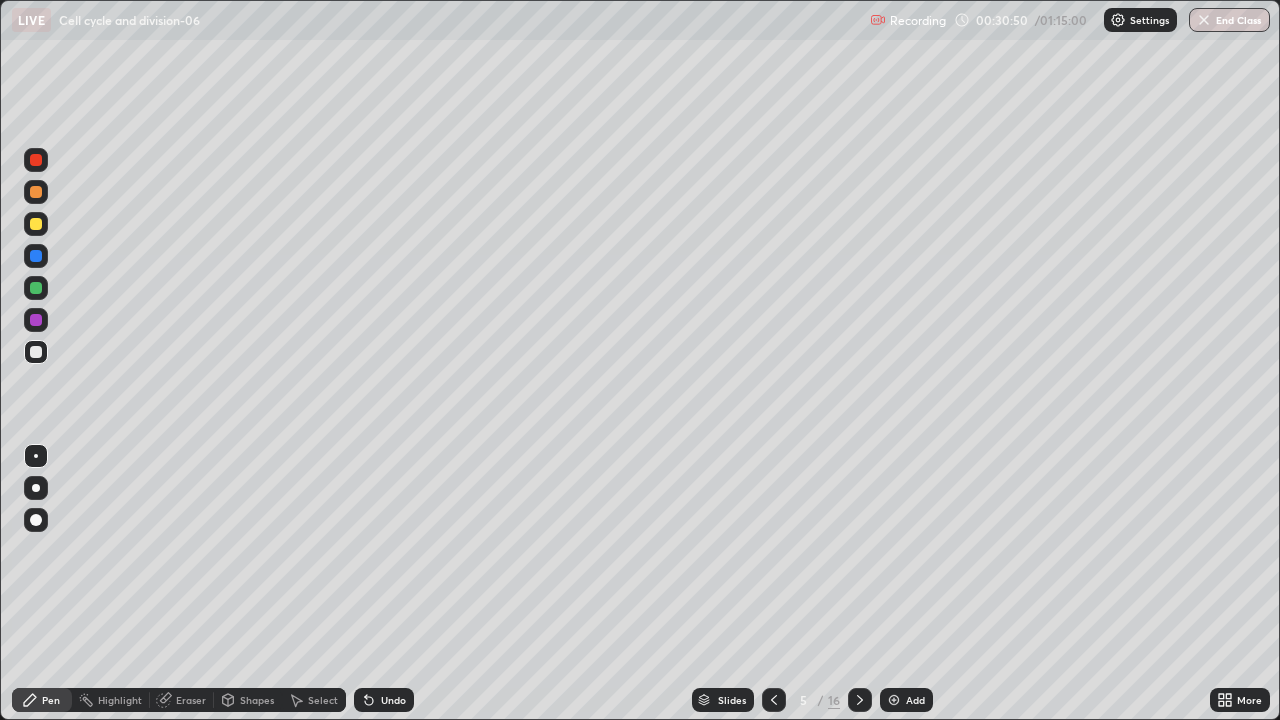 click on "Add" at bounding box center [915, 700] 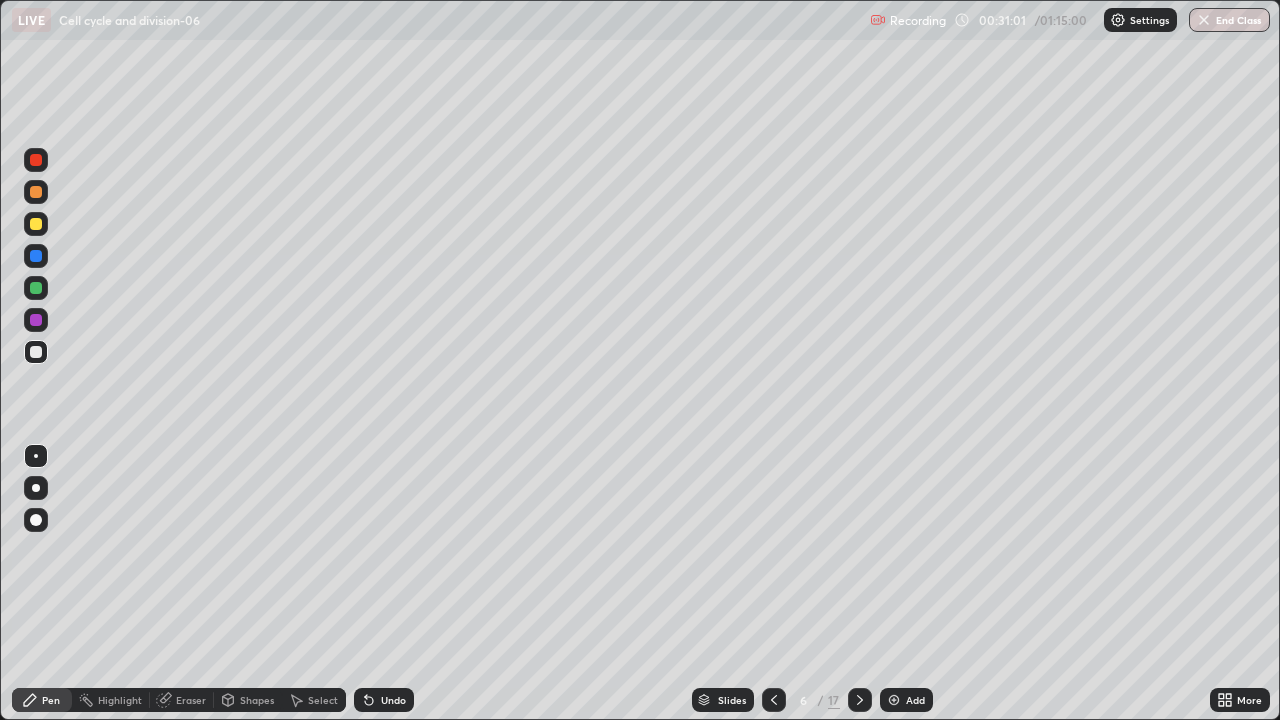 click at bounding box center (36, 288) 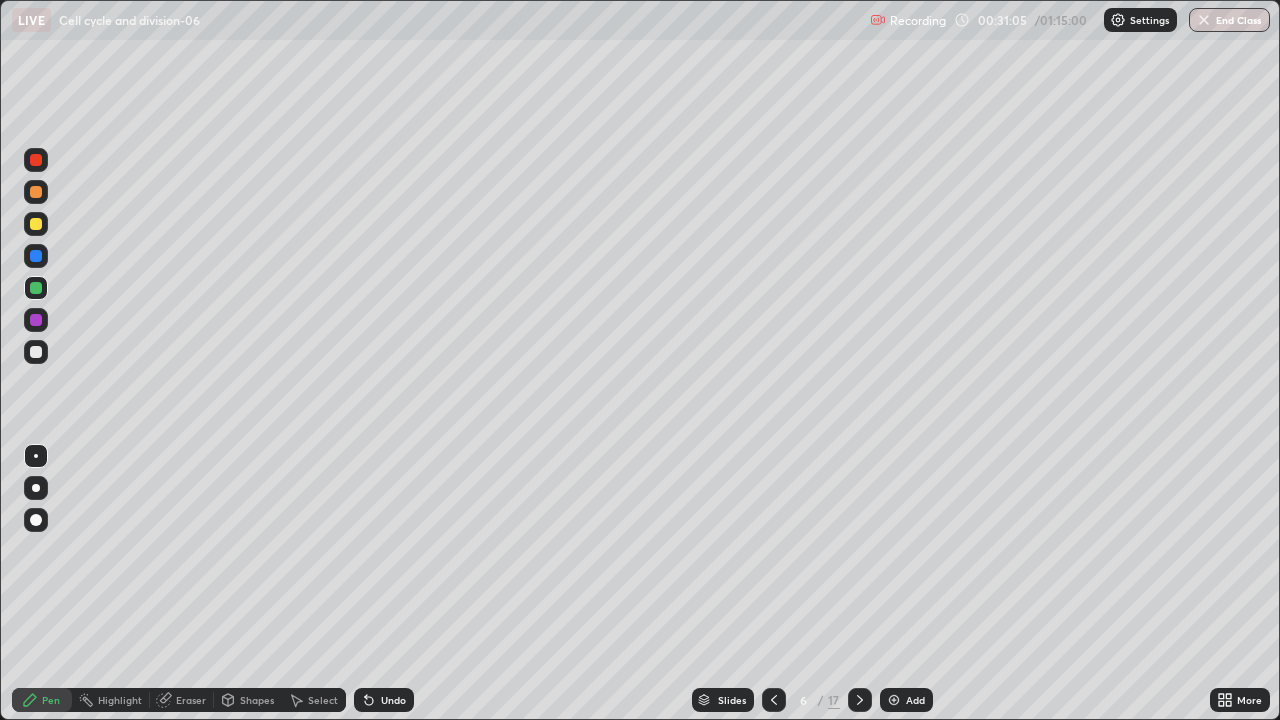 click at bounding box center [36, 320] 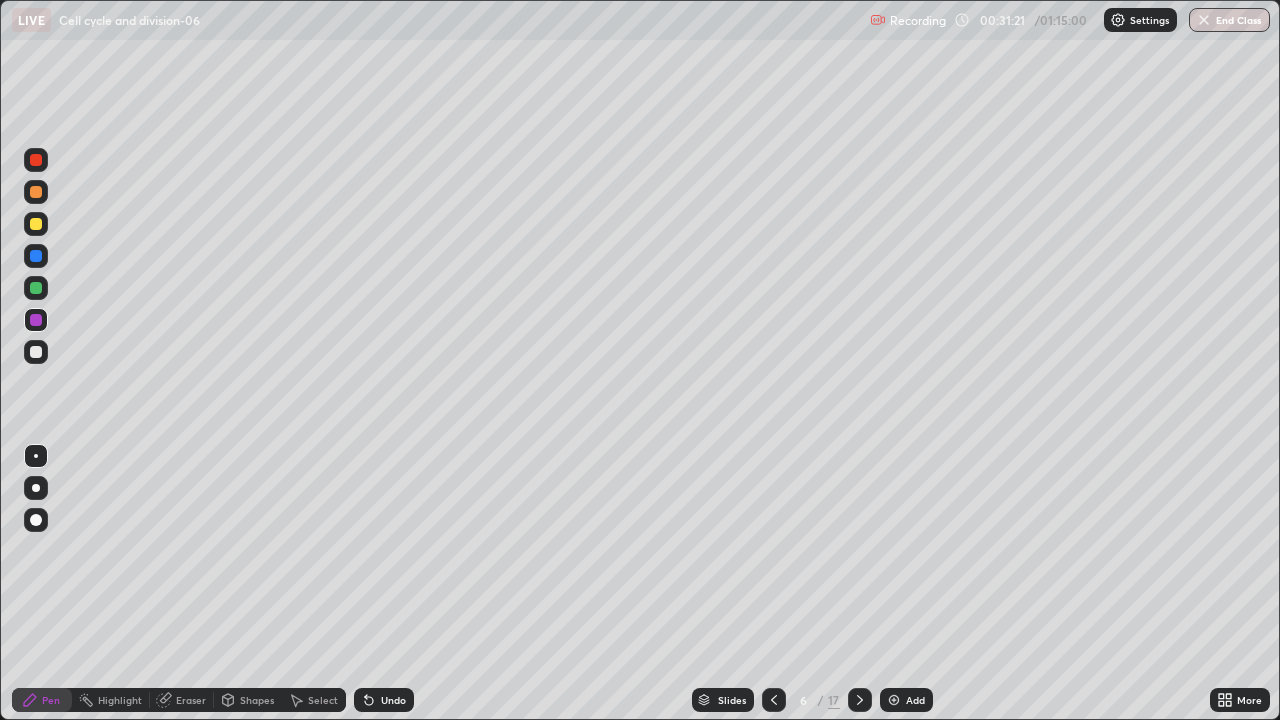 click at bounding box center (36, 352) 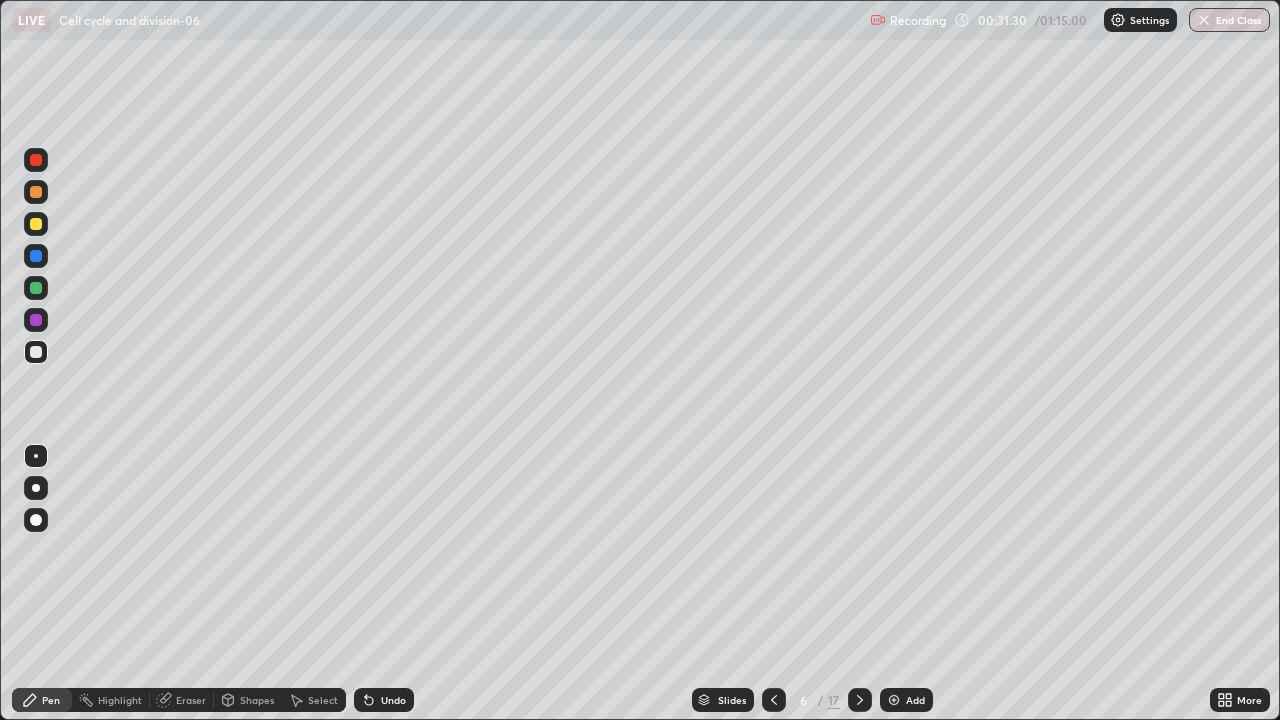 click at bounding box center (36, 320) 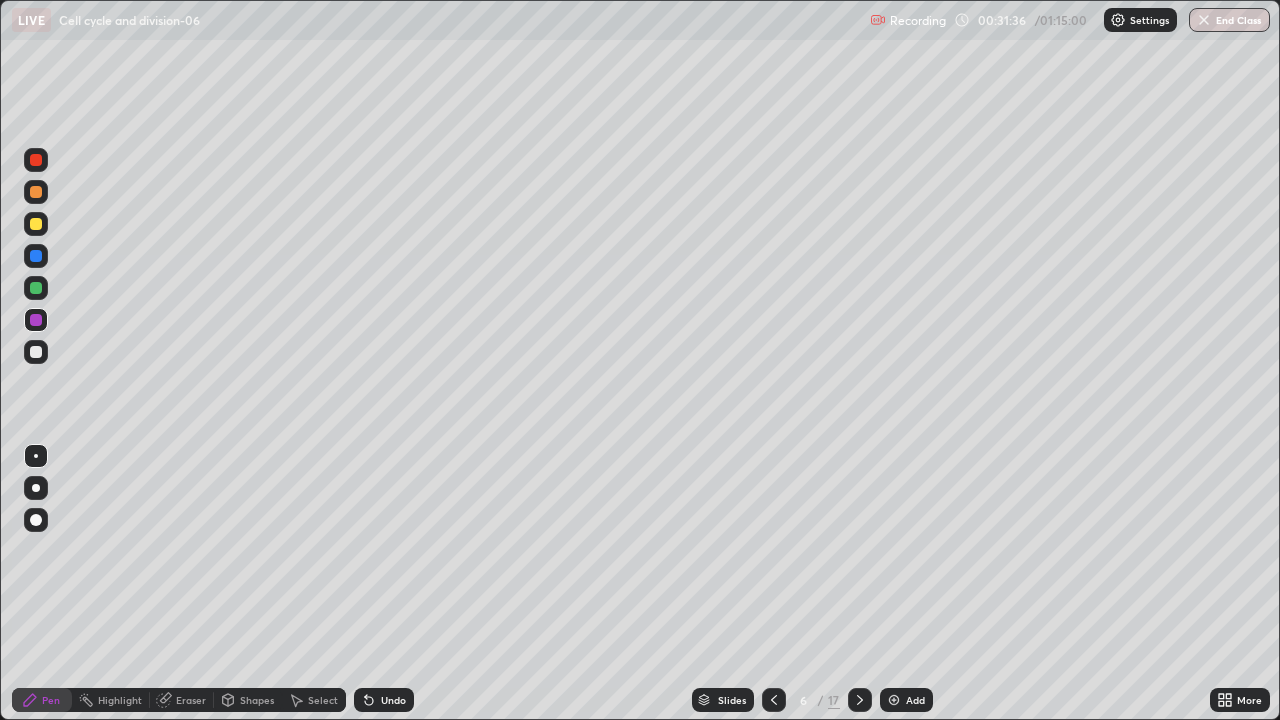 click at bounding box center (36, 288) 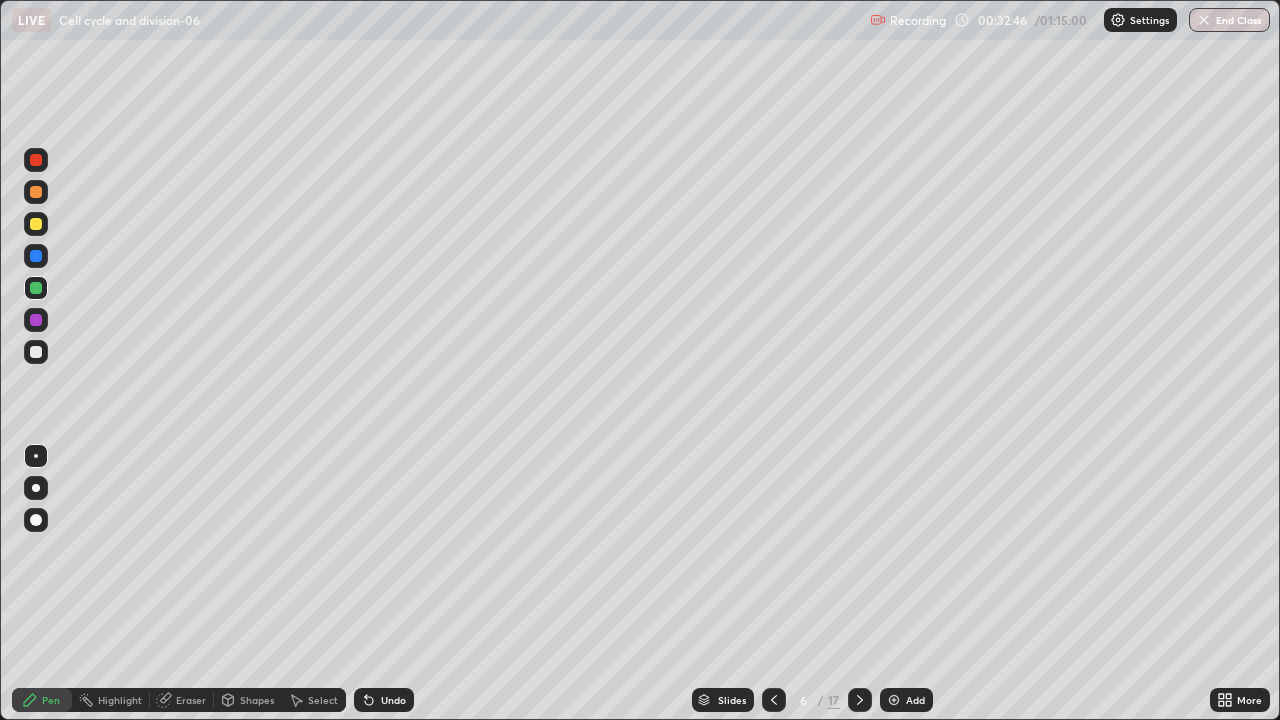 click on "Shapes" at bounding box center (248, 700) 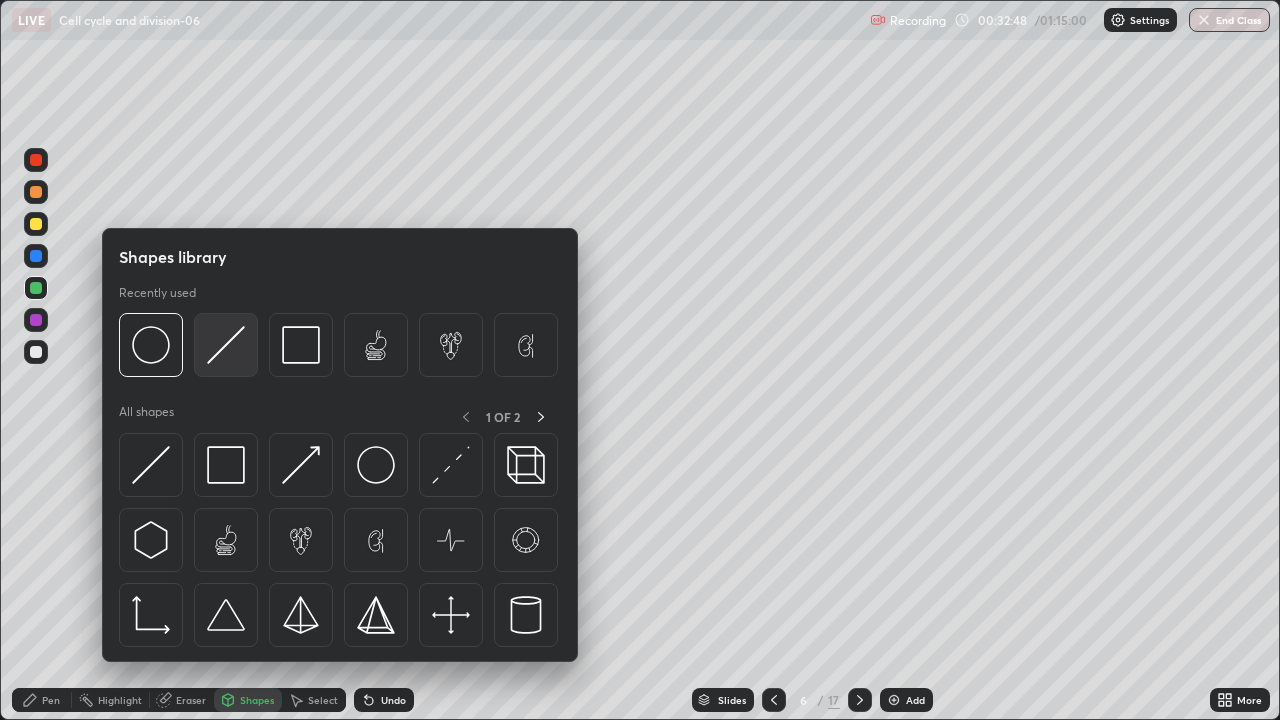 click at bounding box center [226, 345] 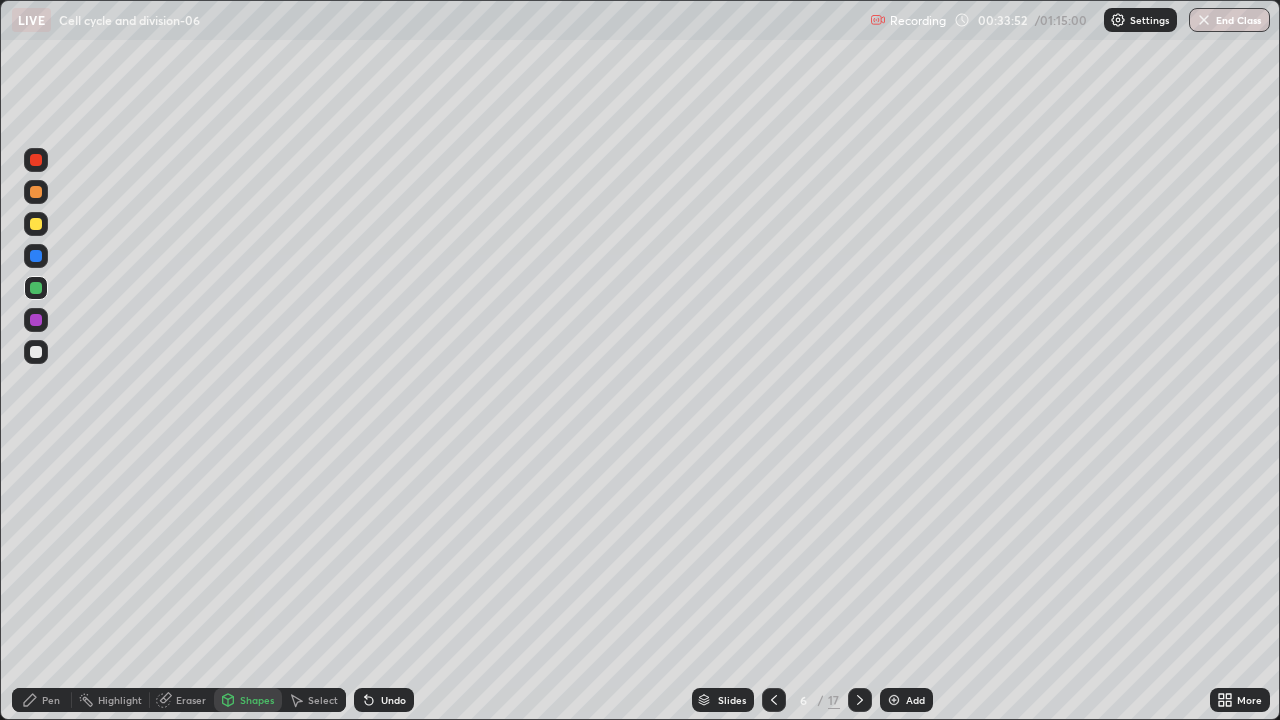 click on "Pen" at bounding box center [51, 700] 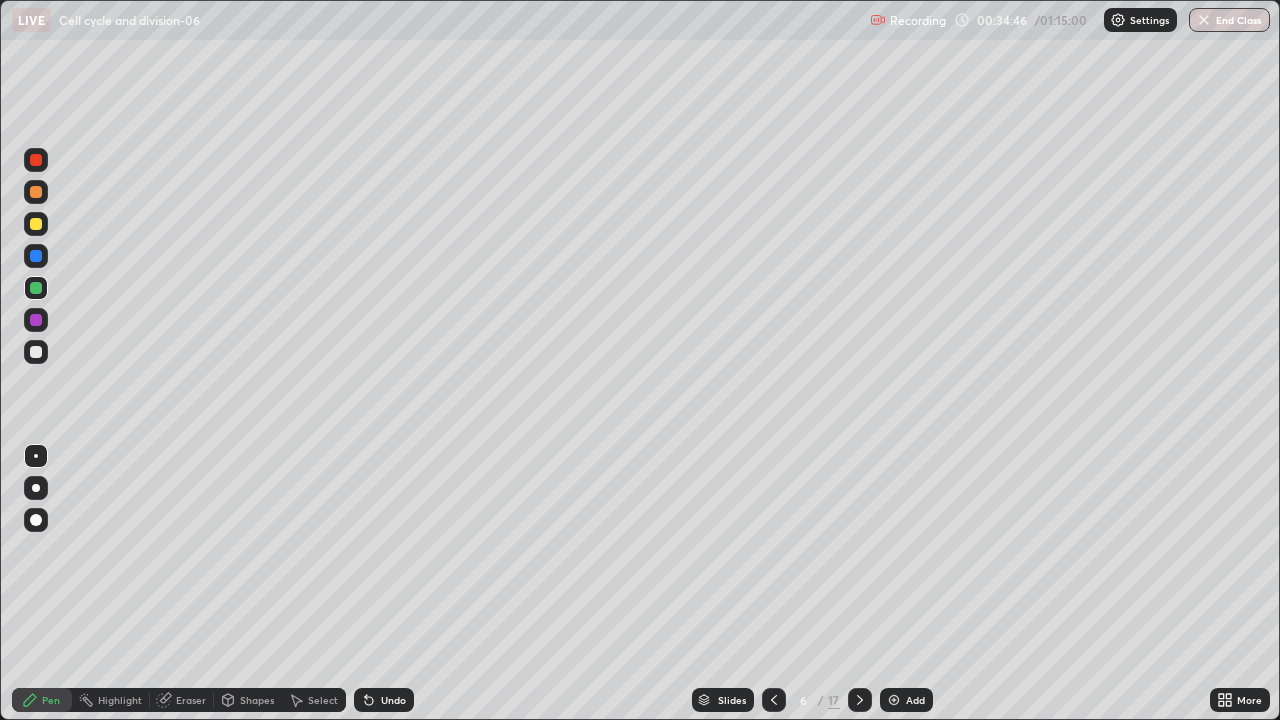 click at bounding box center [36, 352] 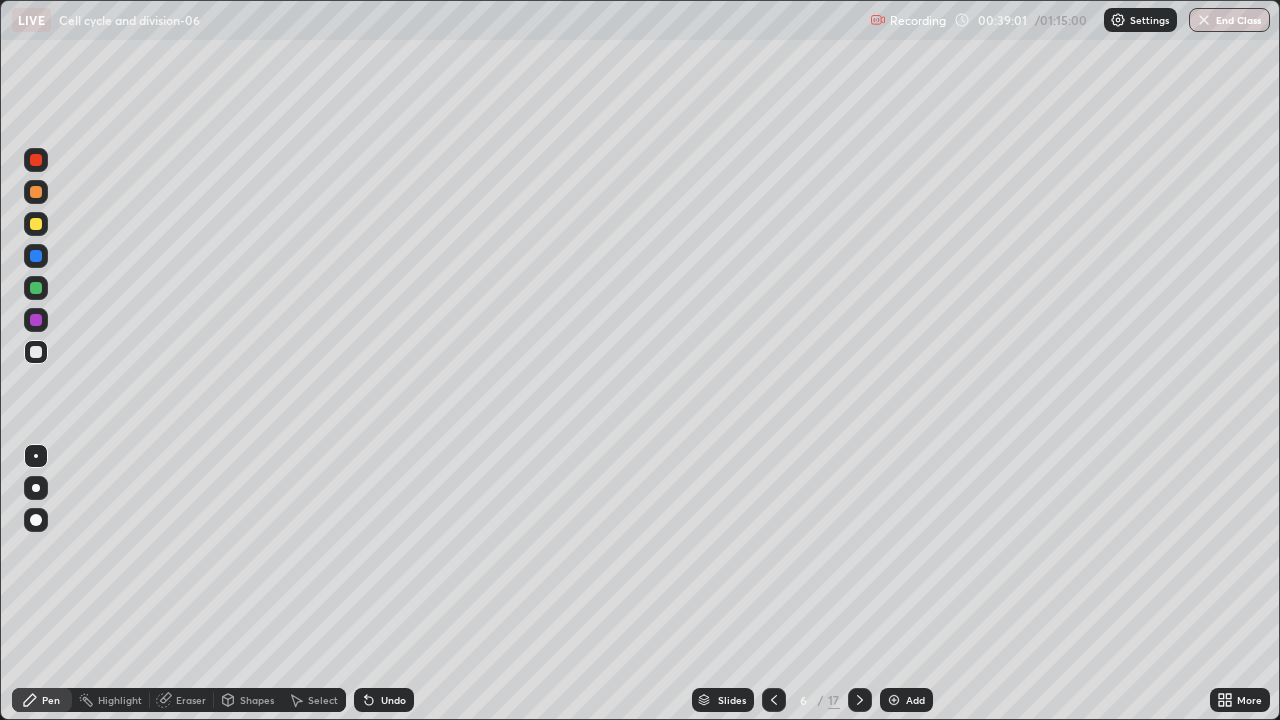 click on "More" at bounding box center (1240, 700) 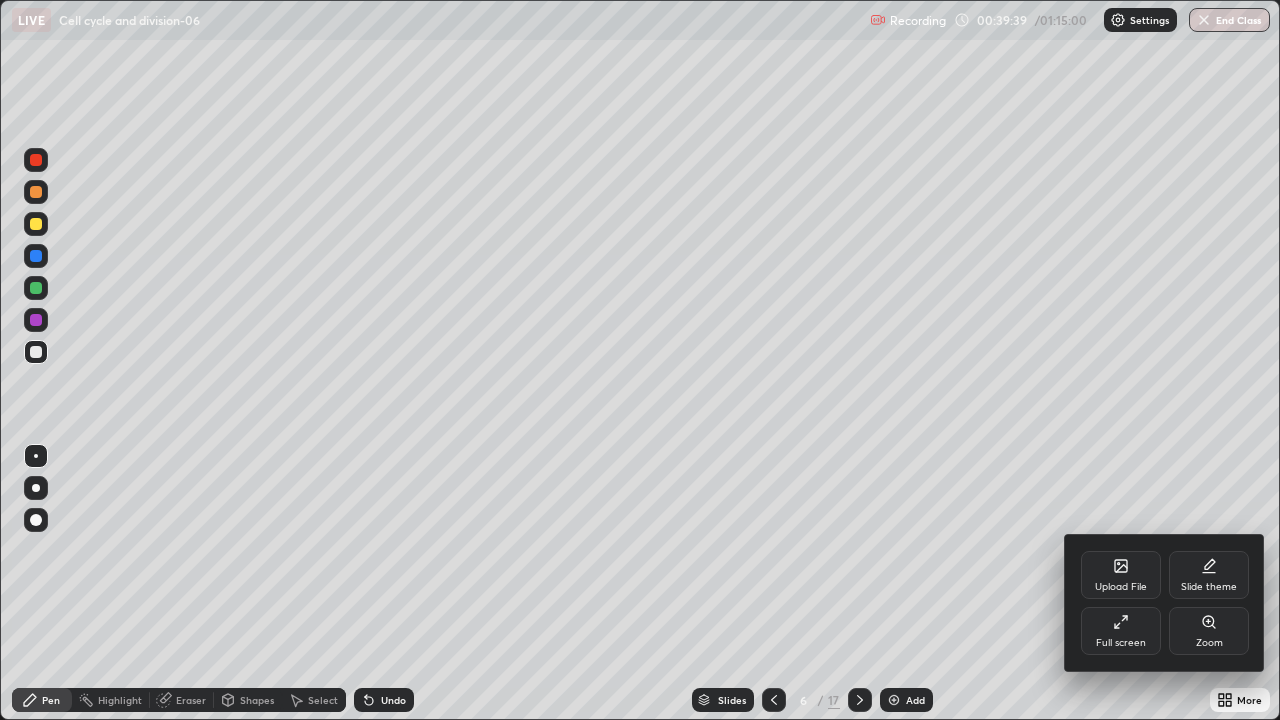 click at bounding box center [640, 360] 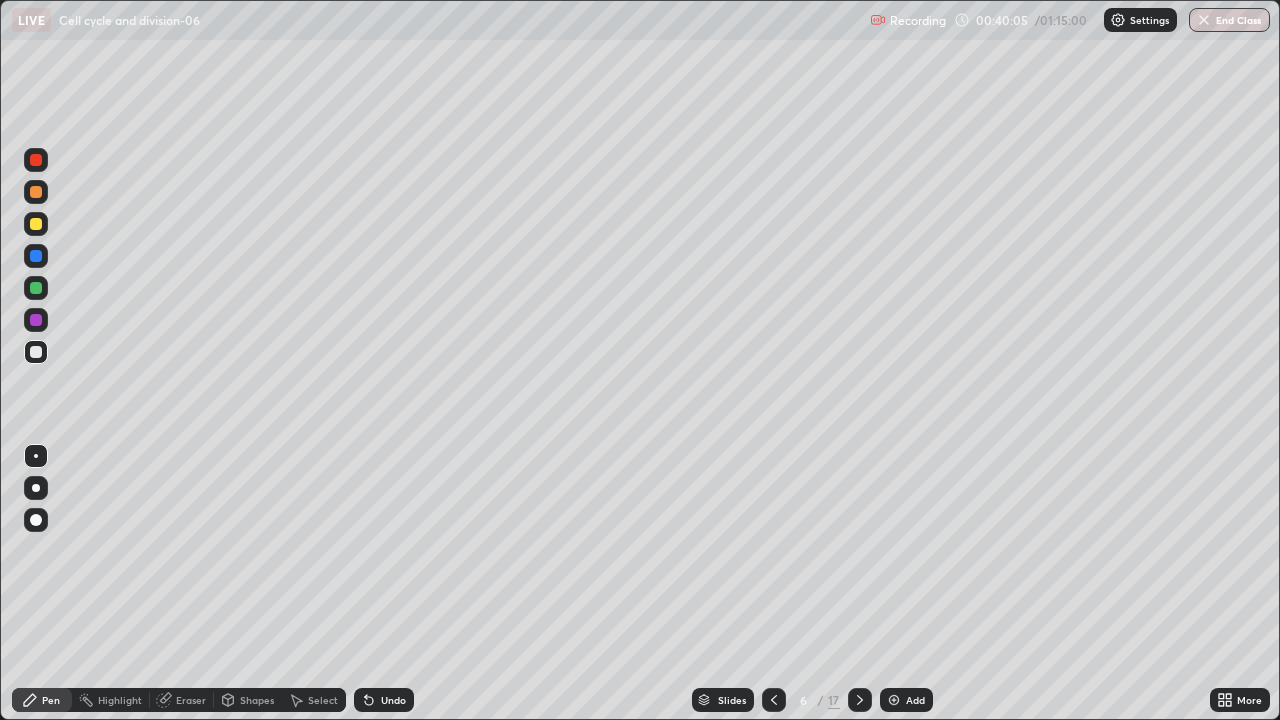 click on "Add" at bounding box center (906, 700) 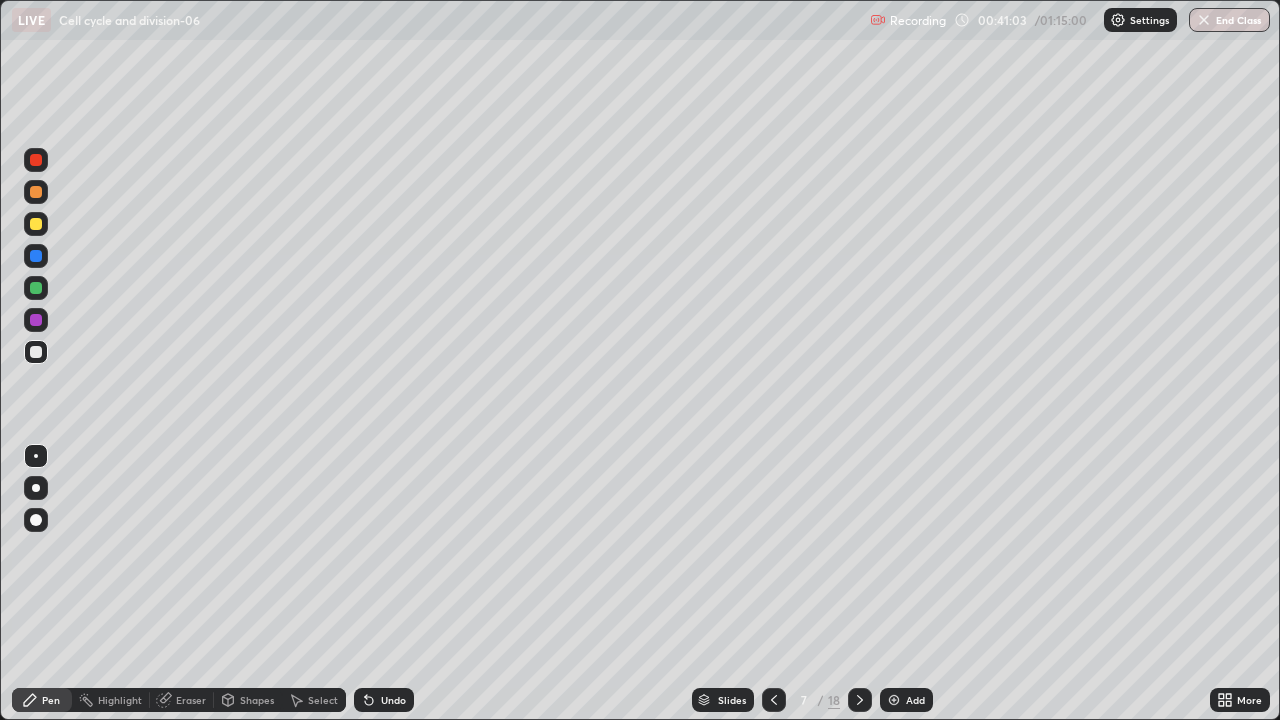 click on "Undo" at bounding box center (384, 700) 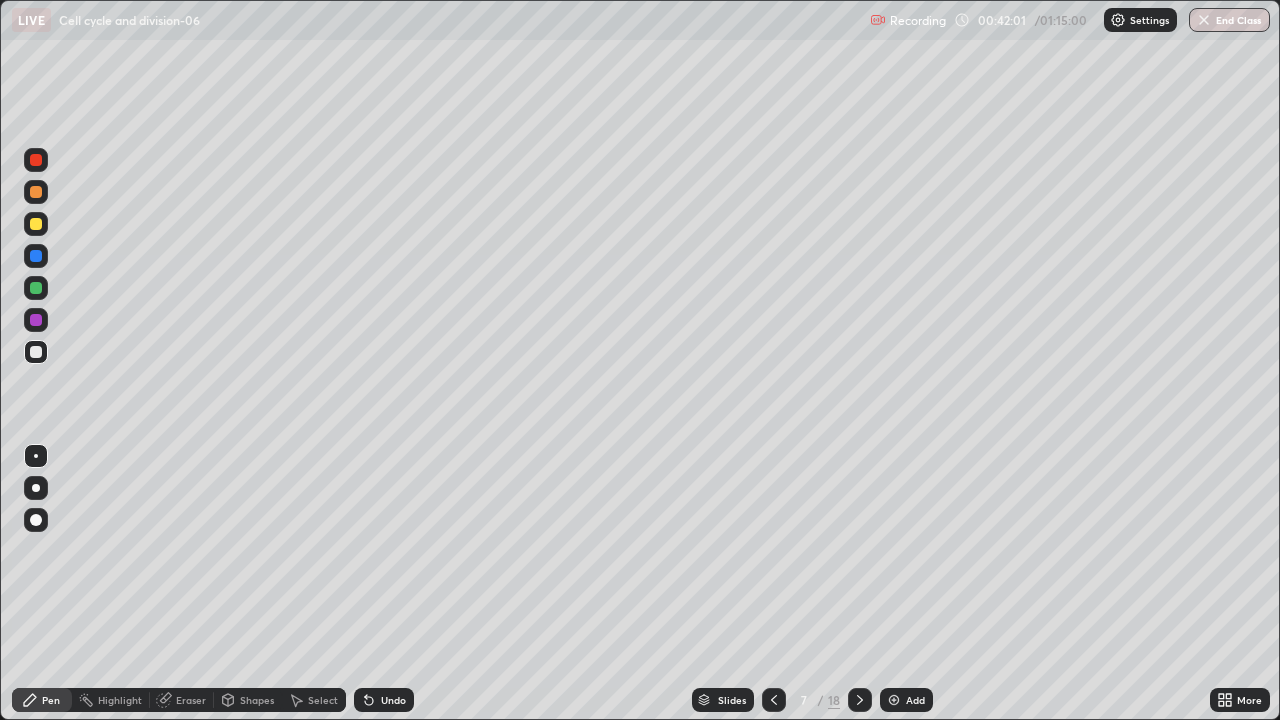 click on "Eraser" at bounding box center (191, 700) 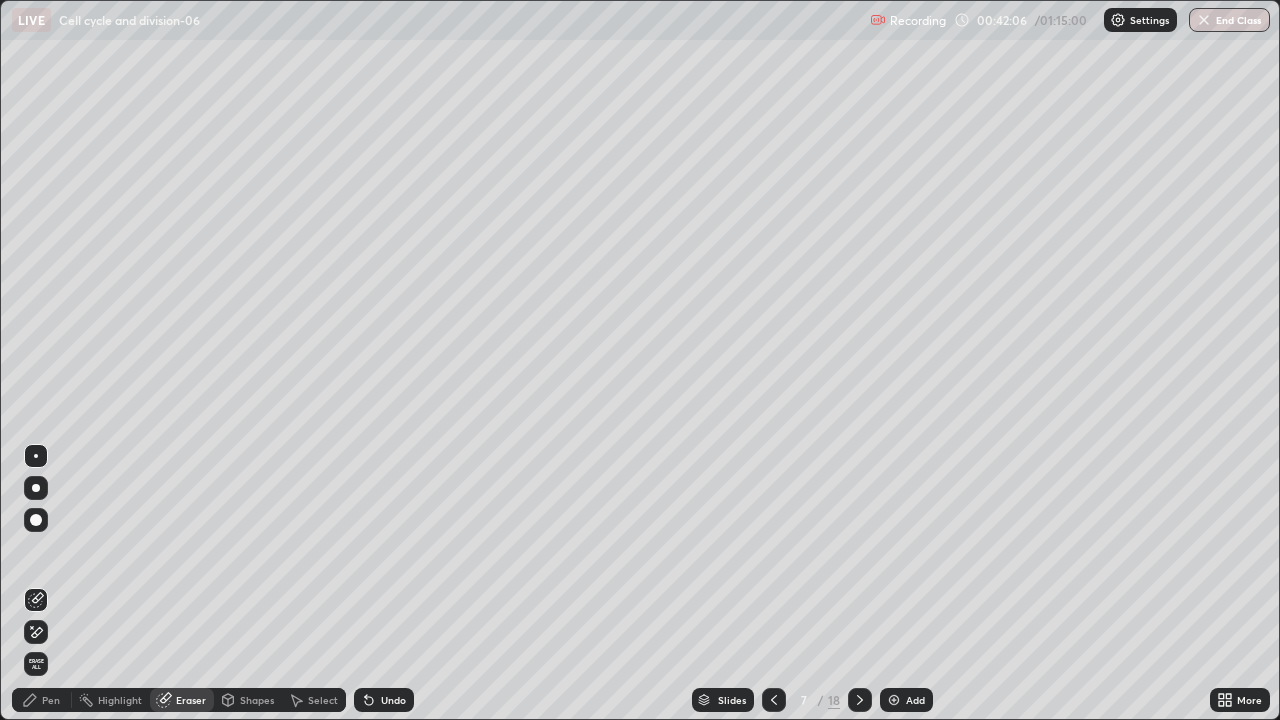 click on "Pen" at bounding box center [51, 700] 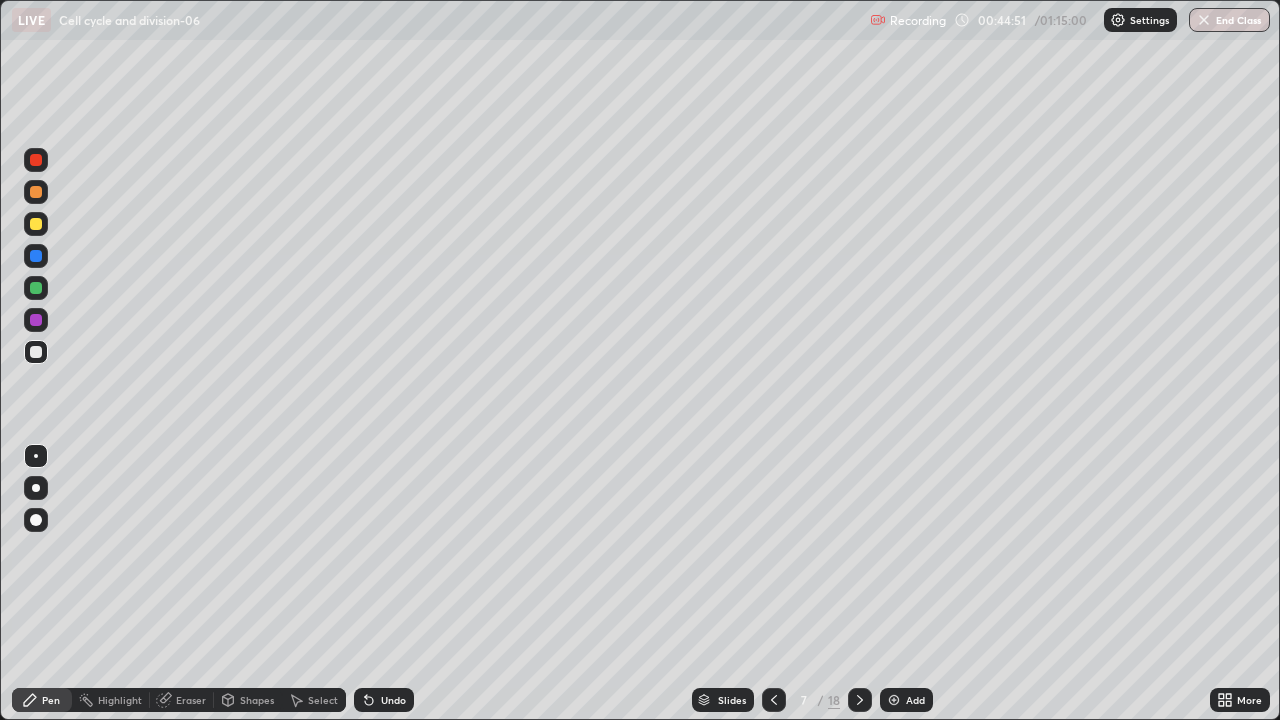 click on "Add" at bounding box center [915, 700] 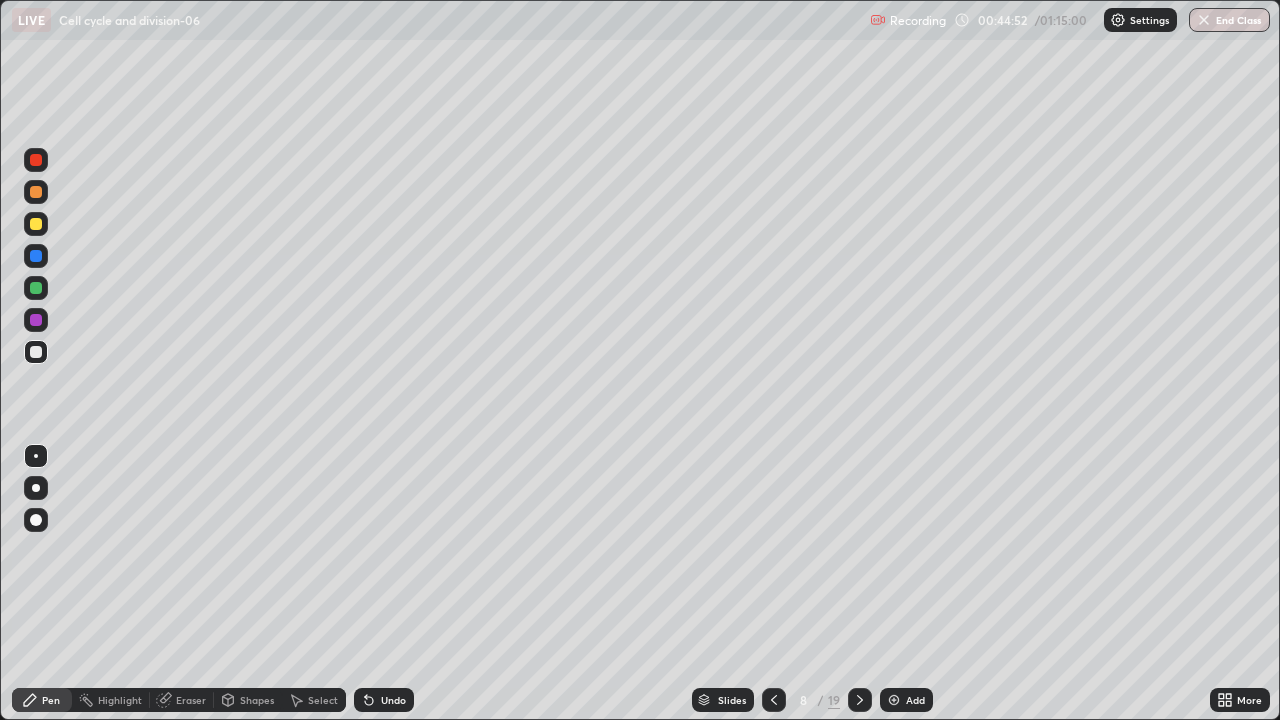 click on "Shapes" at bounding box center [257, 700] 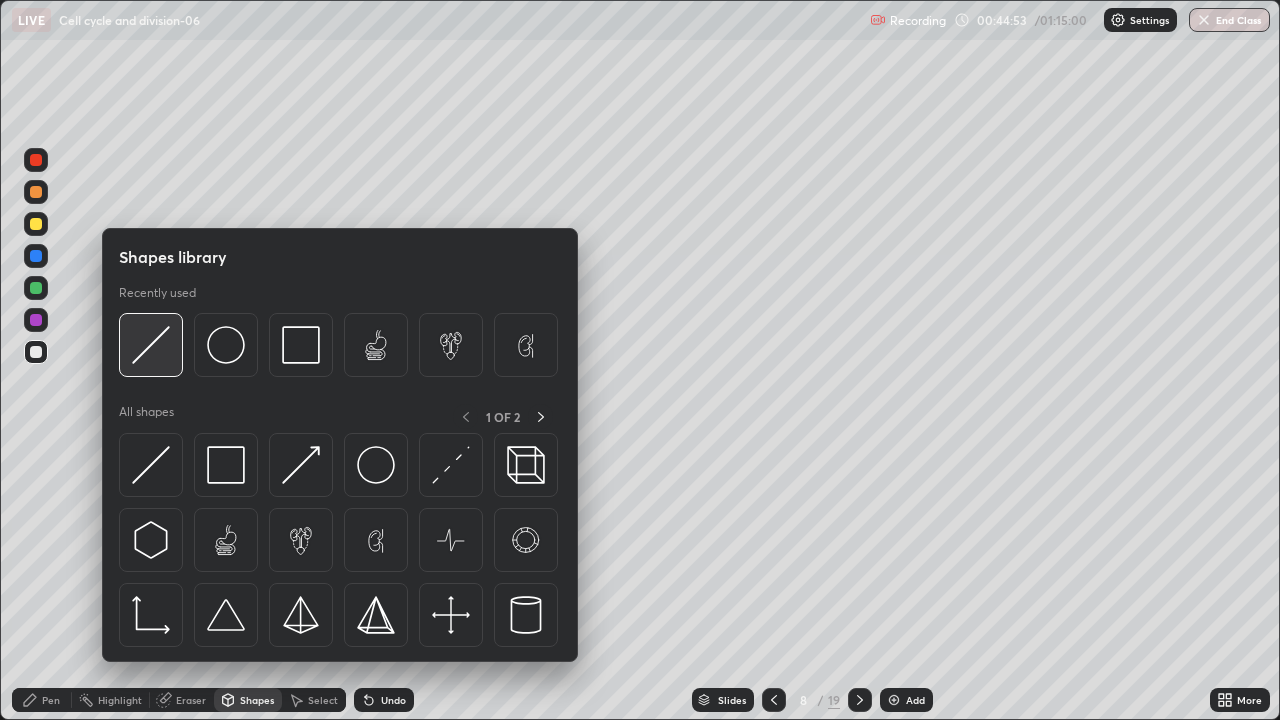 click at bounding box center [151, 345] 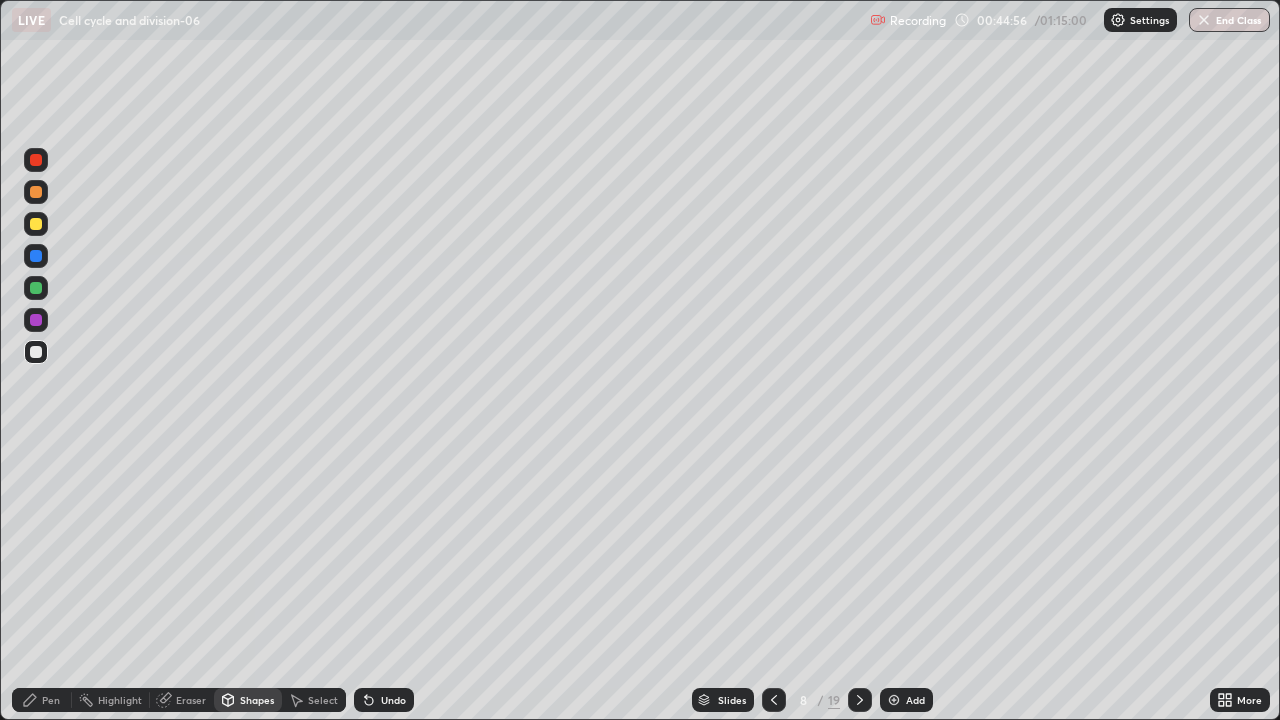 click on "Pen" at bounding box center [51, 700] 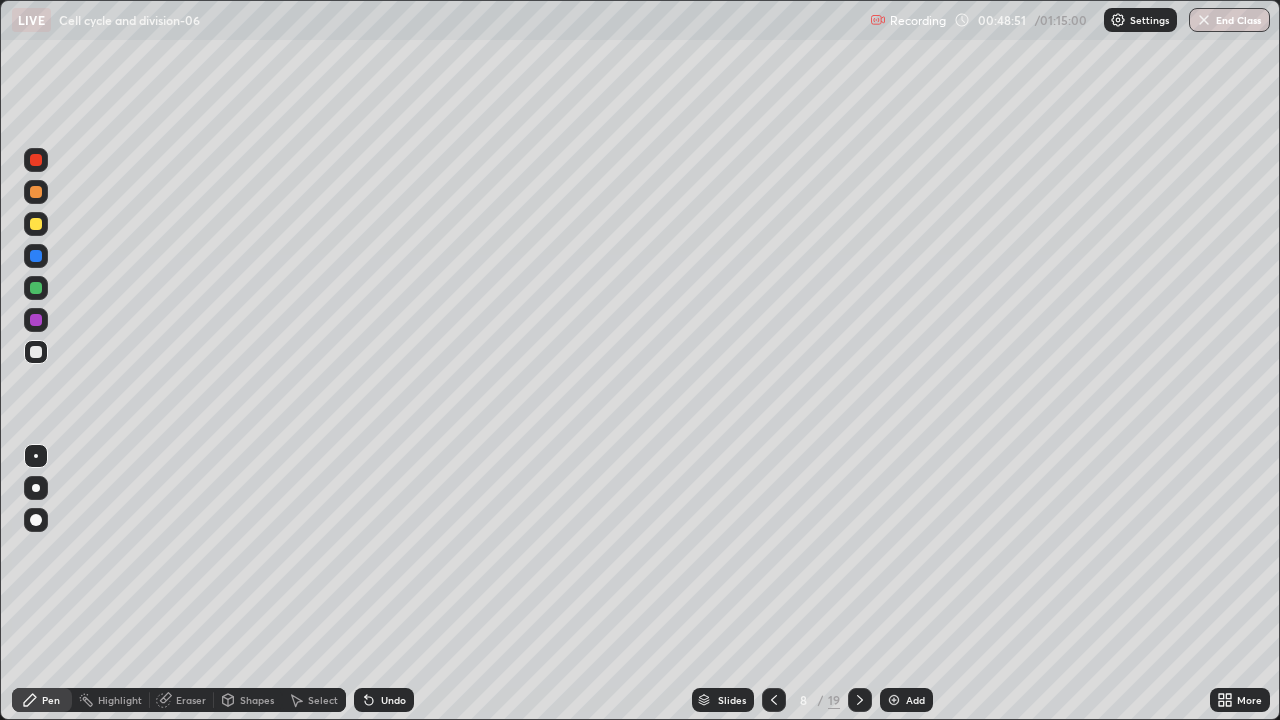 click on "Add" at bounding box center (915, 700) 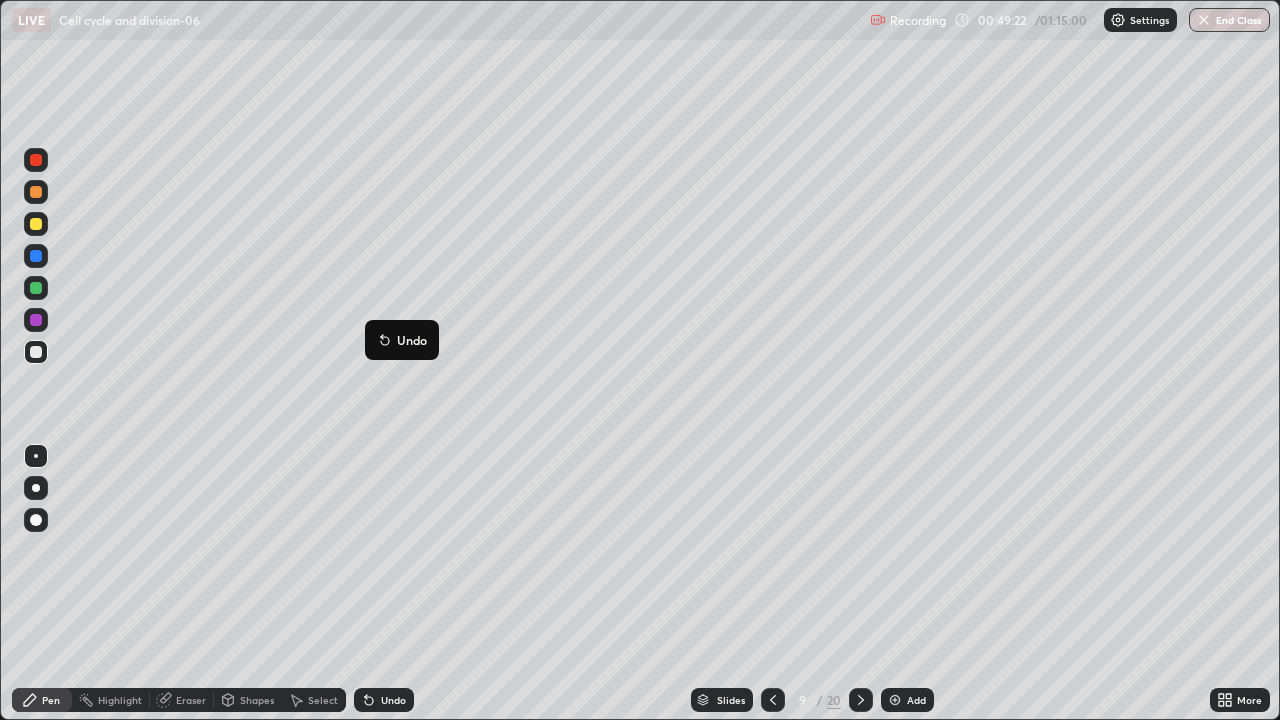 click on "Undo" at bounding box center (384, 700) 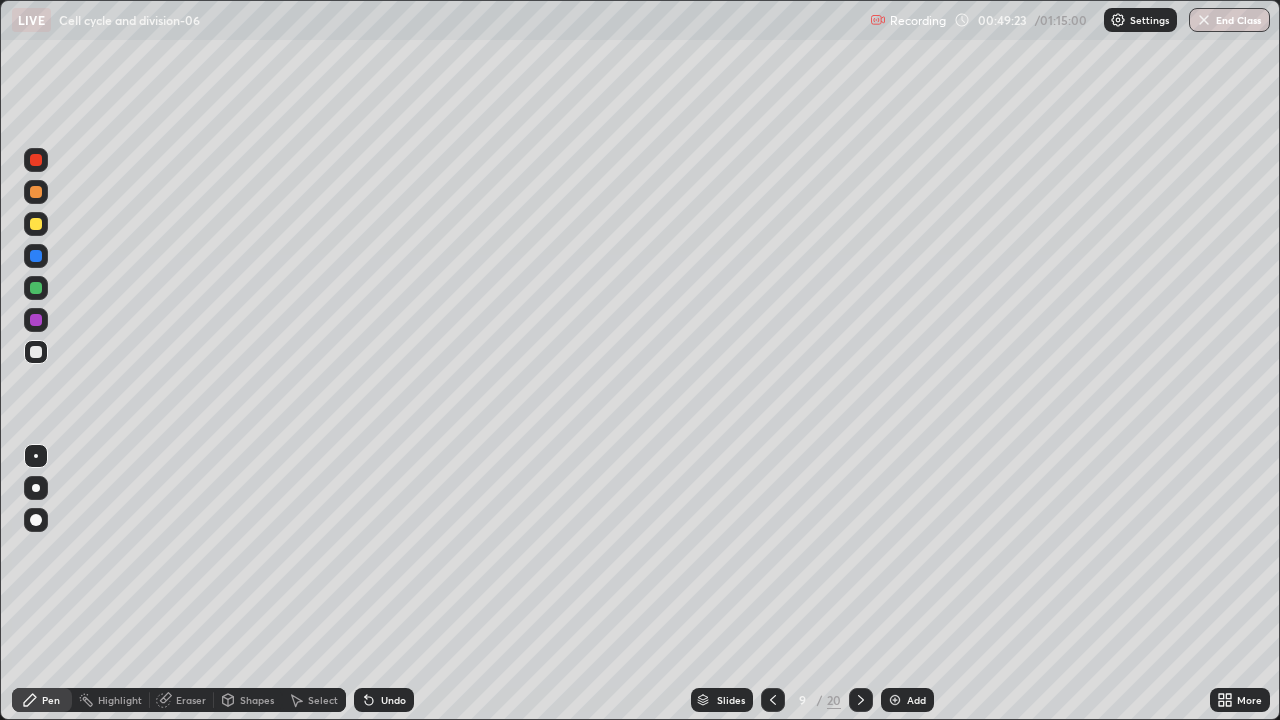 click on "Undo" at bounding box center (384, 700) 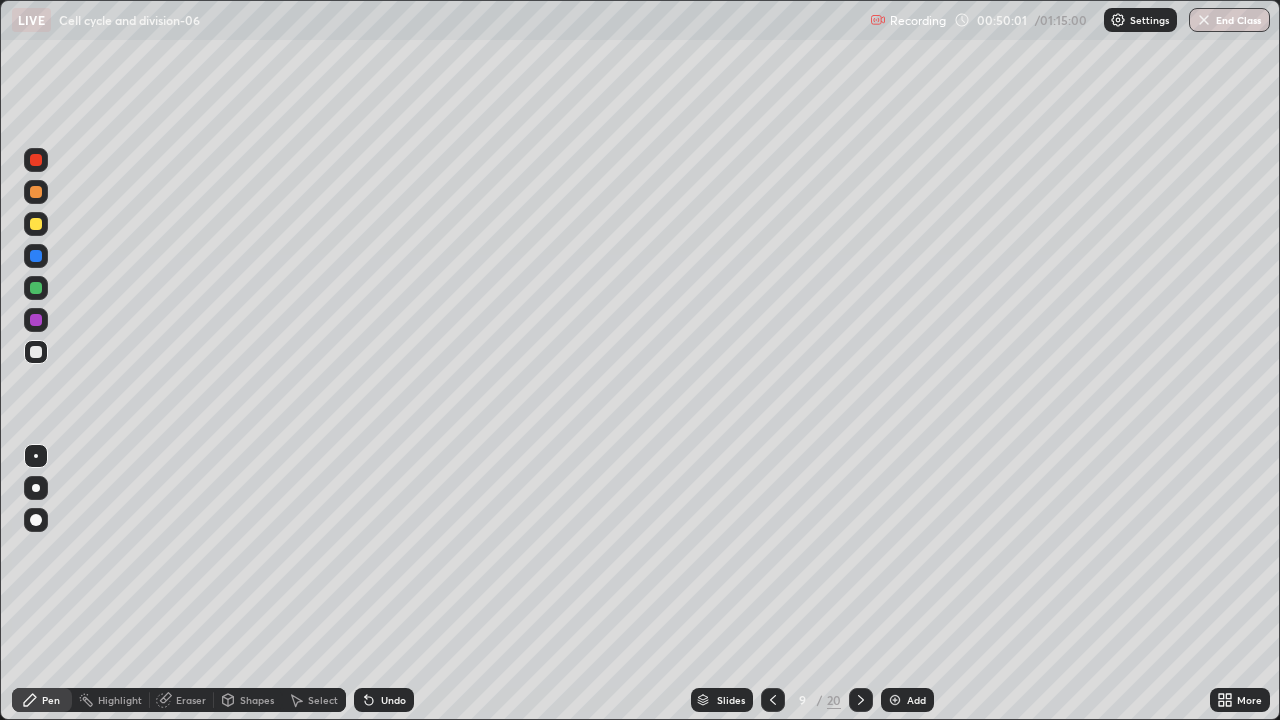 click on "Undo" at bounding box center (393, 700) 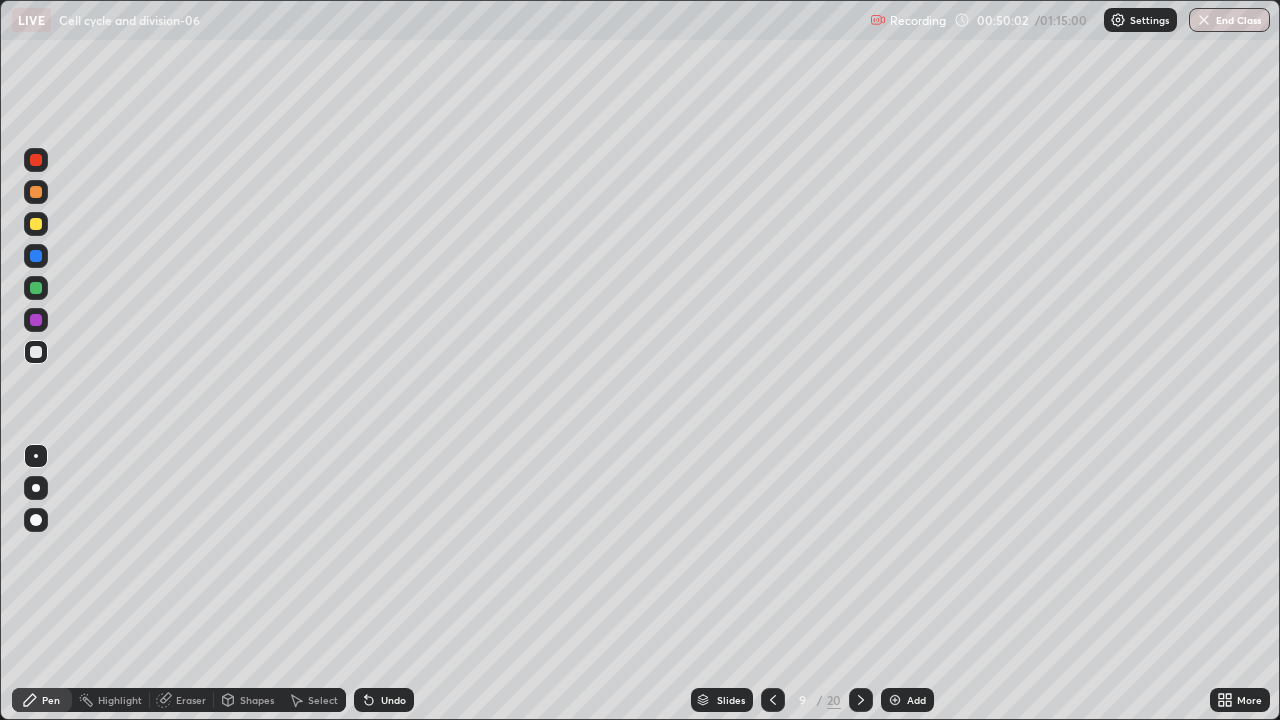 click on "Undo" at bounding box center (393, 700) 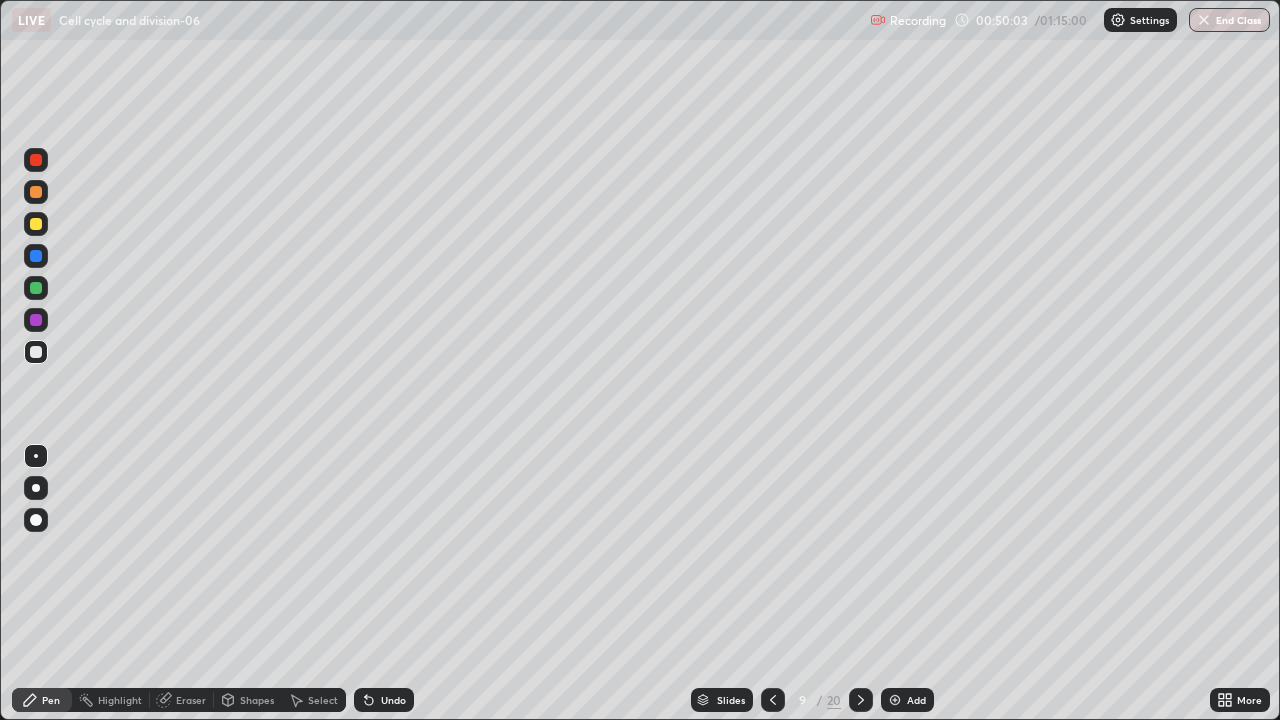 click on "Undo" at bounding box center (393, 700) 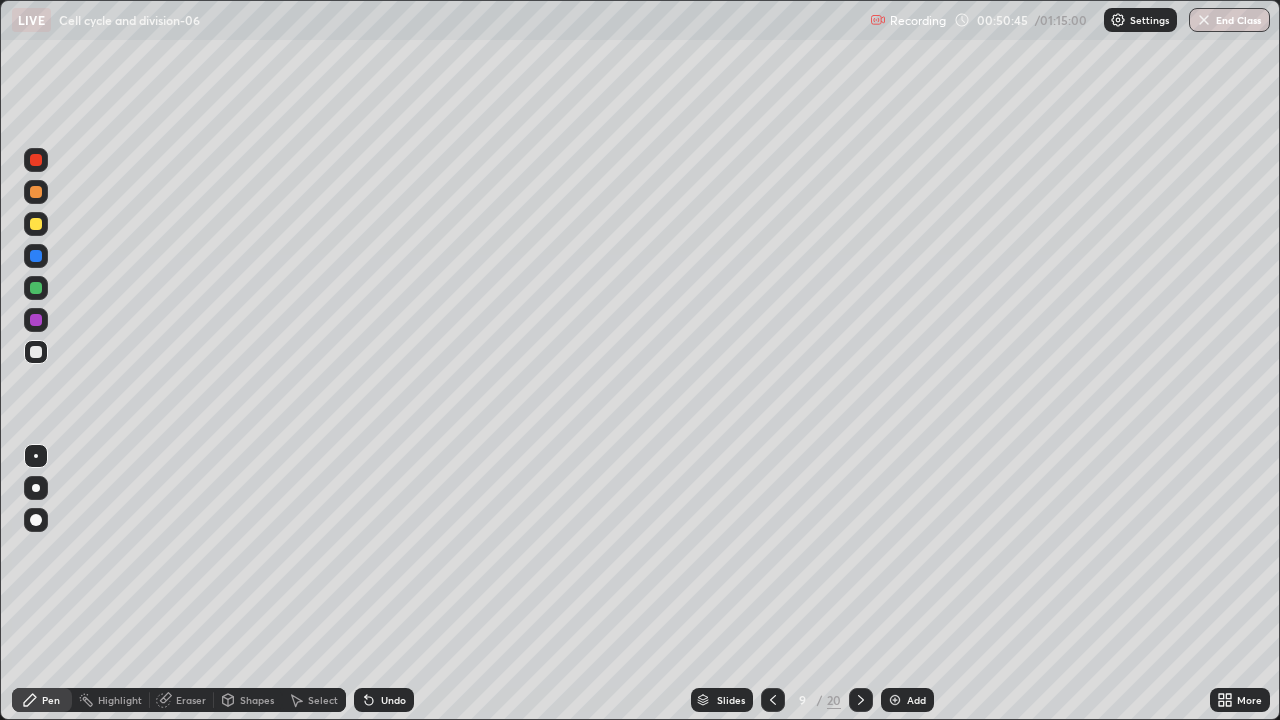 click on "Shapes" at bounding box center [257, 700] 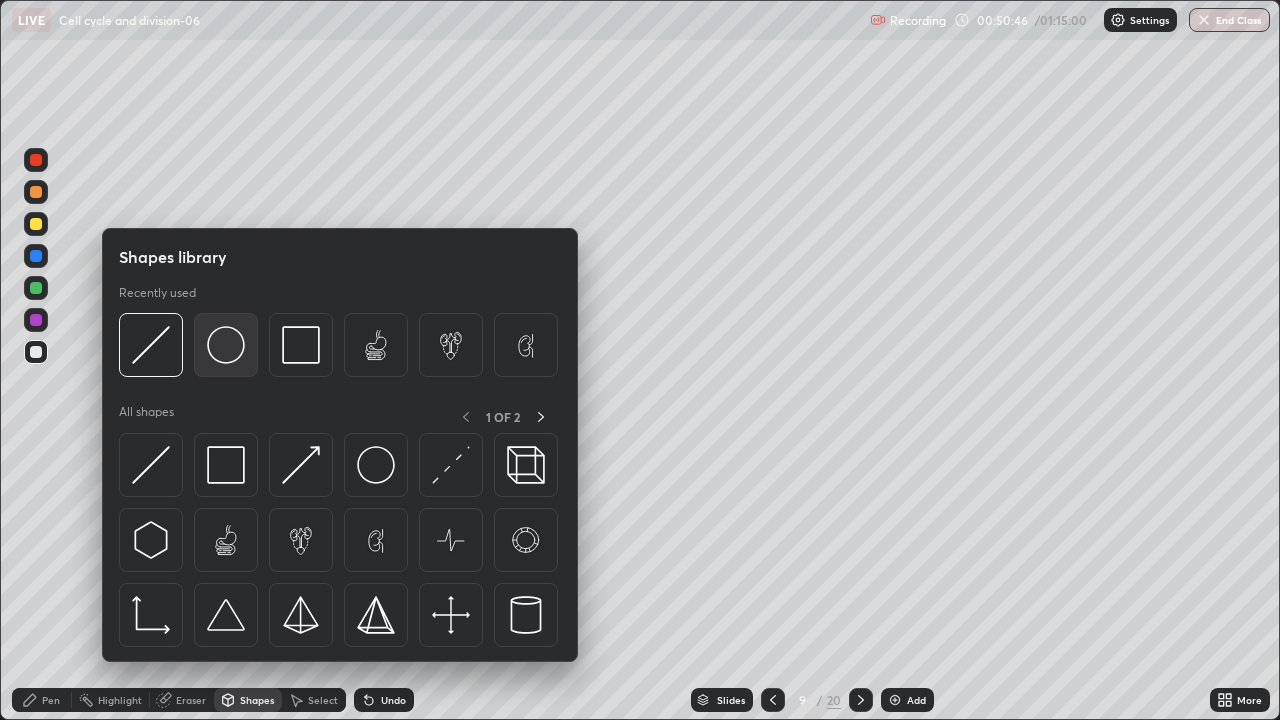 click at bounding box center (226, 345) 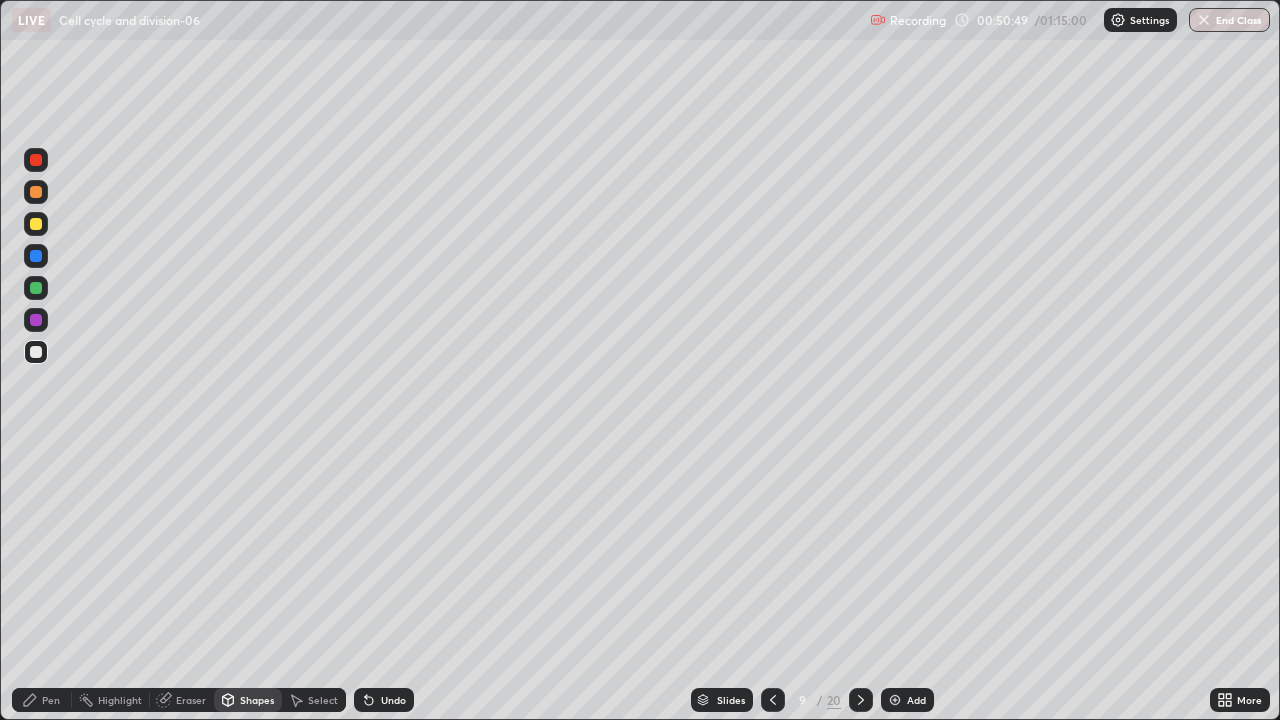click on "Pen" at bounding box center [51, 700] 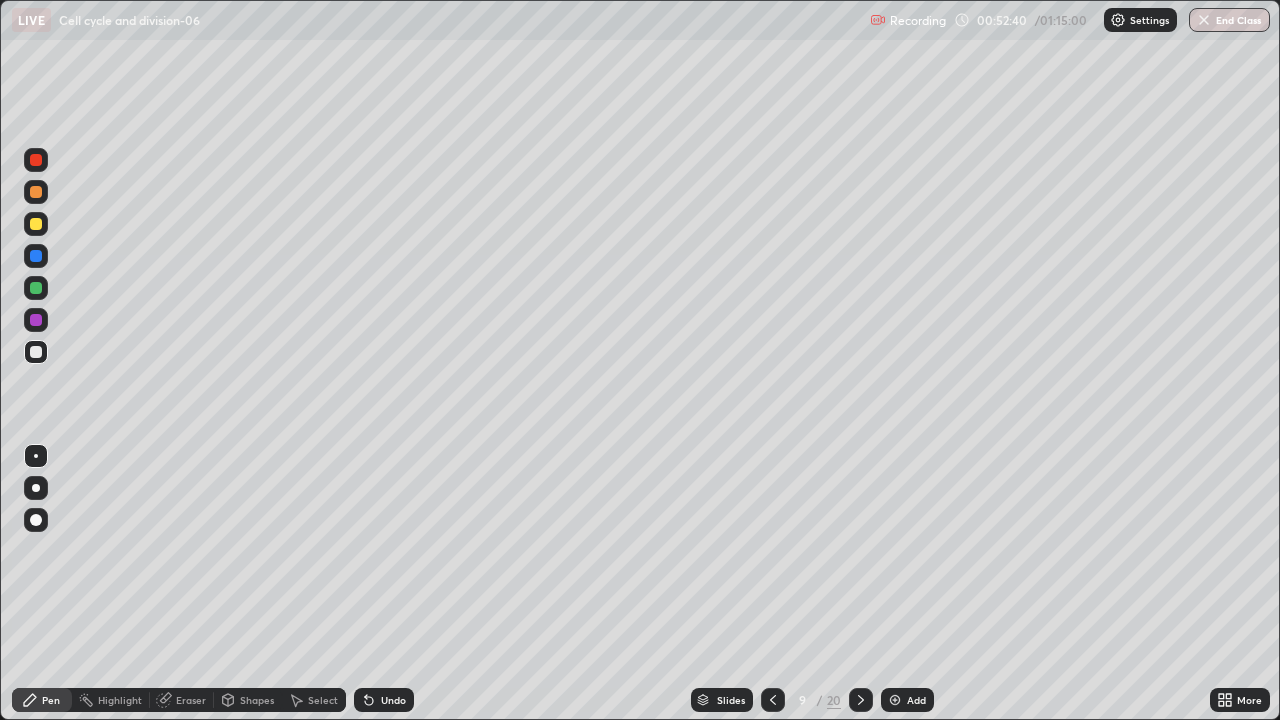 click on "Select" at bounding box center (314, 700) 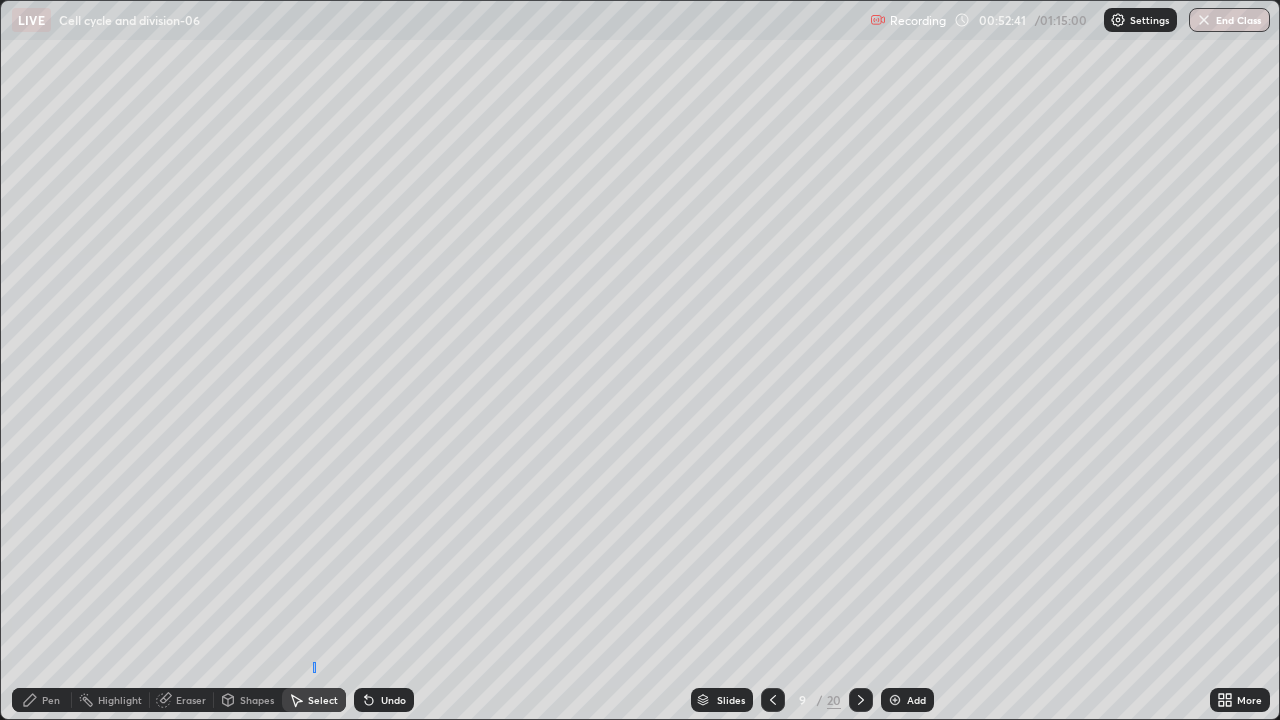 click on "0 ° Undo Copy Duplicate Duplicate to new slide Delete" at bounding box center (640, 360) 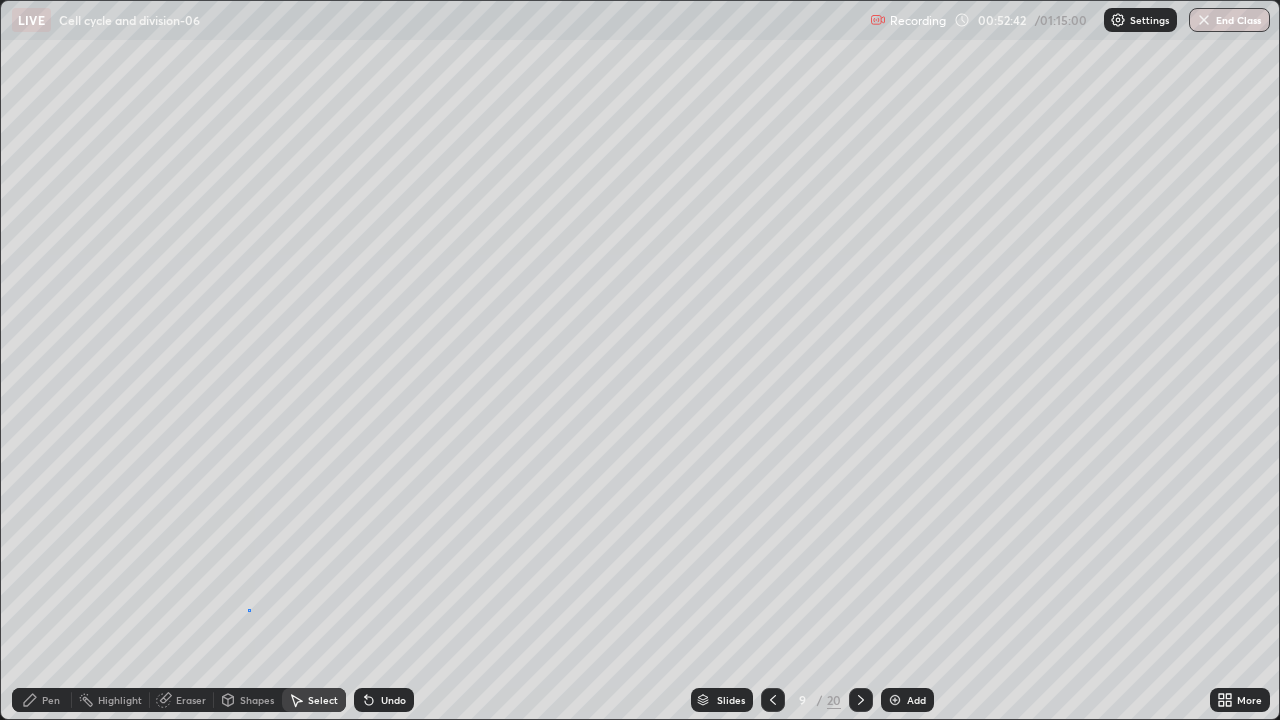 click on "0 ° Undo Copy Duplicate Duplicate to new slide Delete" at bounding box center (640, 360) 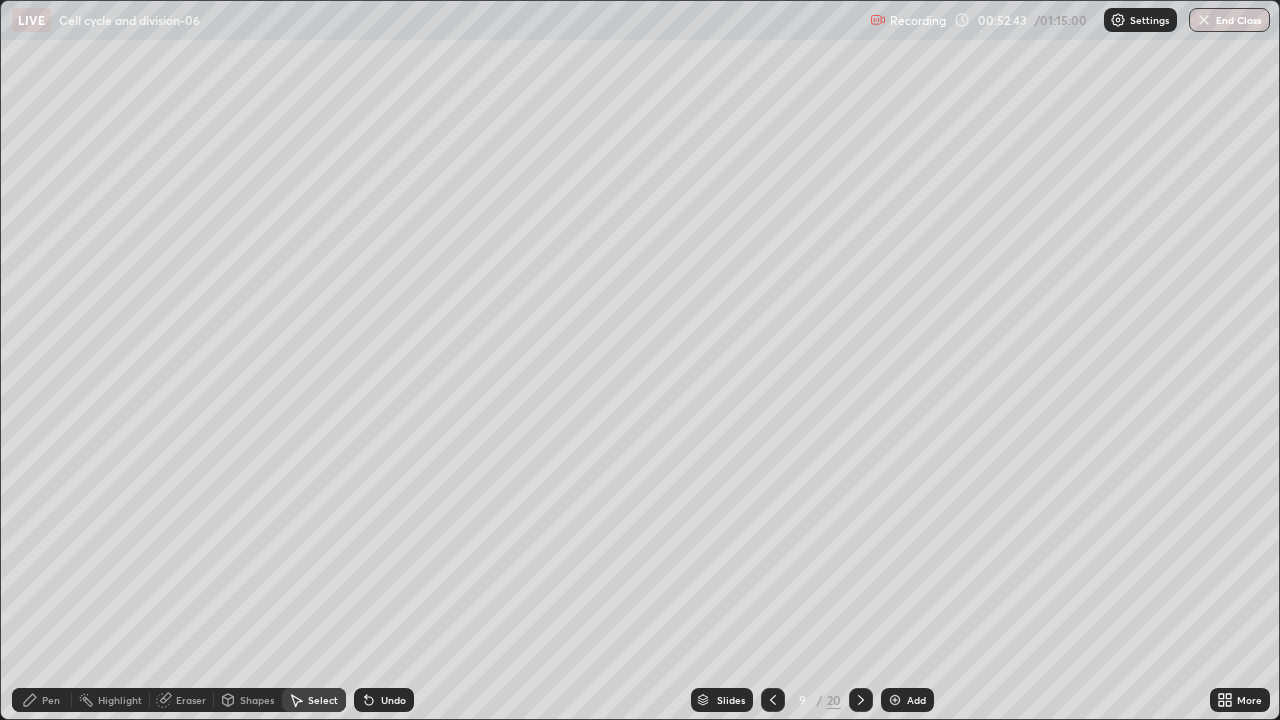 click on "Pen" at bounding box center (42, 700) 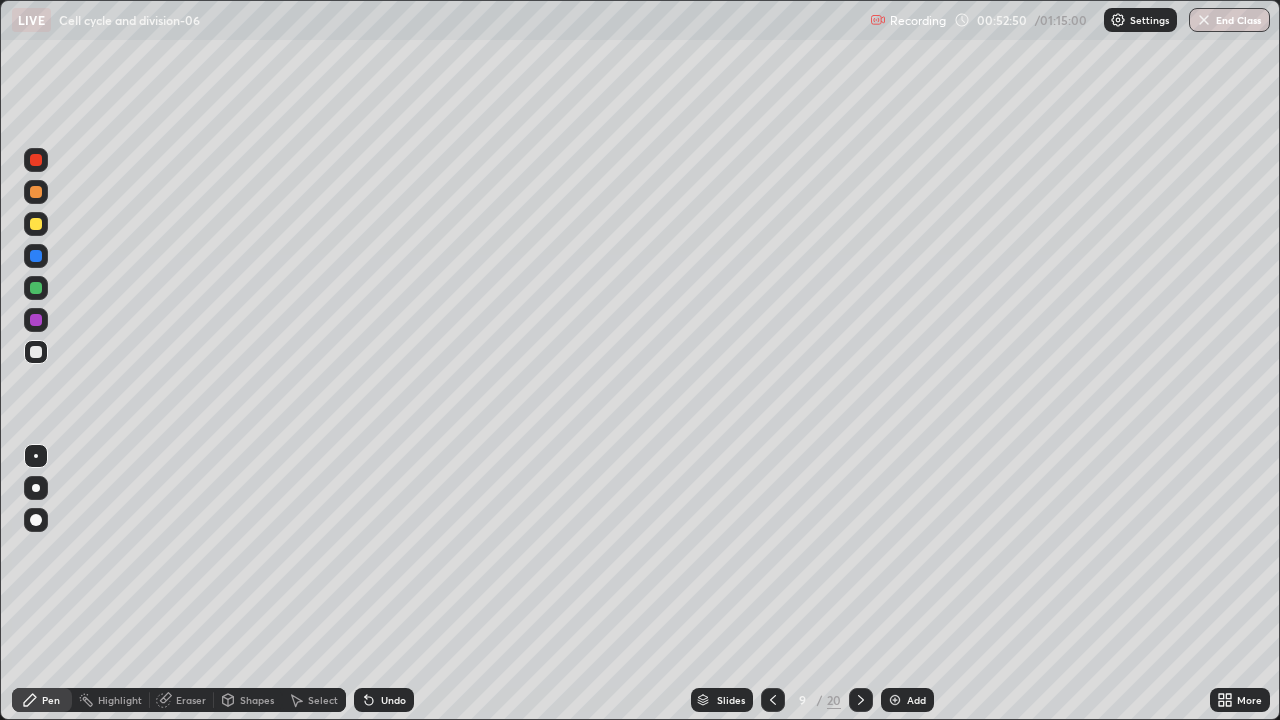 click on "Undo" at bounding box center (393, 700) 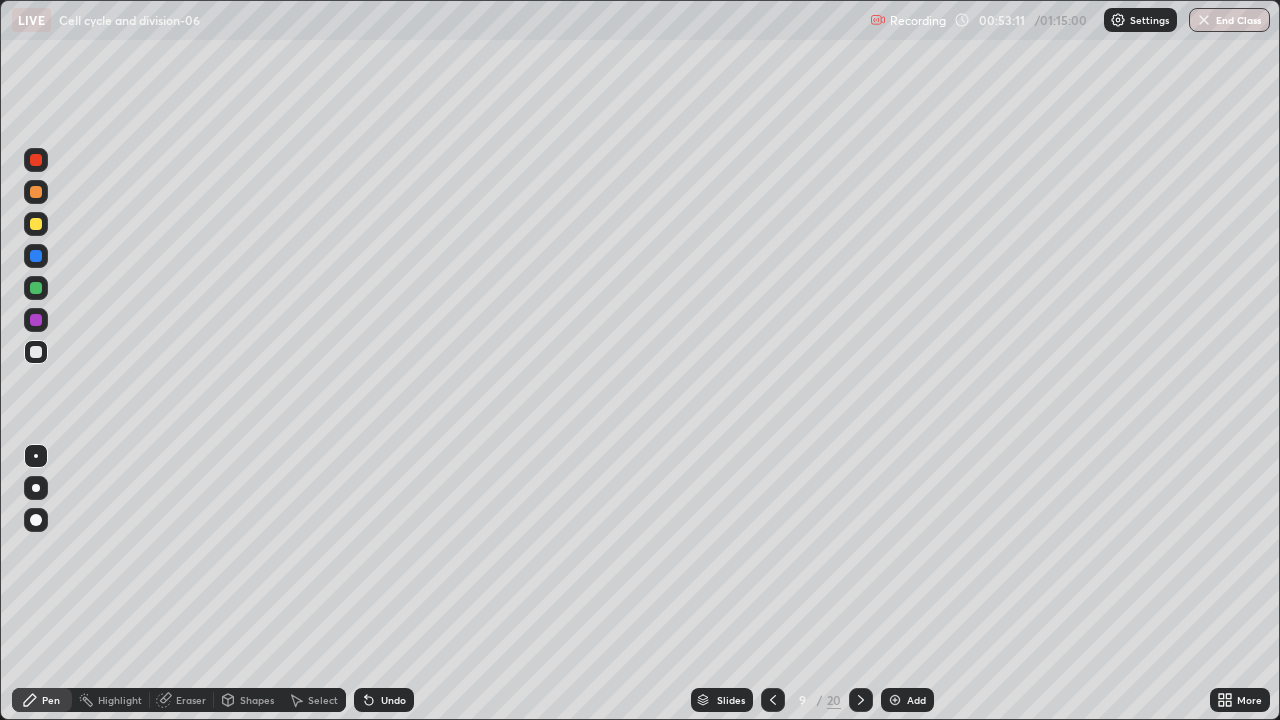 click on "Eraser" at bounding box center (182, 700) 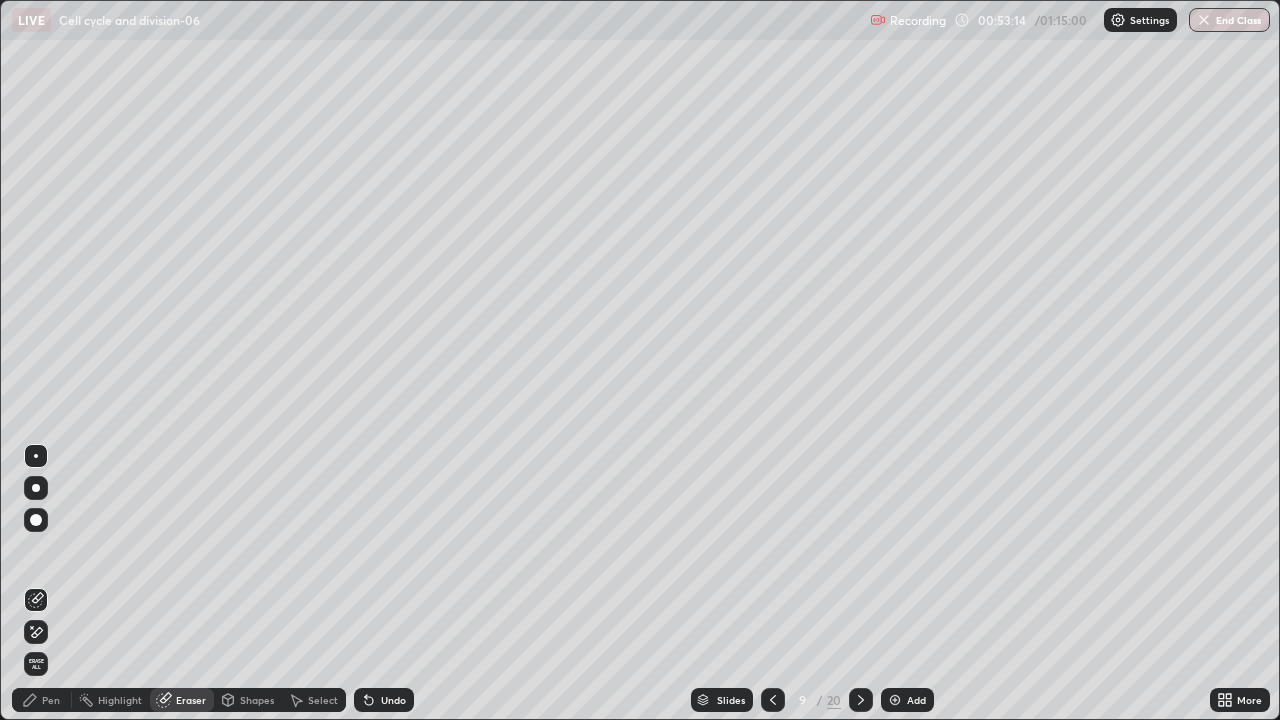 click on "Pen" at bounding box center (51, 700) 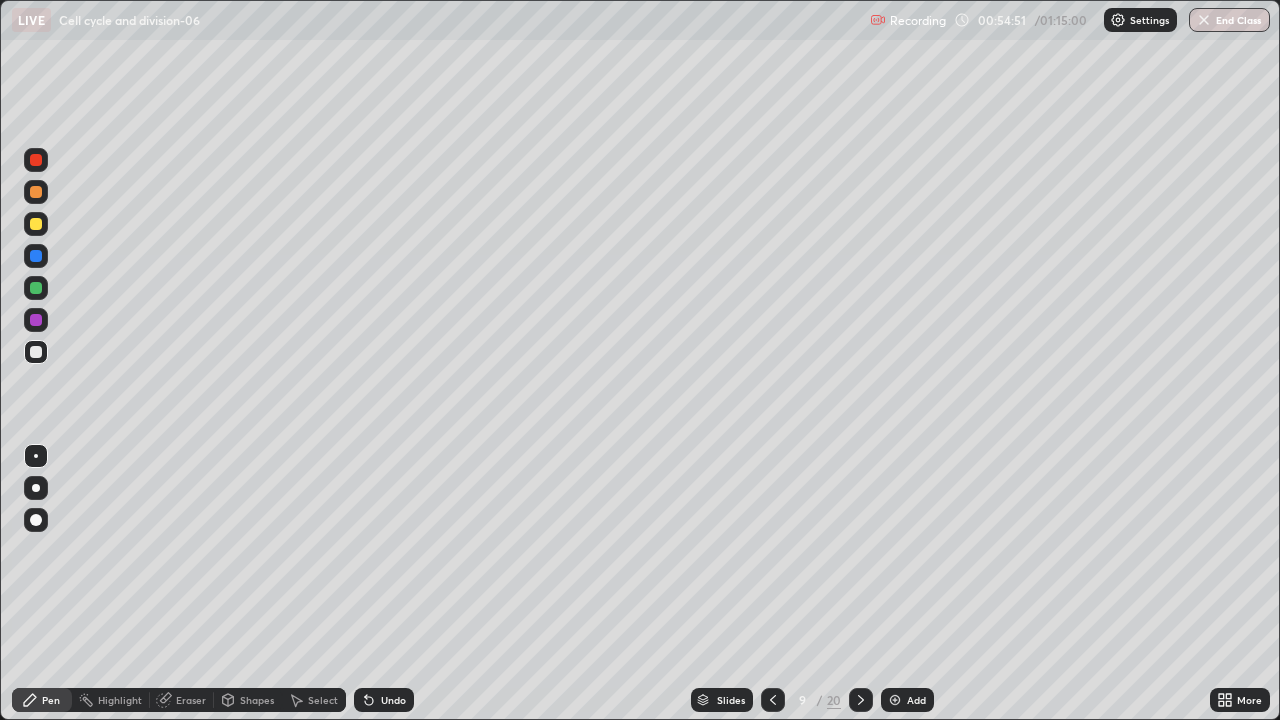 click at bounding box center [895, 700] 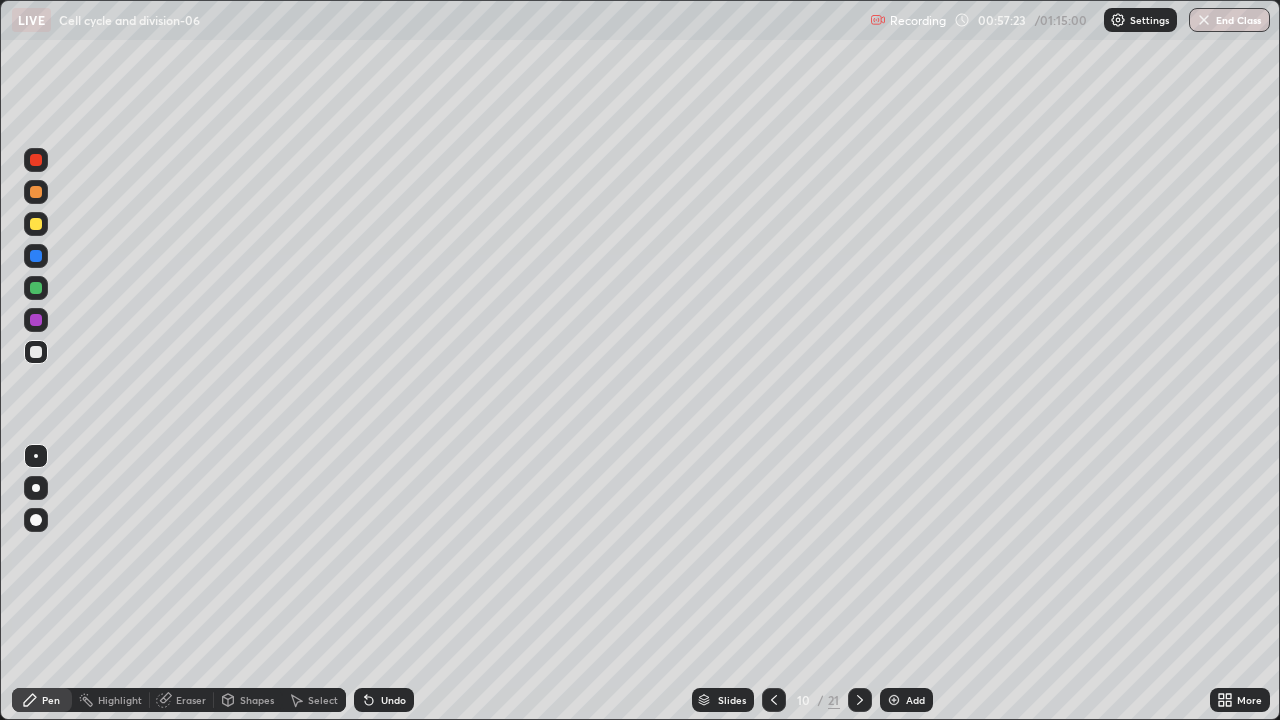 click on "Eraser" at bounding box center [191, 700] 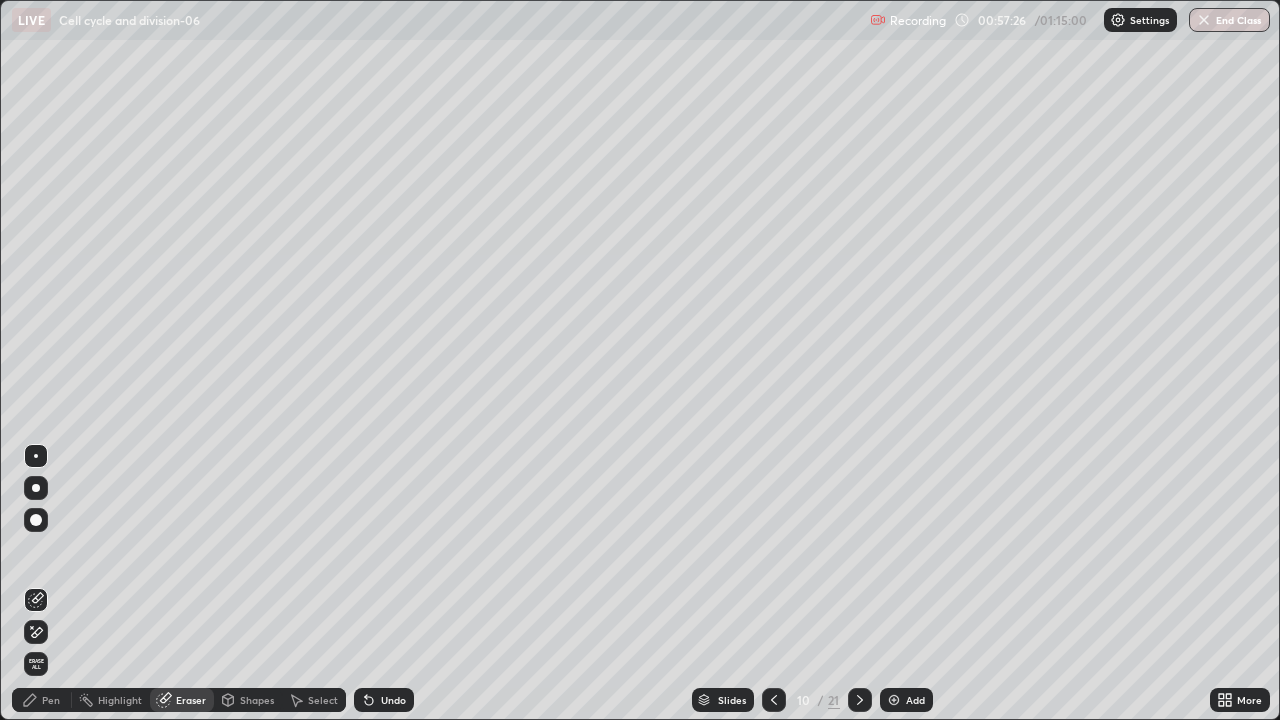 click on "Pen" at bounding box center [42, 700] 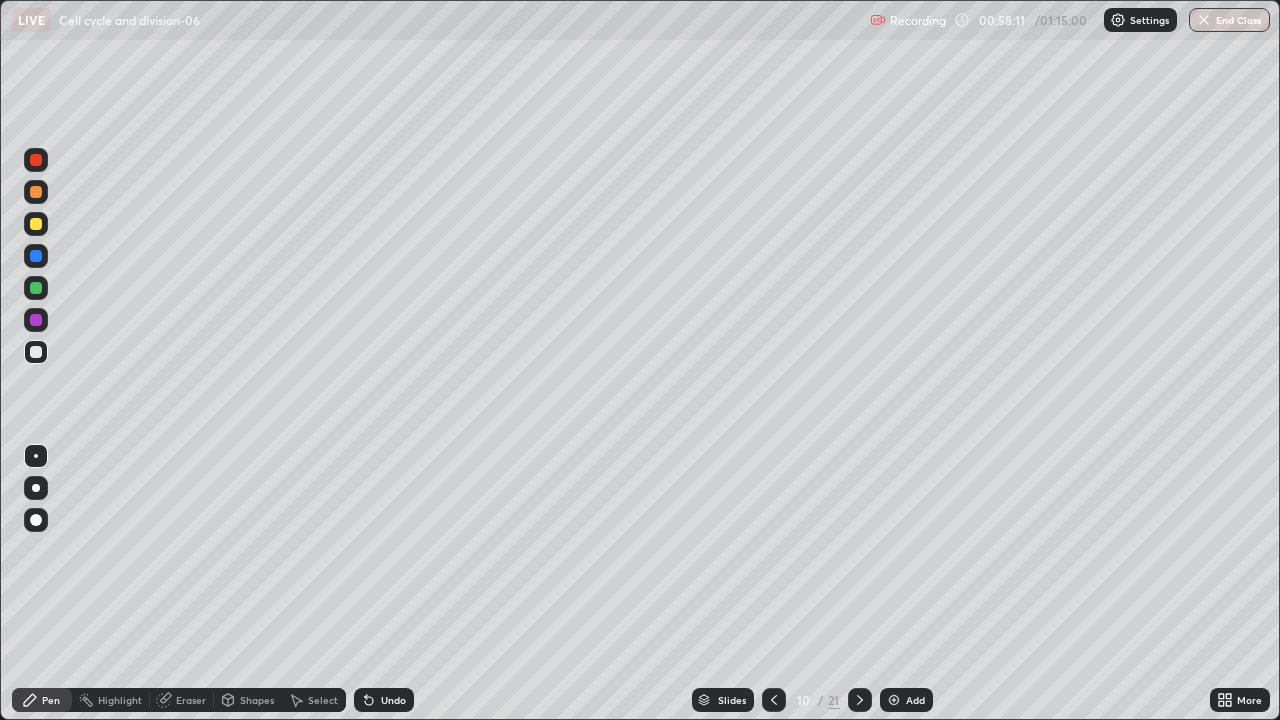 click at bounding box center [894, 700] 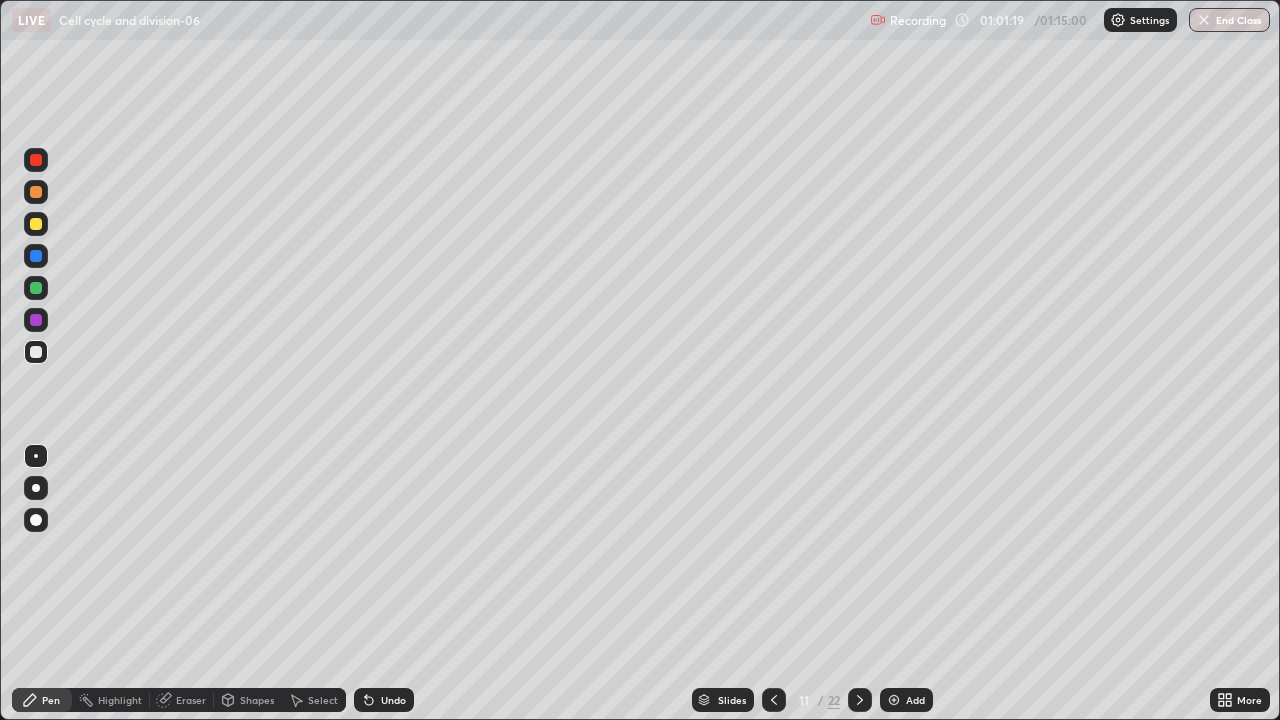 click on "Undo" at bounding box center (384, 700) 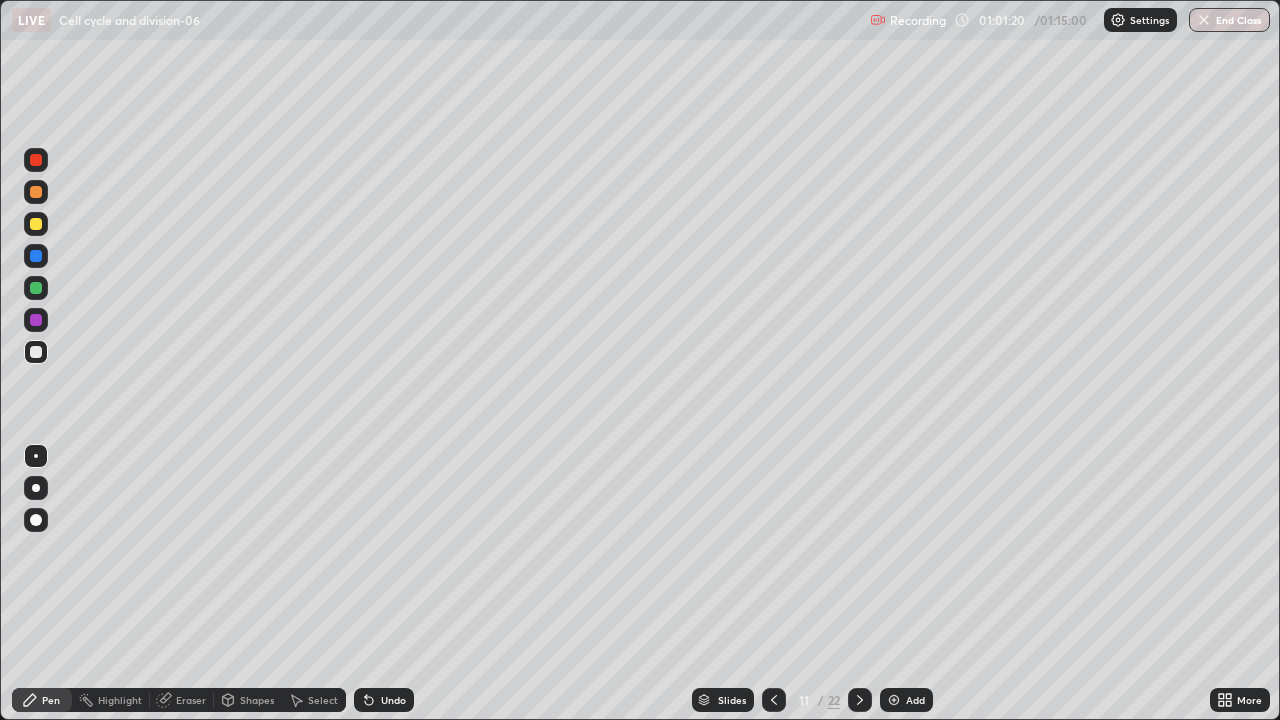 click 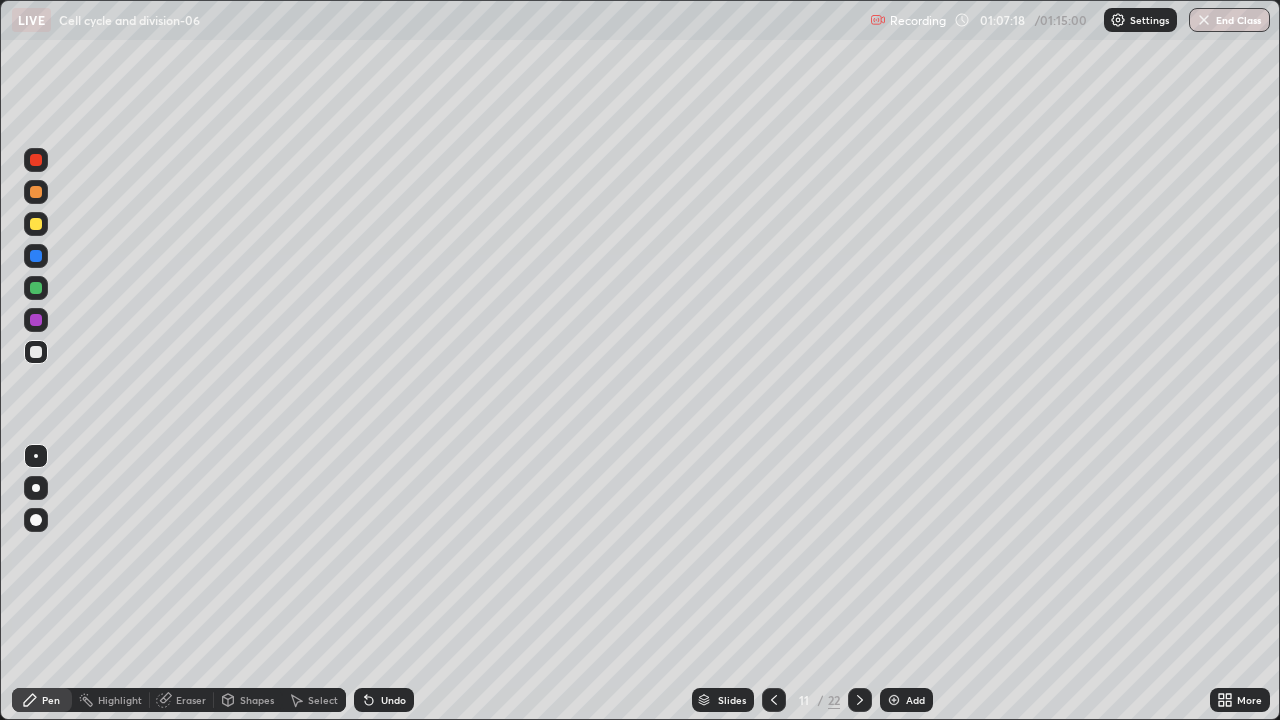 click 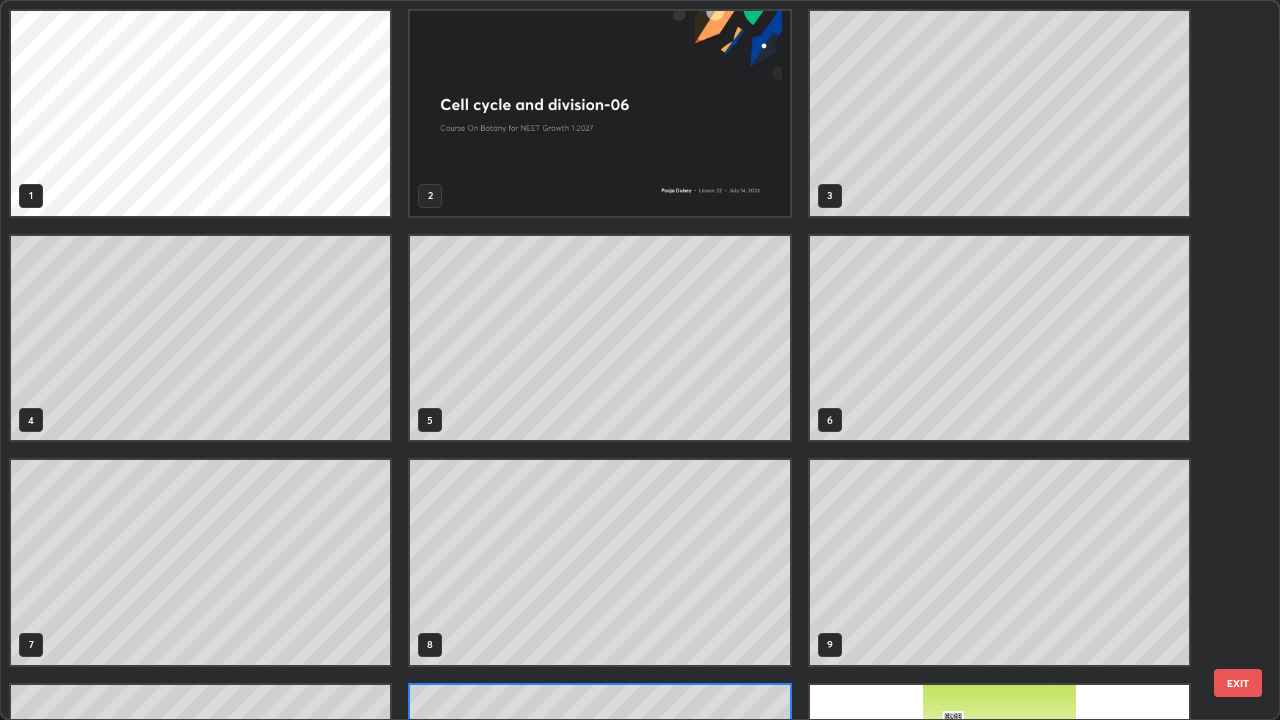 scroll, scrollTop: 180, scrollLeft: 0, axis: vertical 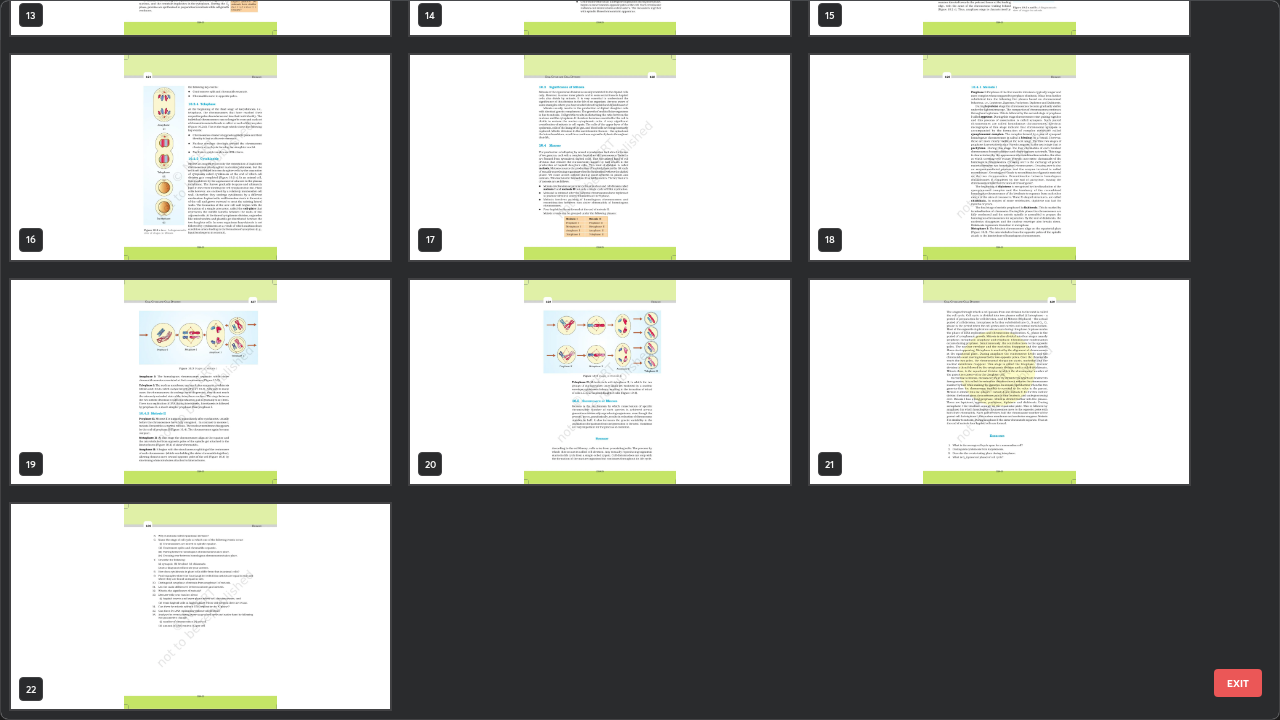 click at bounding box center [599, 382] 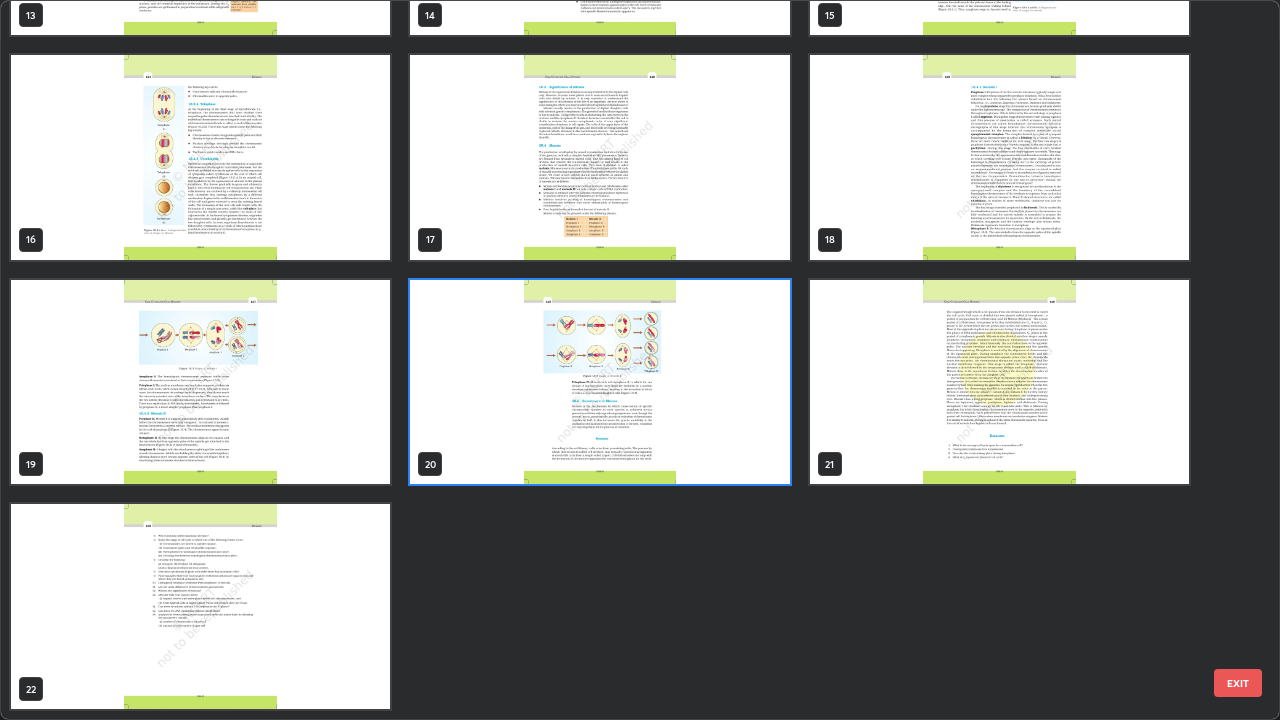 click at bounding box center (599, 382) 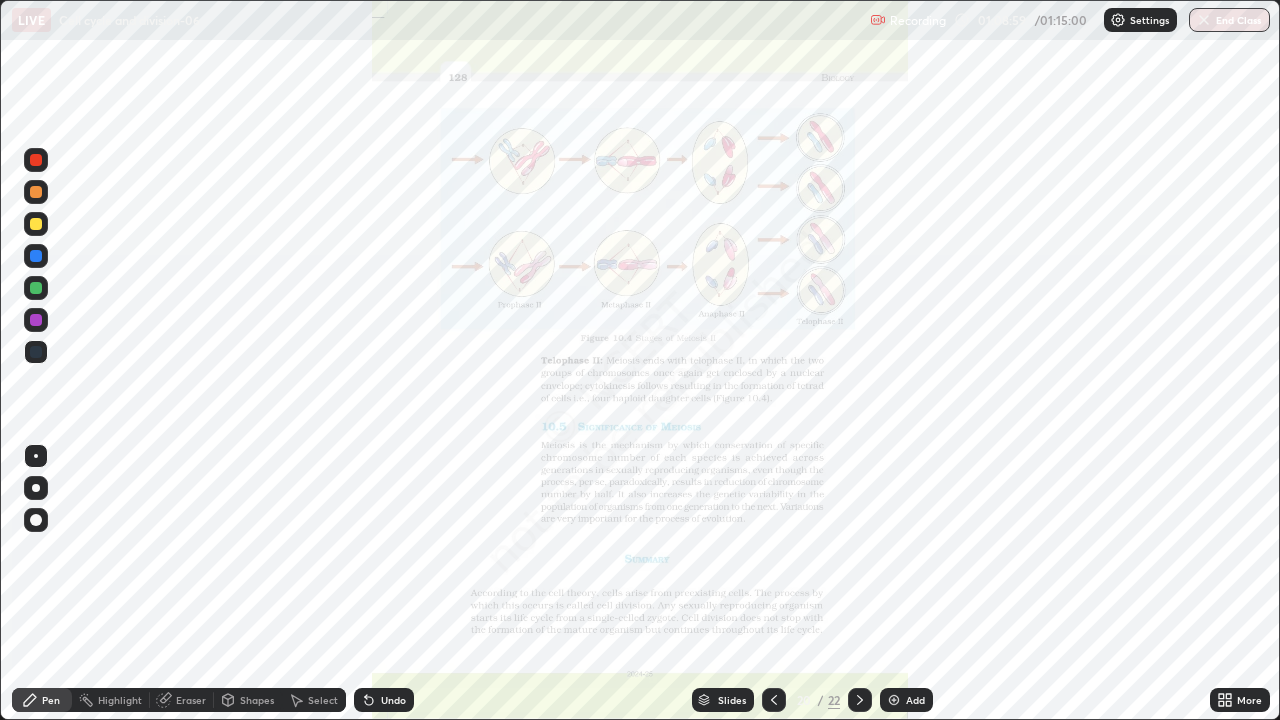 click on "Slides" at bounding box center [723, 700] 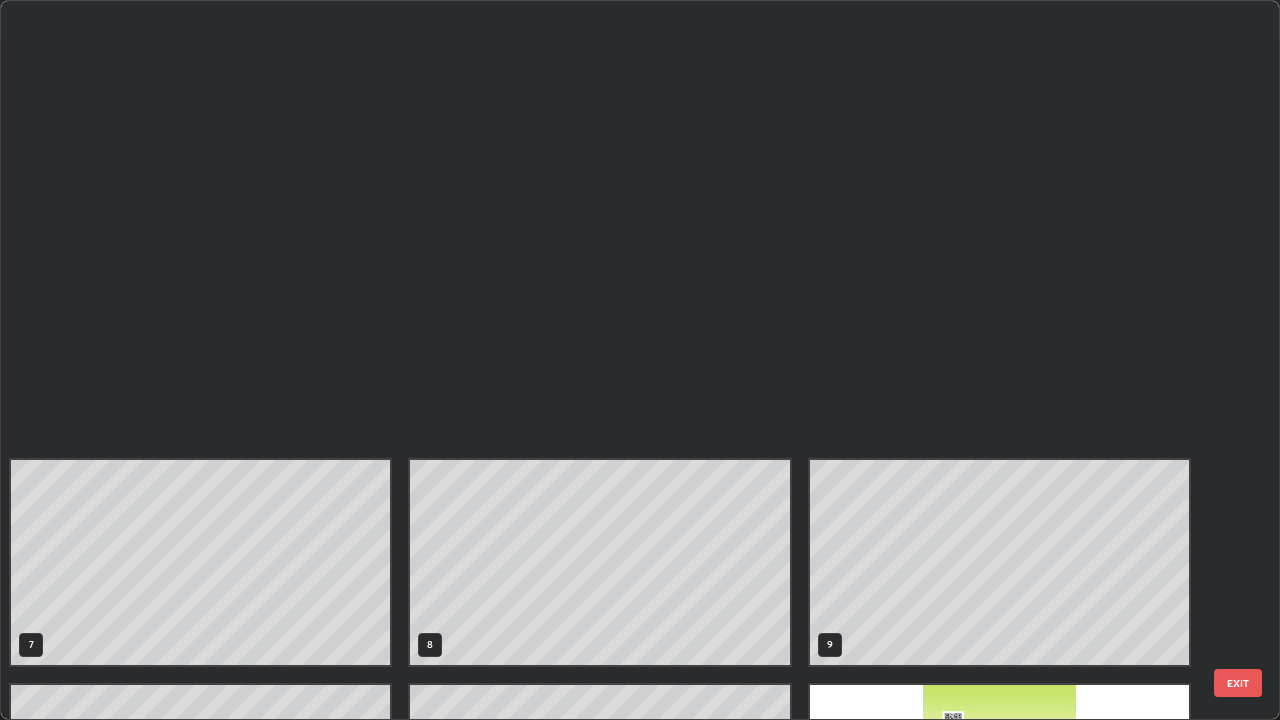 scroll, scrollTop: 854, scrollLeft: 0, axis: vertical 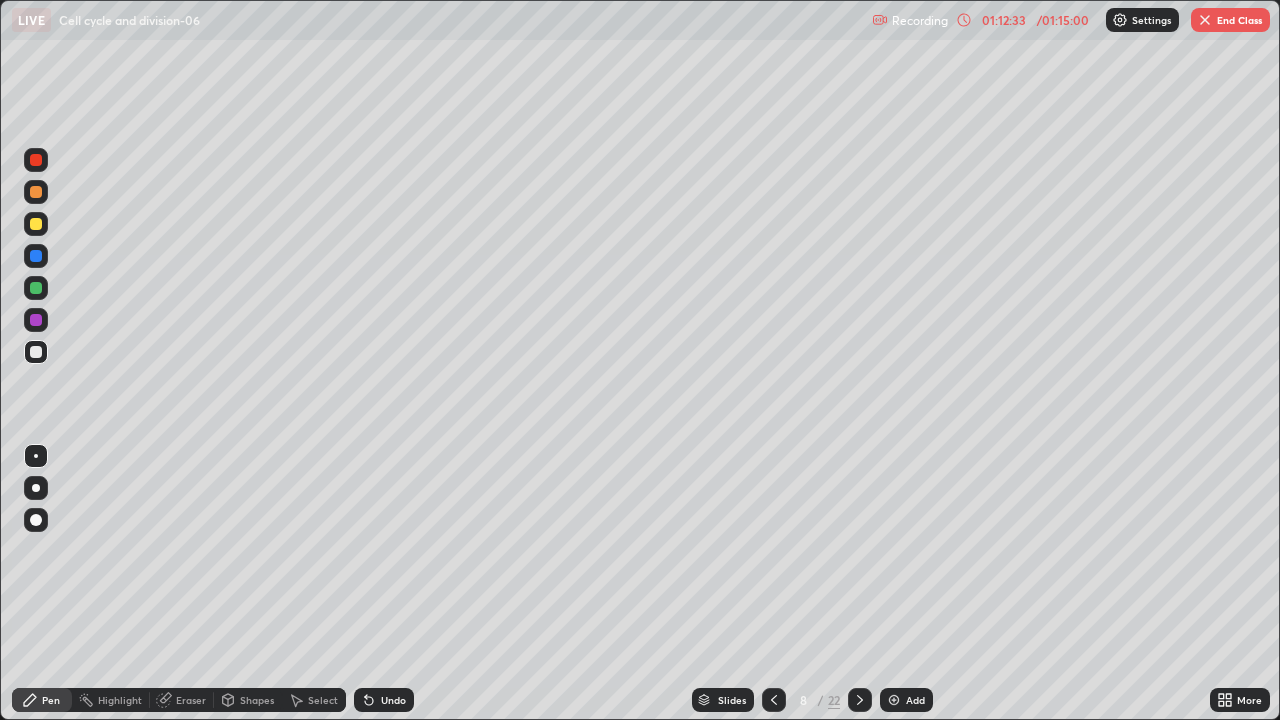 click on "End Class" at bounding box center [1230, 20] 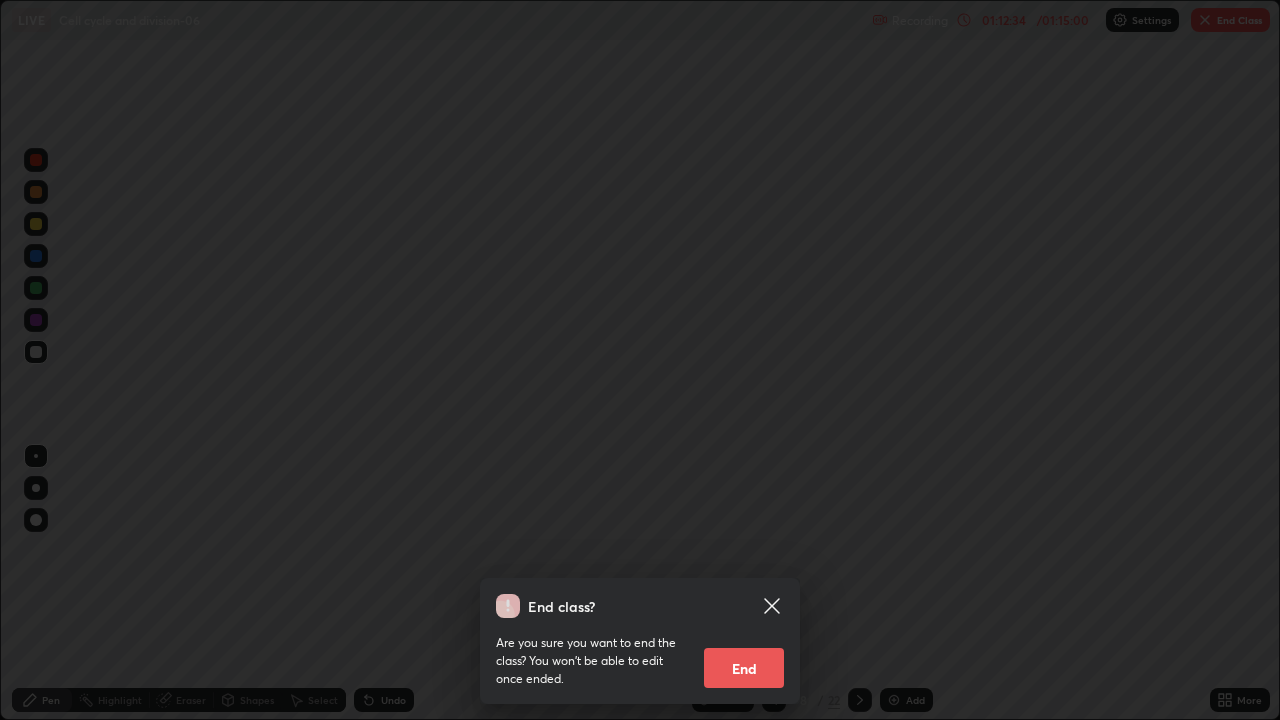click on "End" at bounding box center [744, 668] 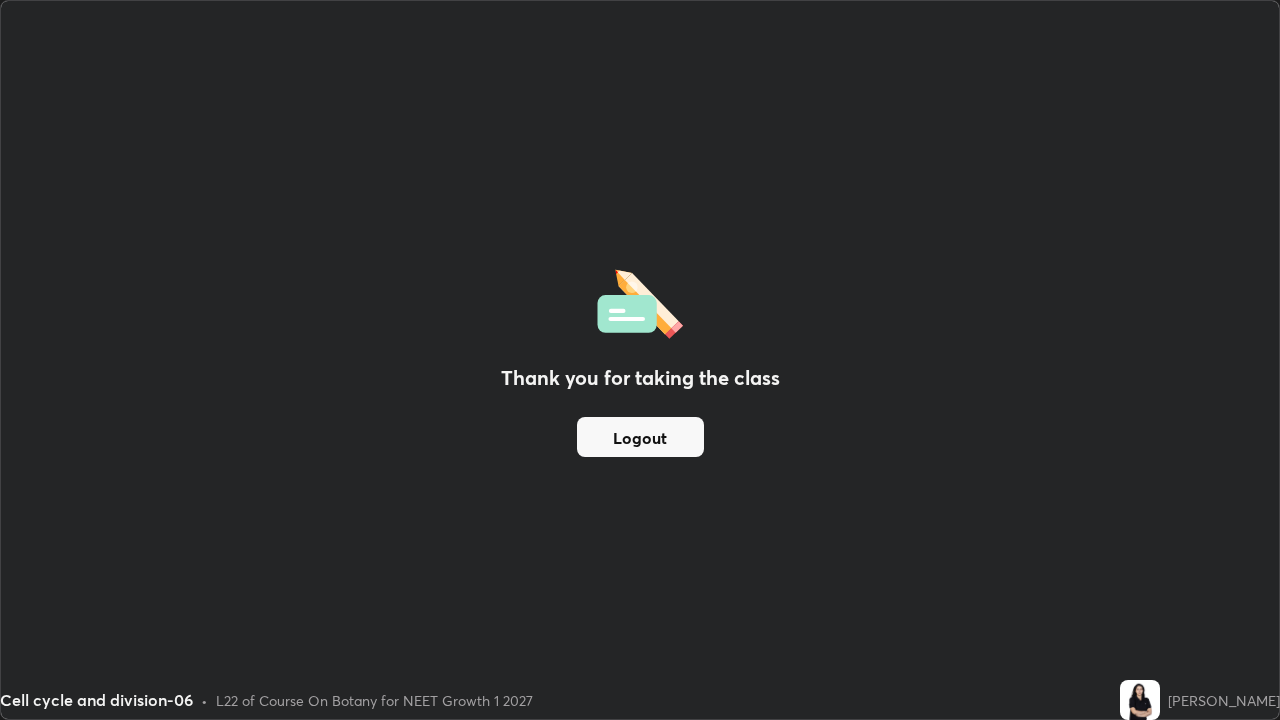 click on "Logout" at bounding box center [640, 437] 